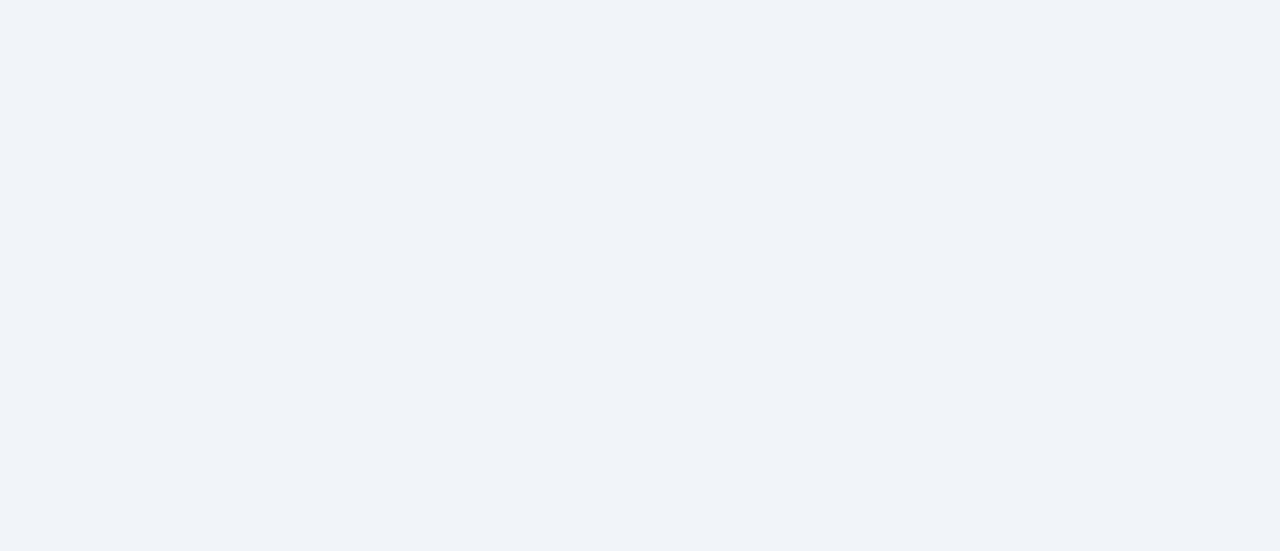 scroll, scrollTop: 0, scrollLeft: 0, axis: both 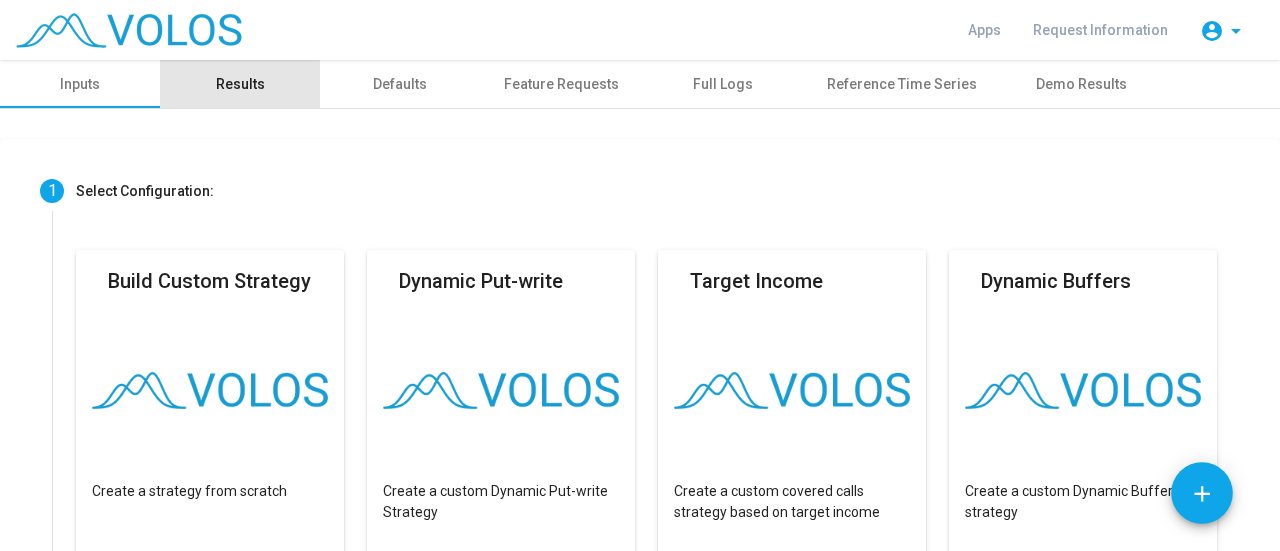 click on "Results" at bounding box center [240, 84] 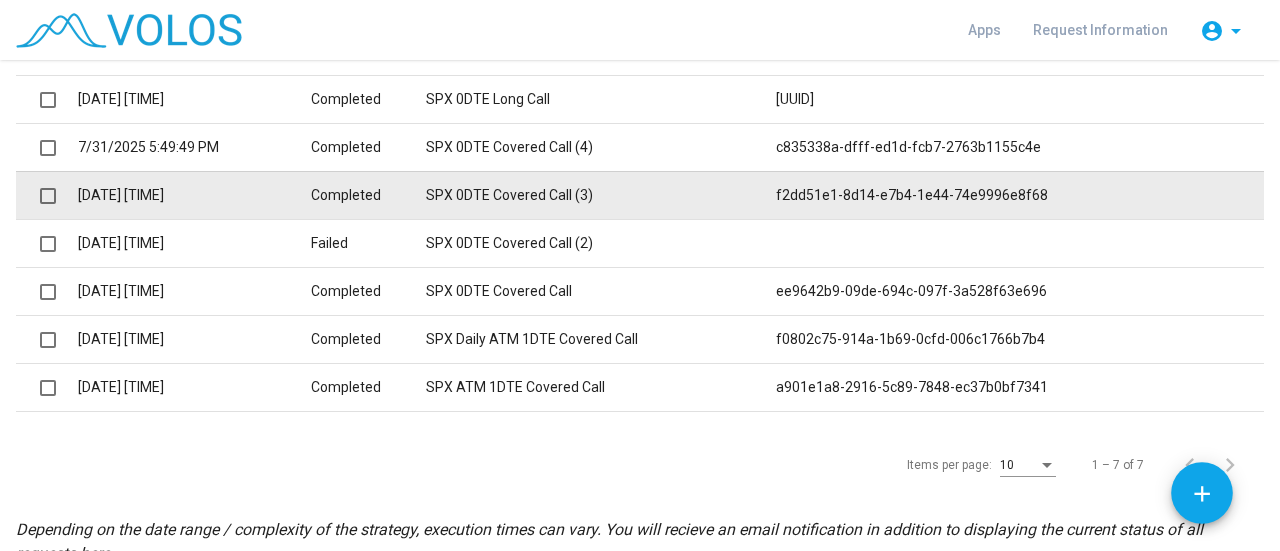 scroll, scrollTop: 300, scrollLeft: 0, axis: vertical 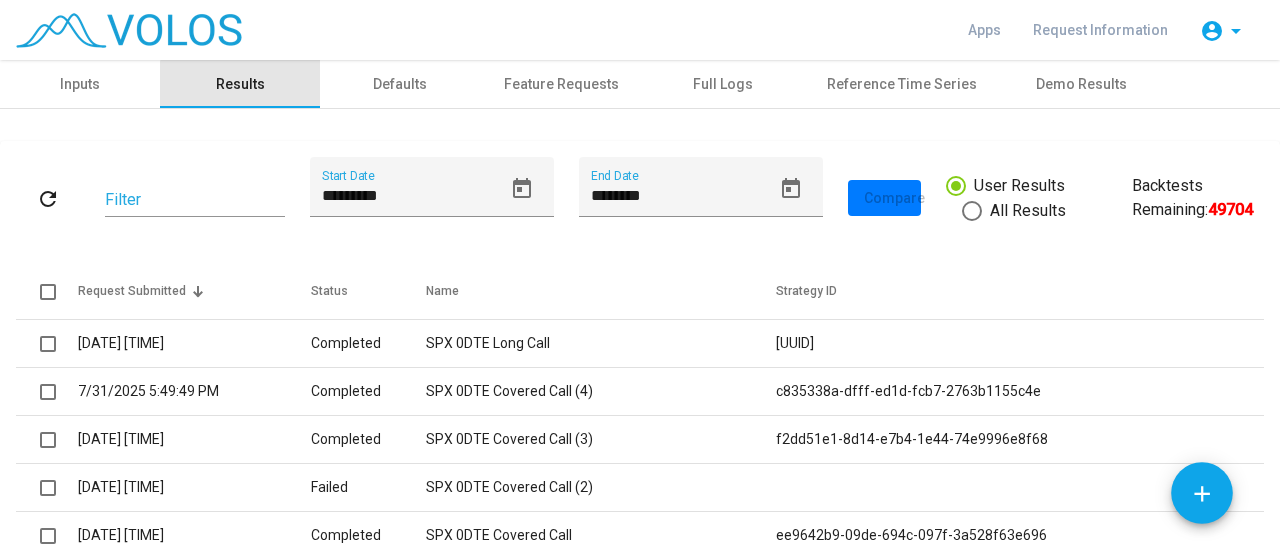 click on "Results" at bounding box center (240, 84) 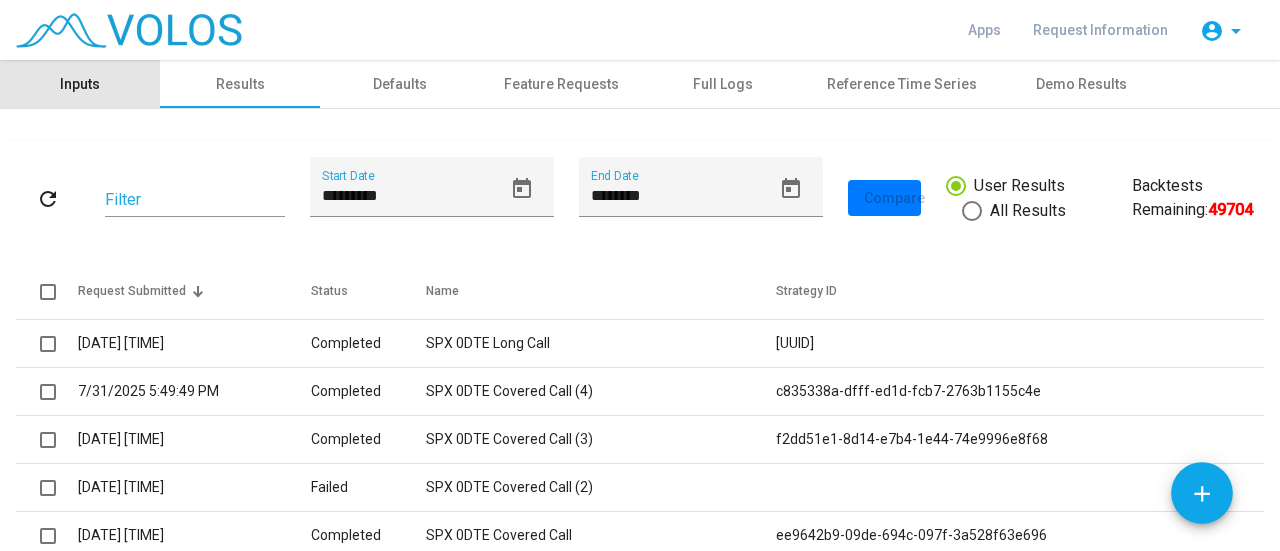 click on "Inputs" at bounding box center [80, 84] 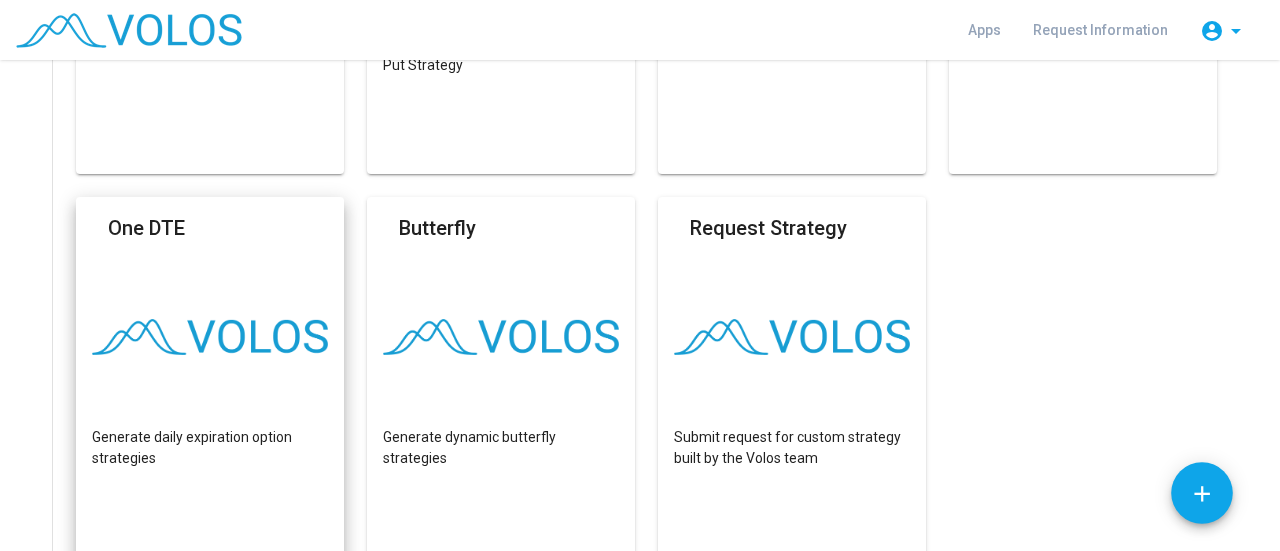 click on "One DTE  Generate daily expiration option strategies" at bounding box center (210, 397) 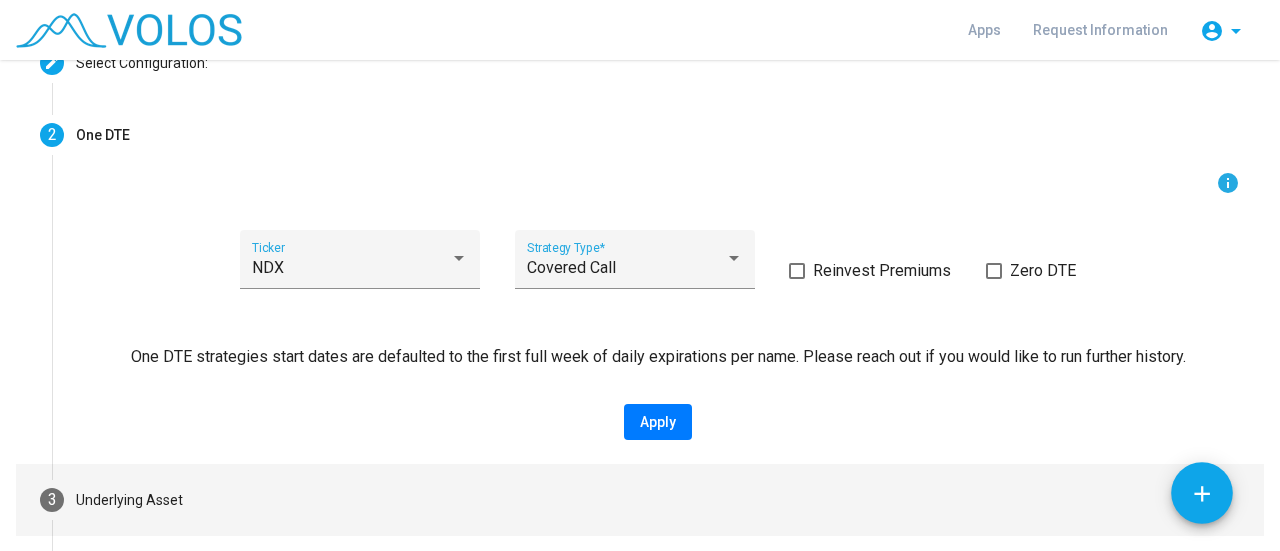 scroll, scrollTop: 52, scrollLeft: 0, axis: vertical 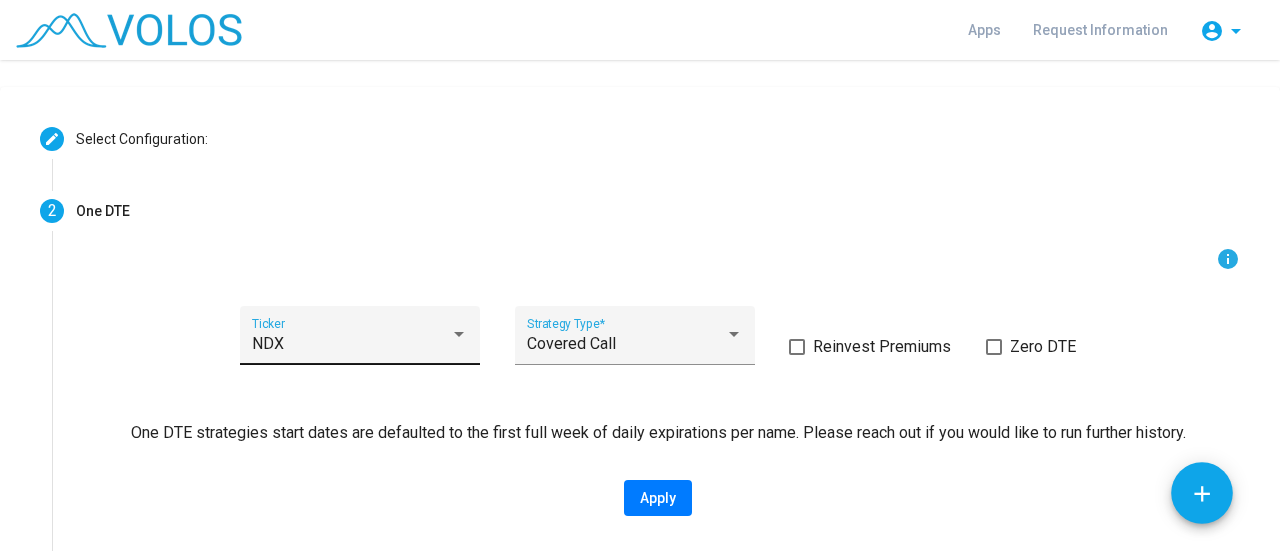 click on "NDX Ticker" at bounding box center (360, 341) 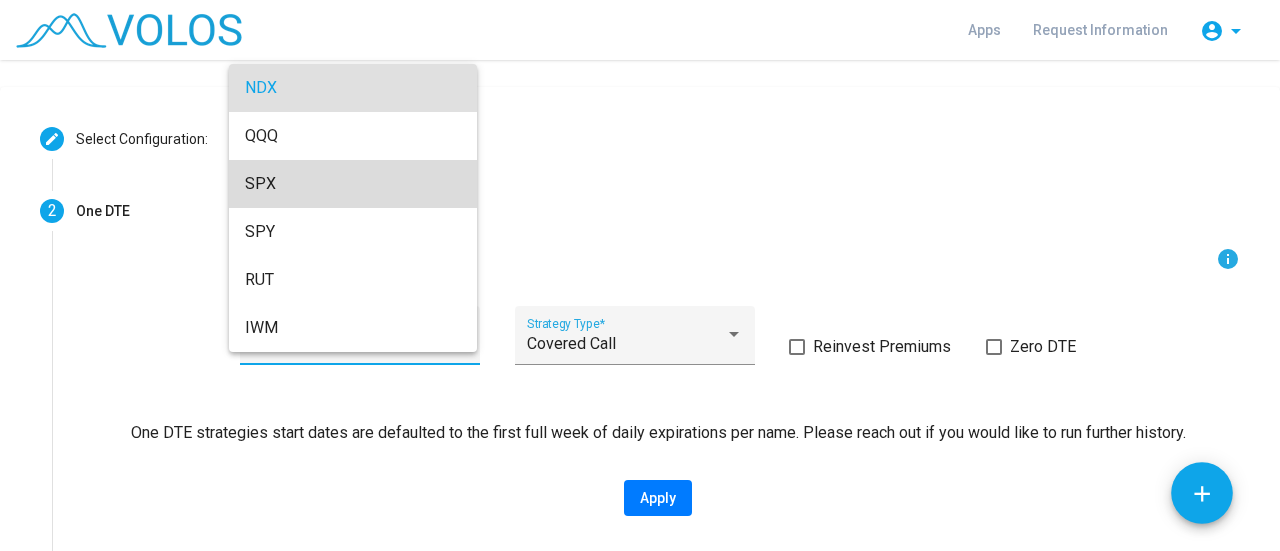 click on "SPX" at bounding box center (353, 184) 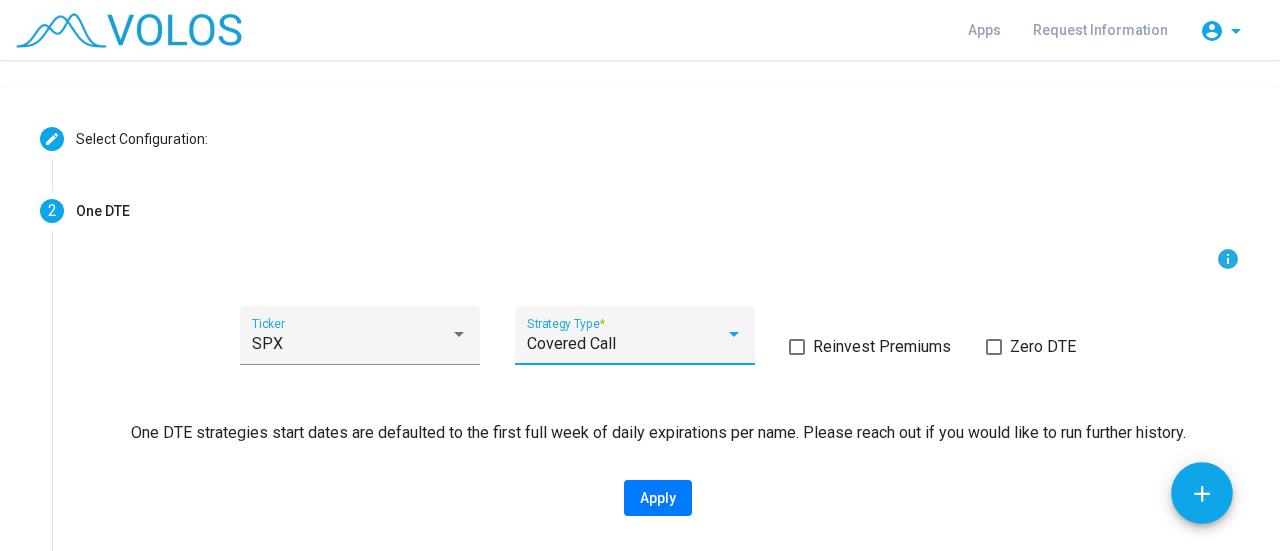 click on "Covered Call" at bounding box center (626, 344) 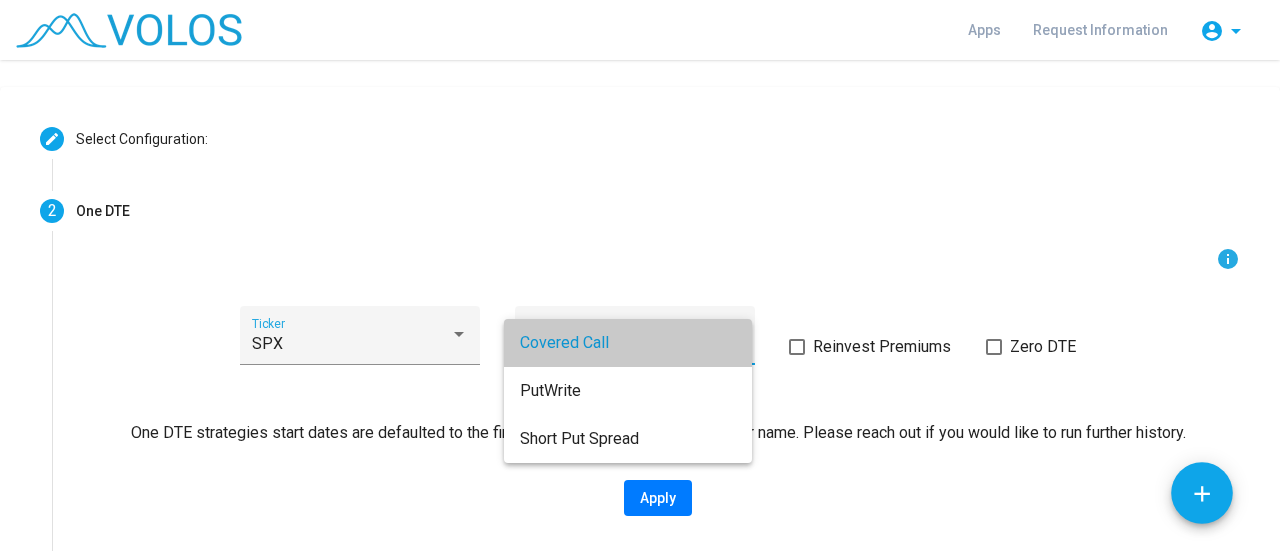 click on "Covered Call" at bounding box center [628, 343] 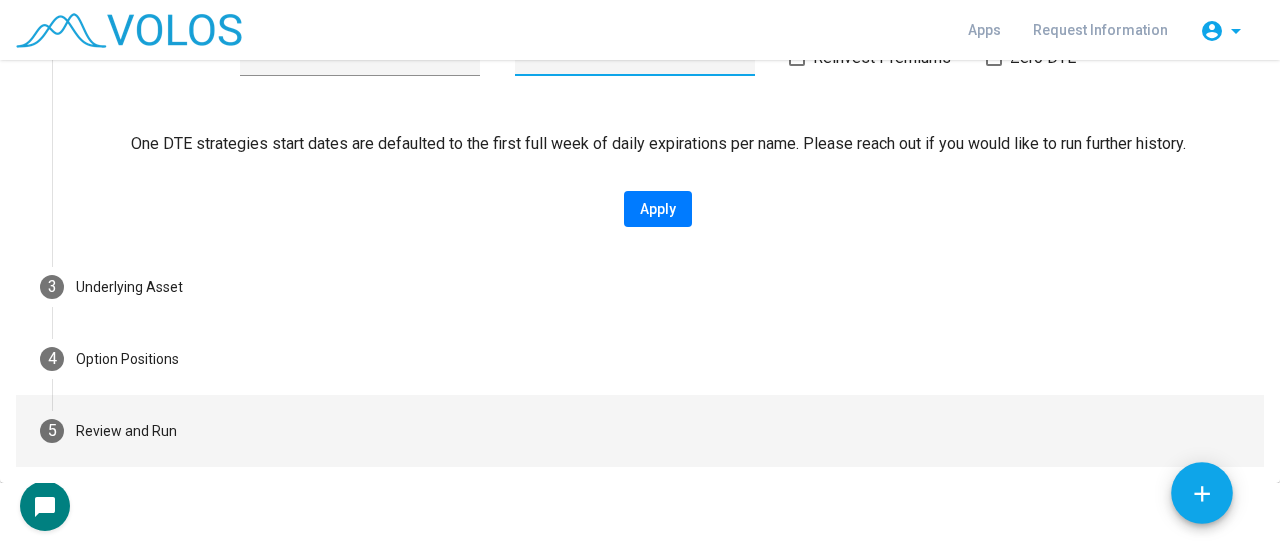 scroll, scrollTop: 352, scrollLeft: 0, axis: vertical 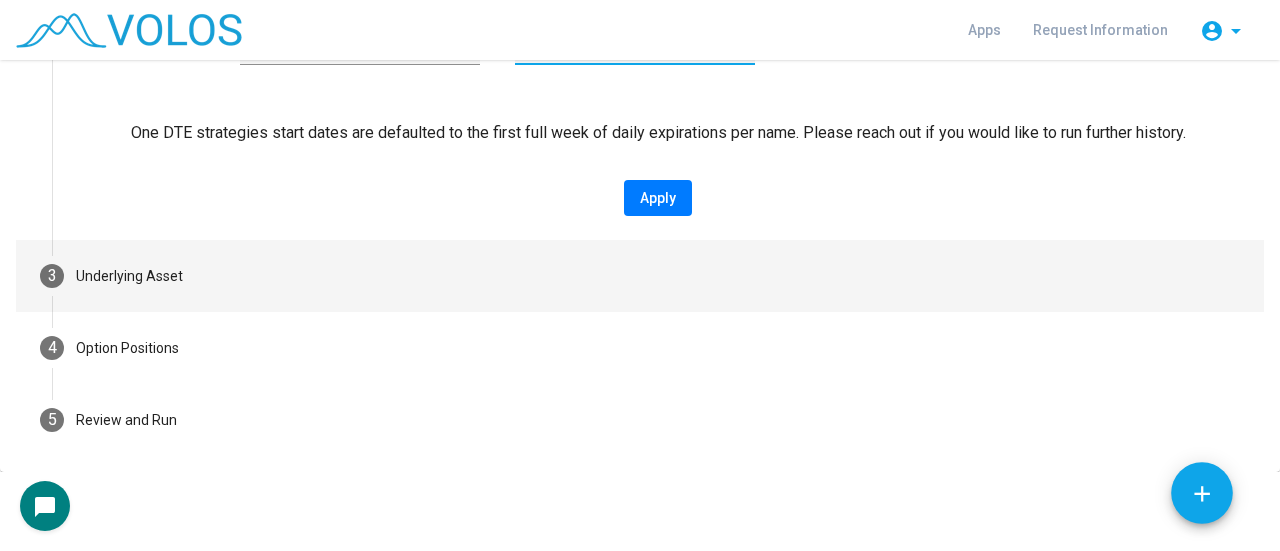 click on "3 Underlying Asset" at bounding box center [640, 276] 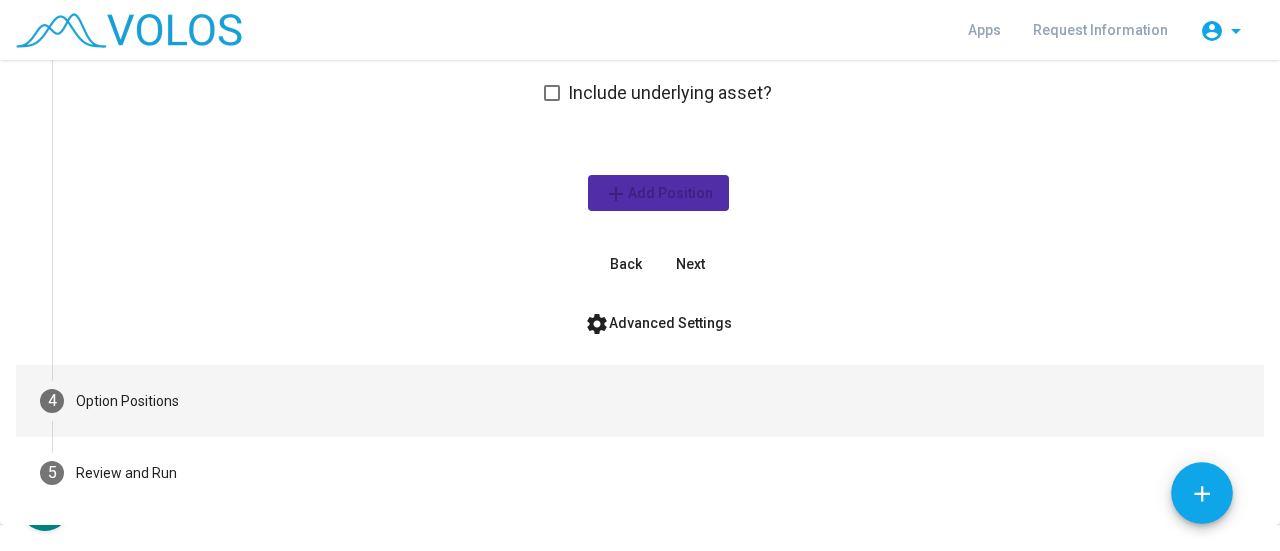 click on "4 Option Positions" at bounding box center (640, 401) 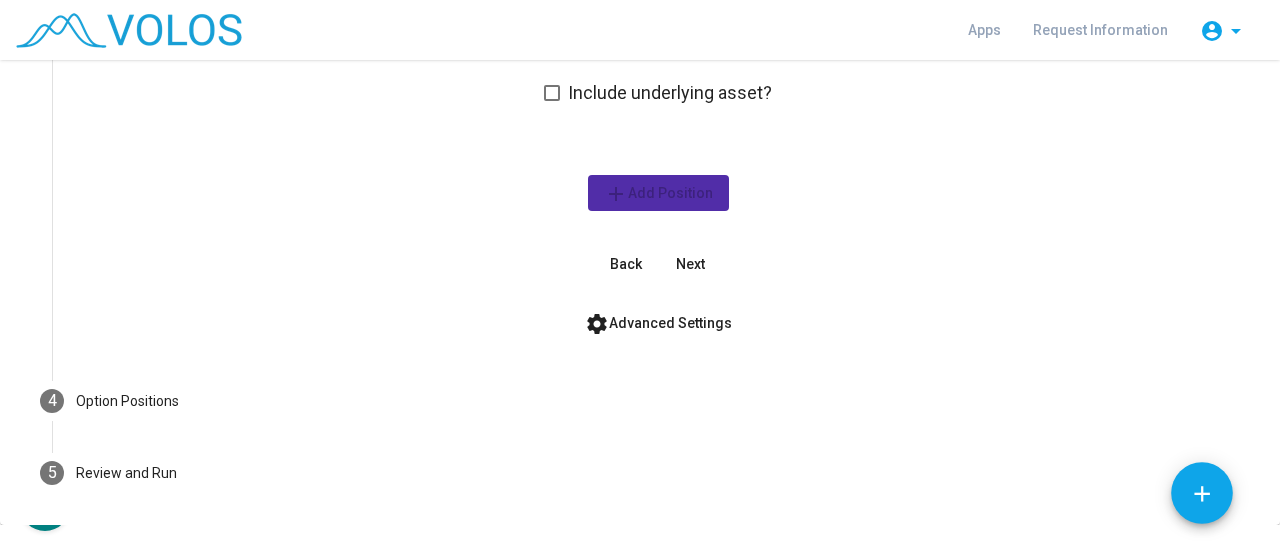 scroll, scrollTop: 314, scrollLeft: 0, axis: vertical 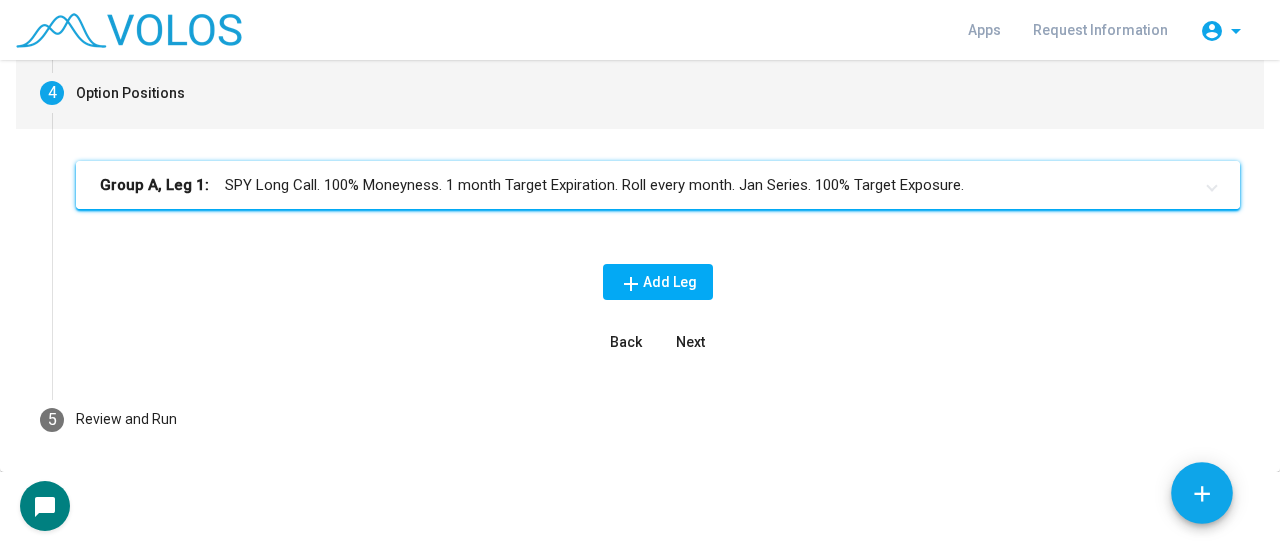 click on "Group A, Leg 1:   SPY Long Call. 100% Moneyness. 1 month Target Expiration. Roll every month. Jan Series. 100% Target Exposure." at bounding box center [658, 185] 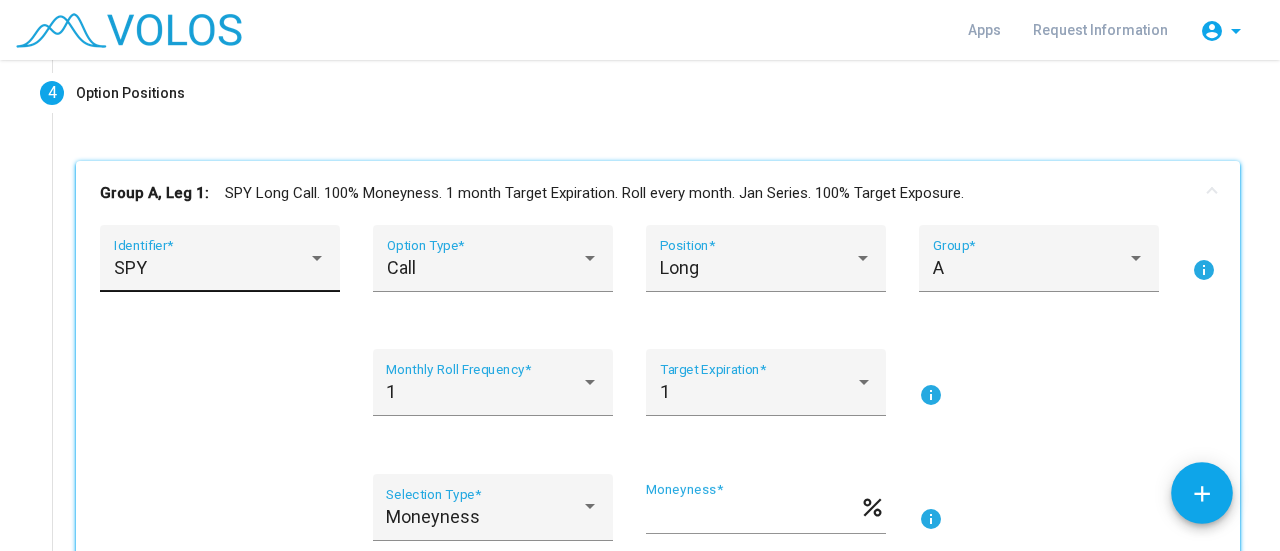 click on "SPY" at bounding box center (211, 268) 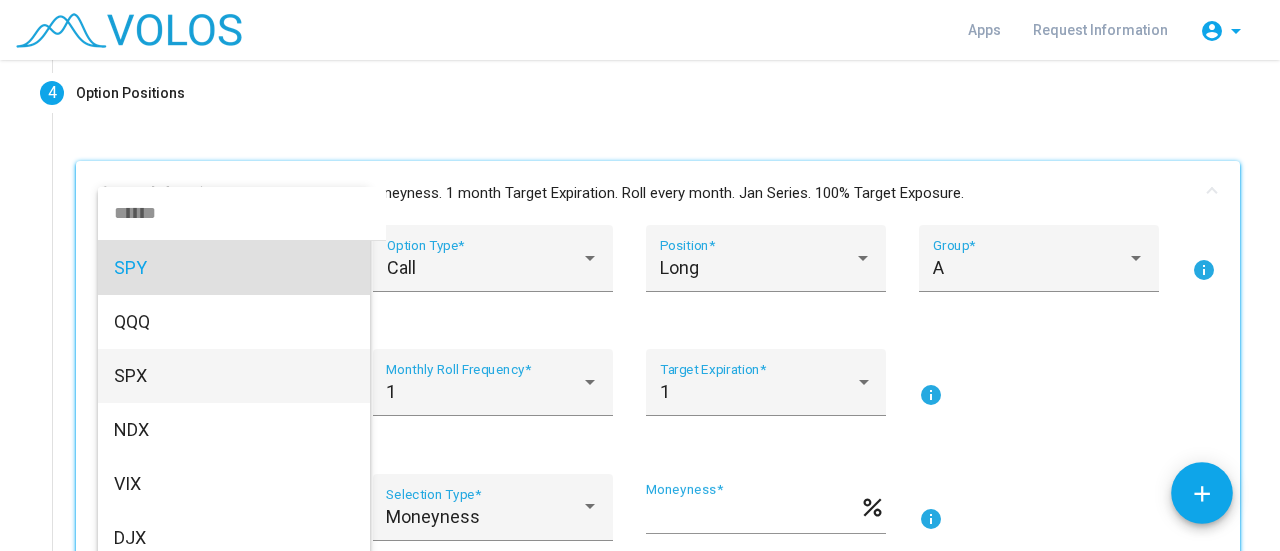 click on "SPX" at bounding box center (234, 376) 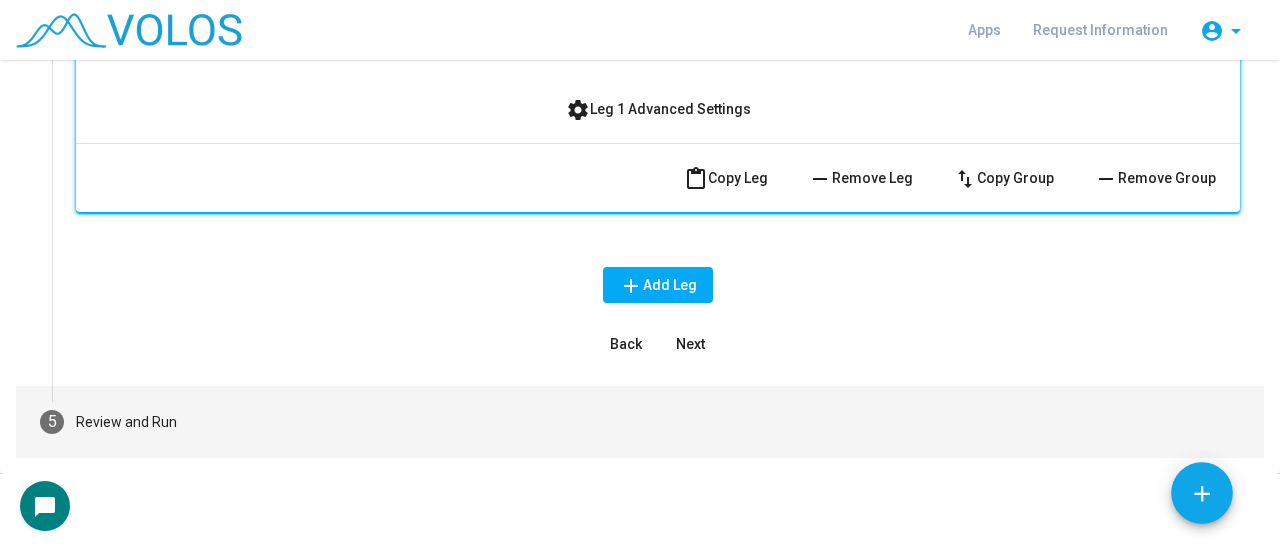 click on "5 Review and Run" at bounding box center [640, 422] 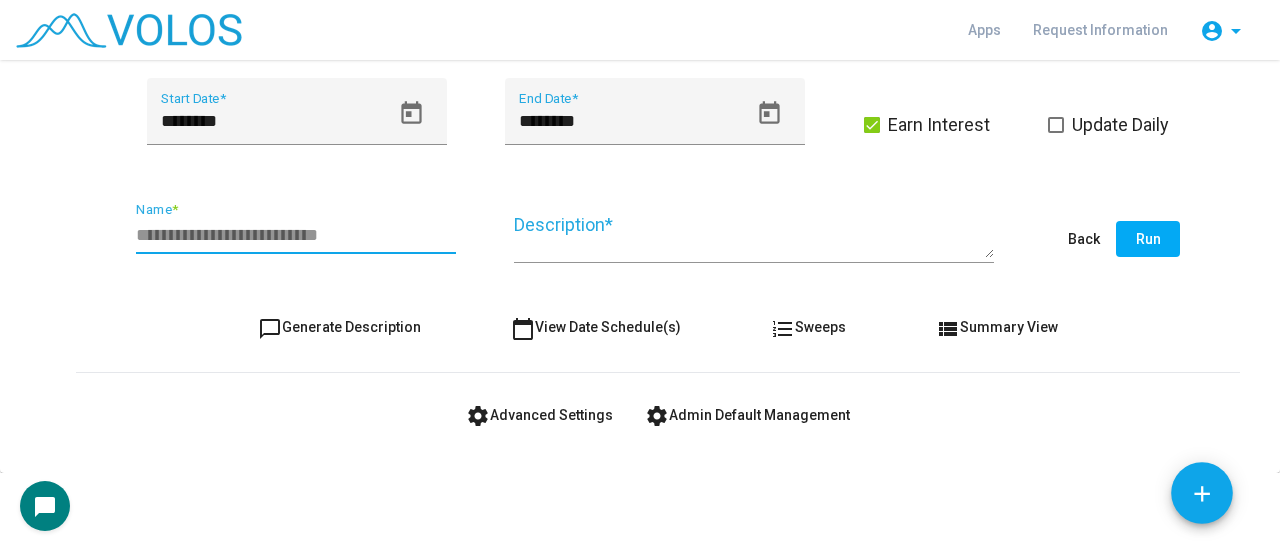 click on "Name  *" at bounding box center [296, 235] 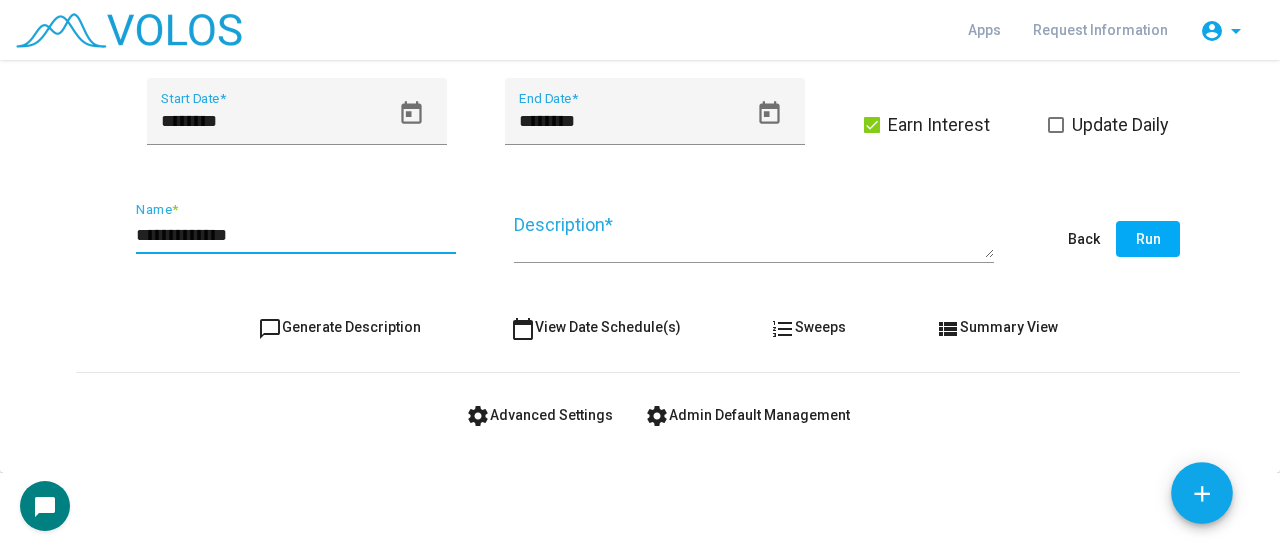 click on "**********" at bounding box center [296, 235] 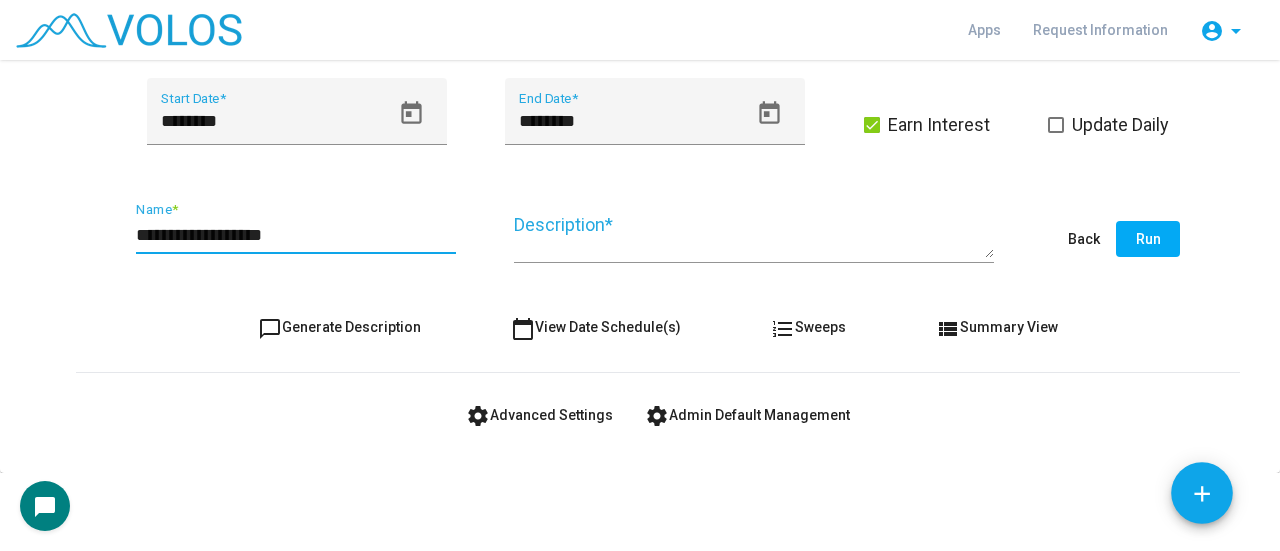 click on "**********" at bounding box center [296, 235] 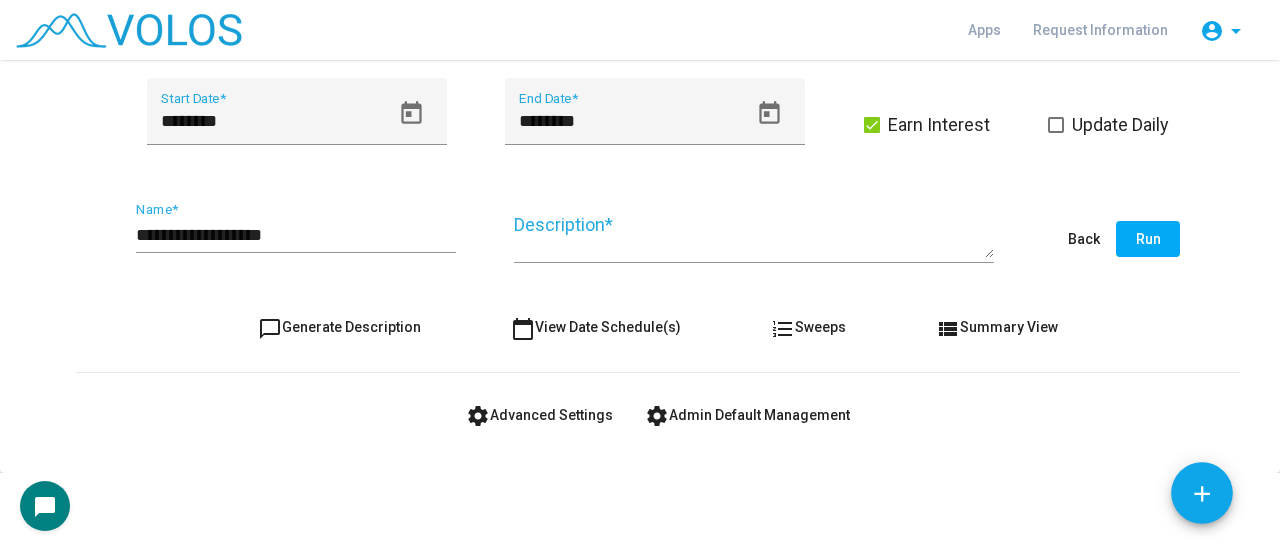 scroll, scrollTop: 0, scrollLeft: 0, axis: both 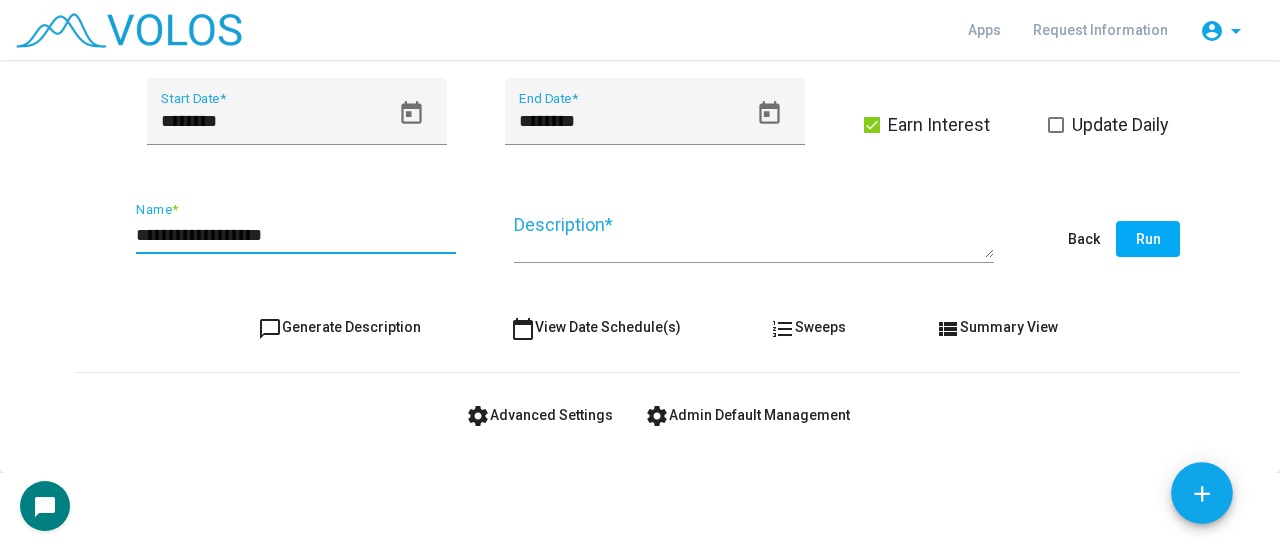 click on "**********" at bounding box center [296, 235] 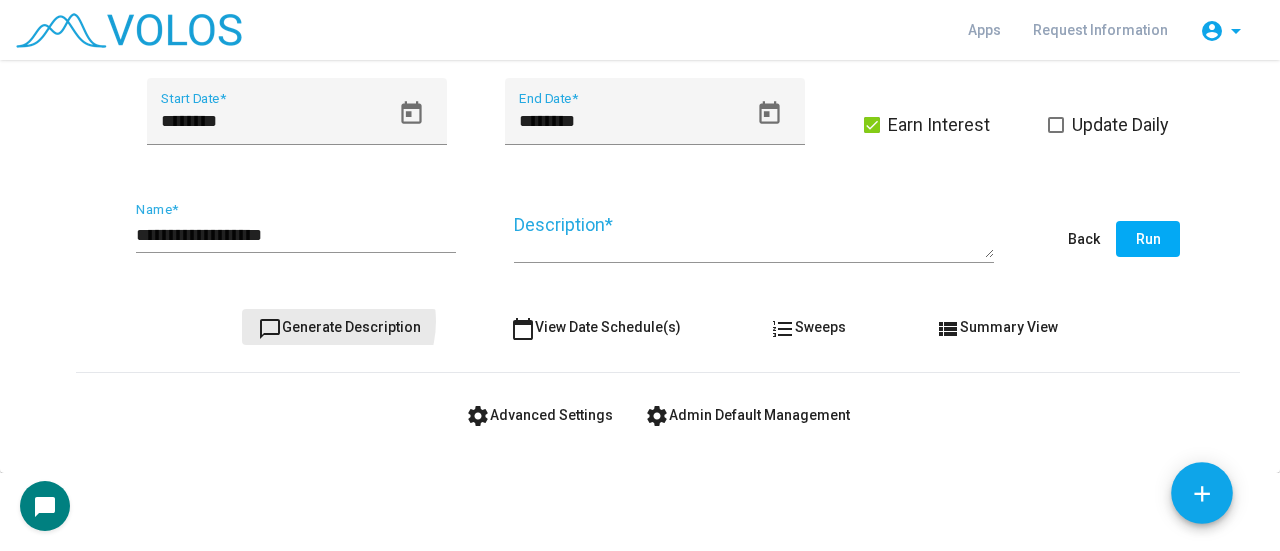 click on "chat_bubble_outline  Generate Description" at bounding box center (339, 327) 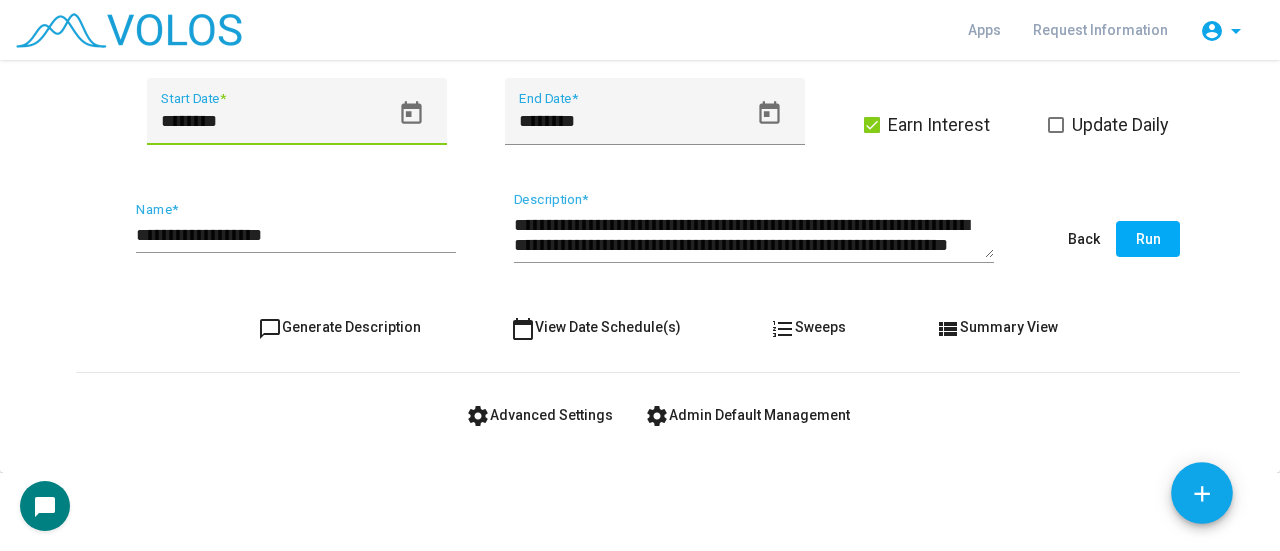 click on "********" at bounding box center (275, 121) 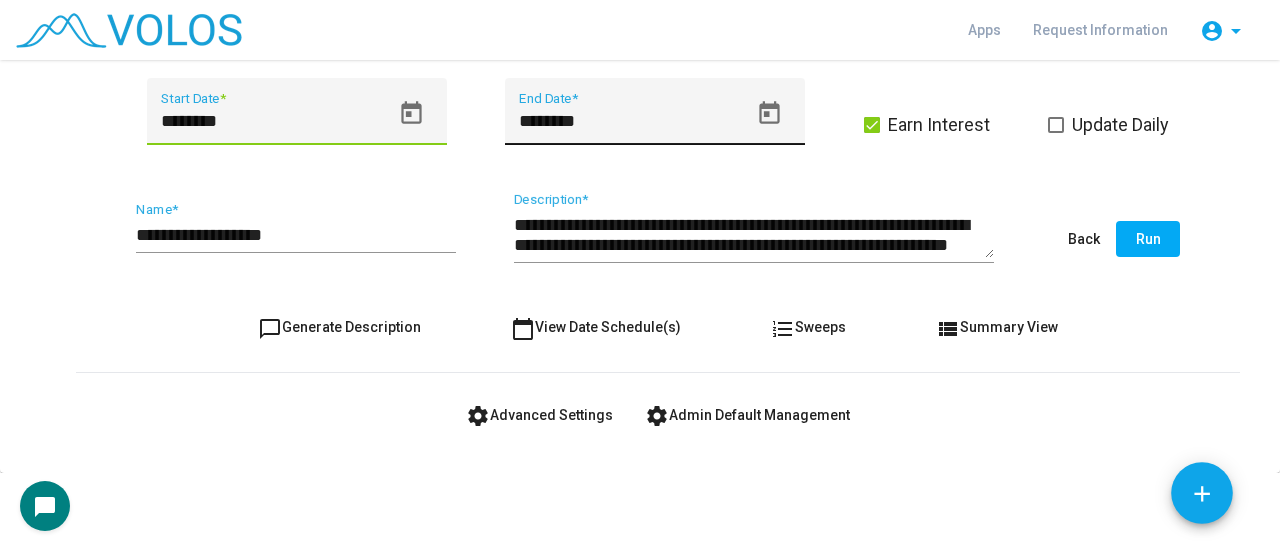 type on "********" 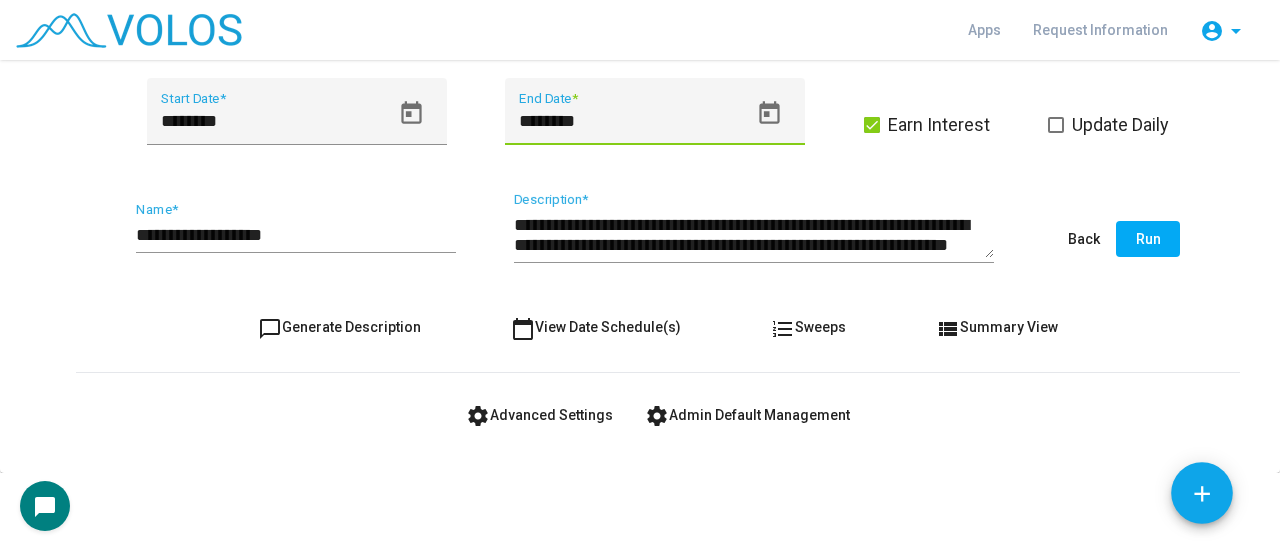 click on "********" at bounding box center (633, 121) 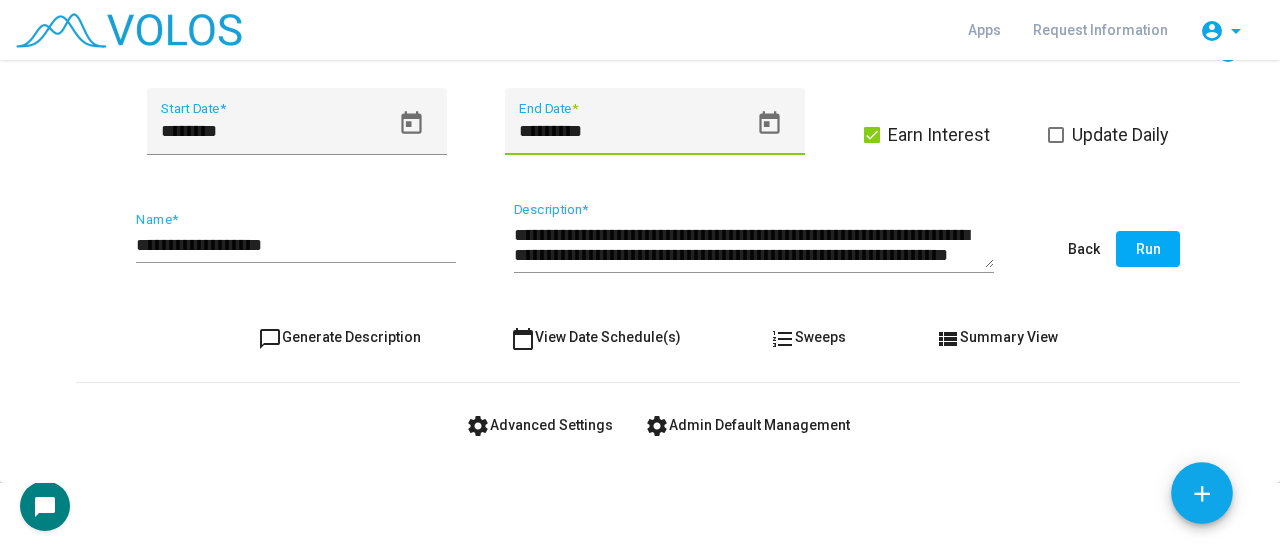 scroll, scrollTop: 508, scrollLeft: 0, axis: vertical 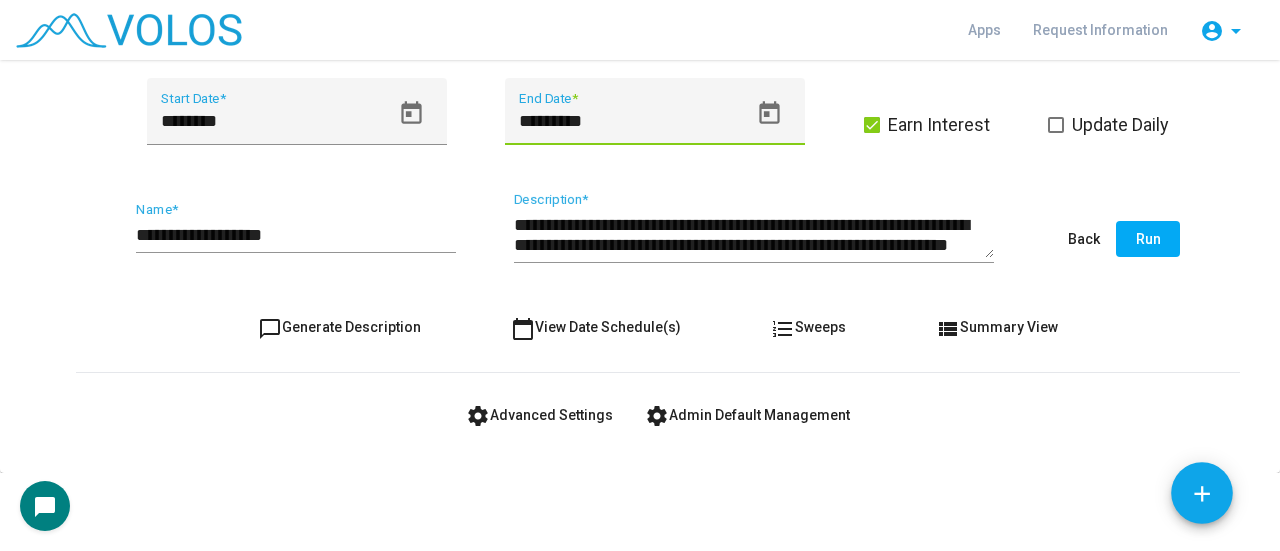 type on "*********" 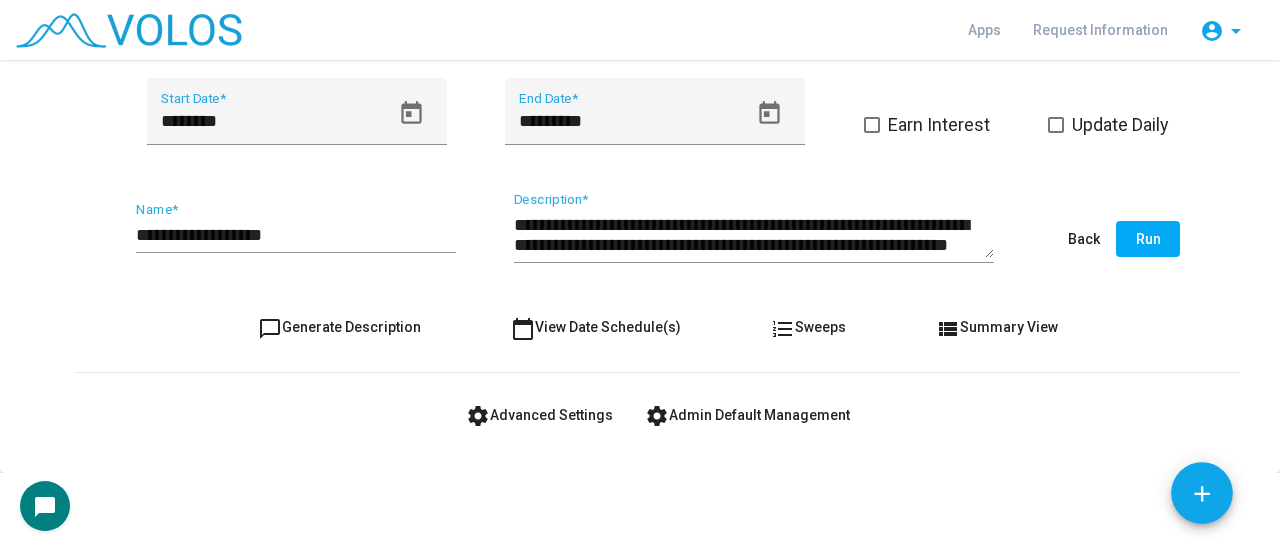 click on "Run" at bounding box center (1148, 239) 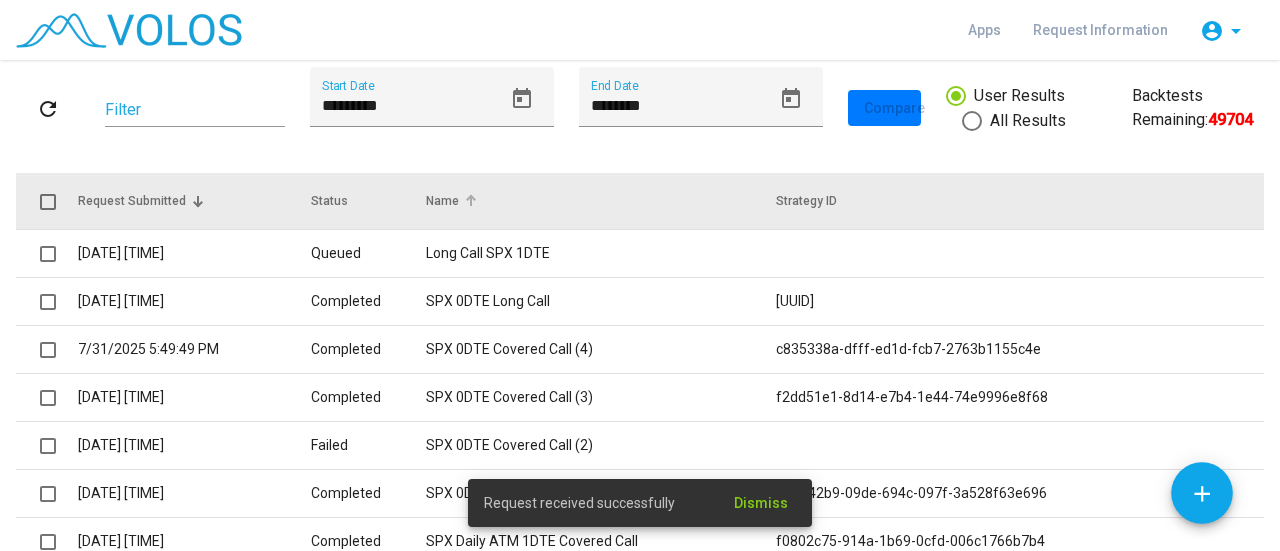 scroll, scrollTop: 100, scrollLeft: 0, axis: vertical 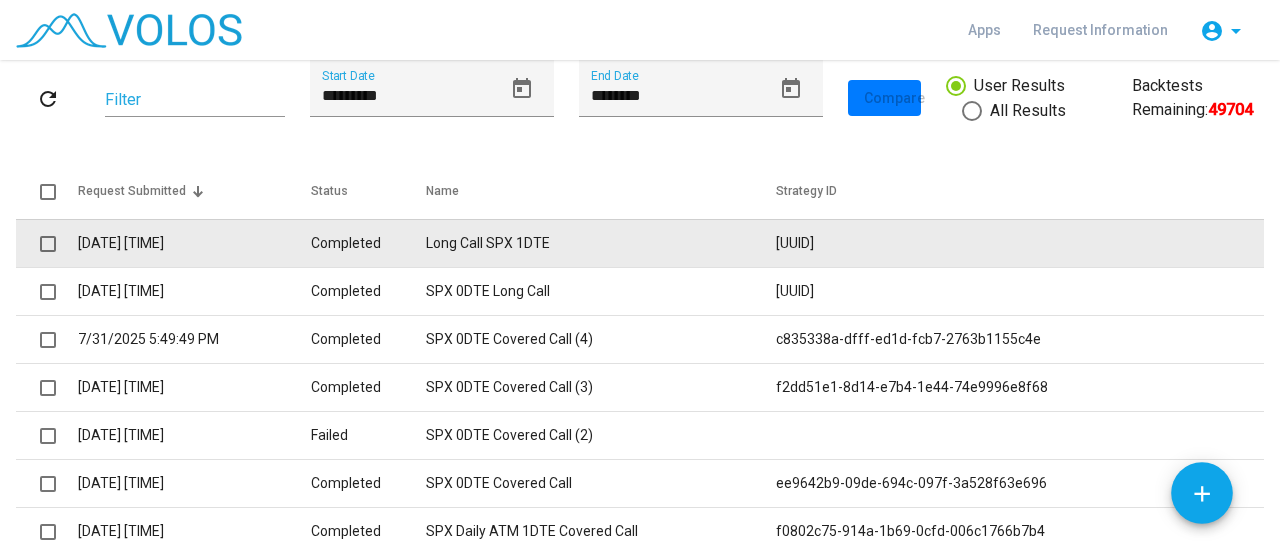 click on "Long Call SPX 1DTE" at bounding box center [601, 243] 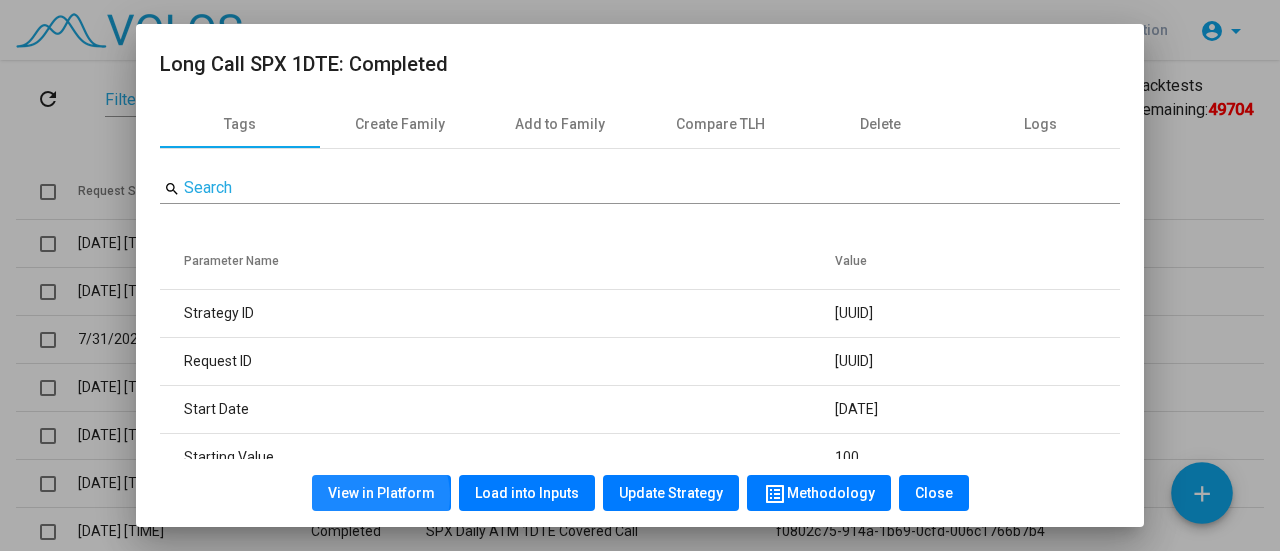 click on "View in Platform" at bounding box center (381, 493) 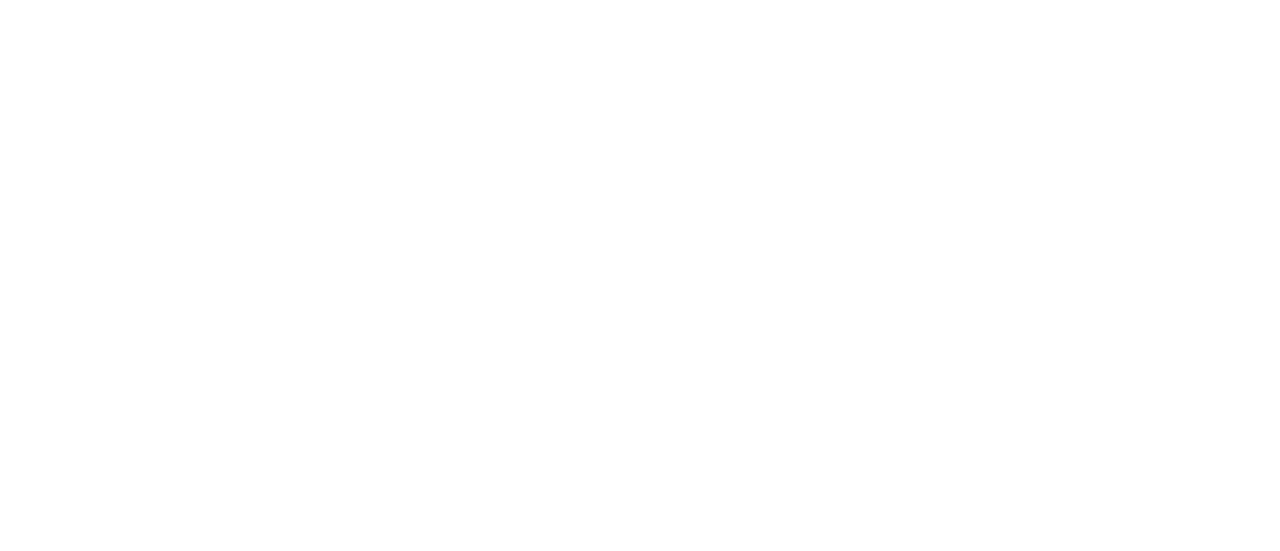 scroll, scrollTop: 0, scrollLeft: 0, axis: both 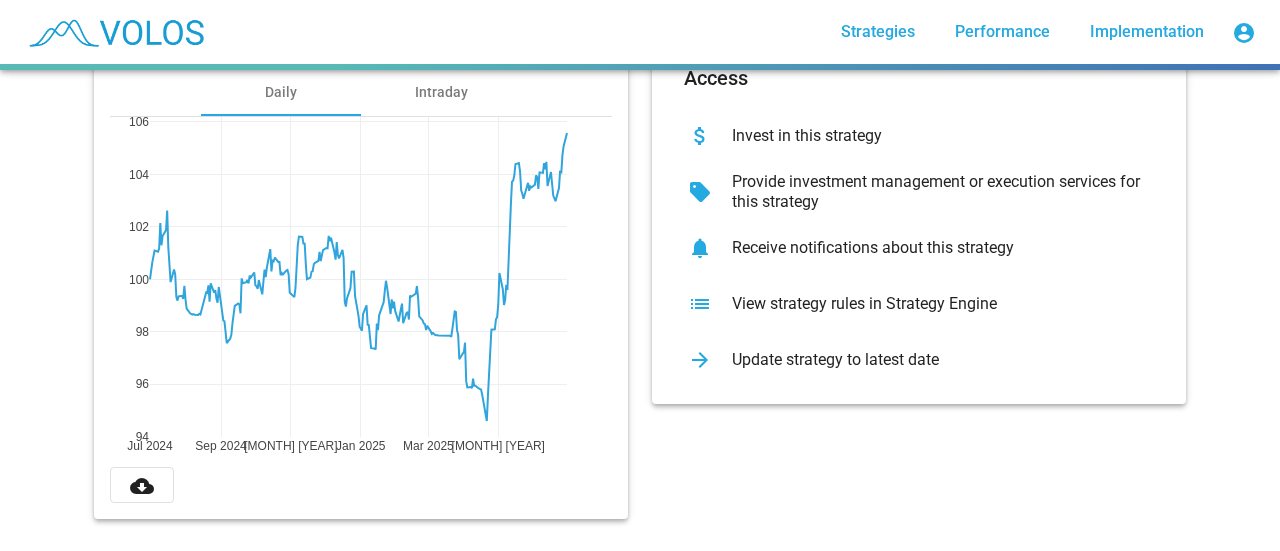 click on "View strategy rules in Strategy Engine" 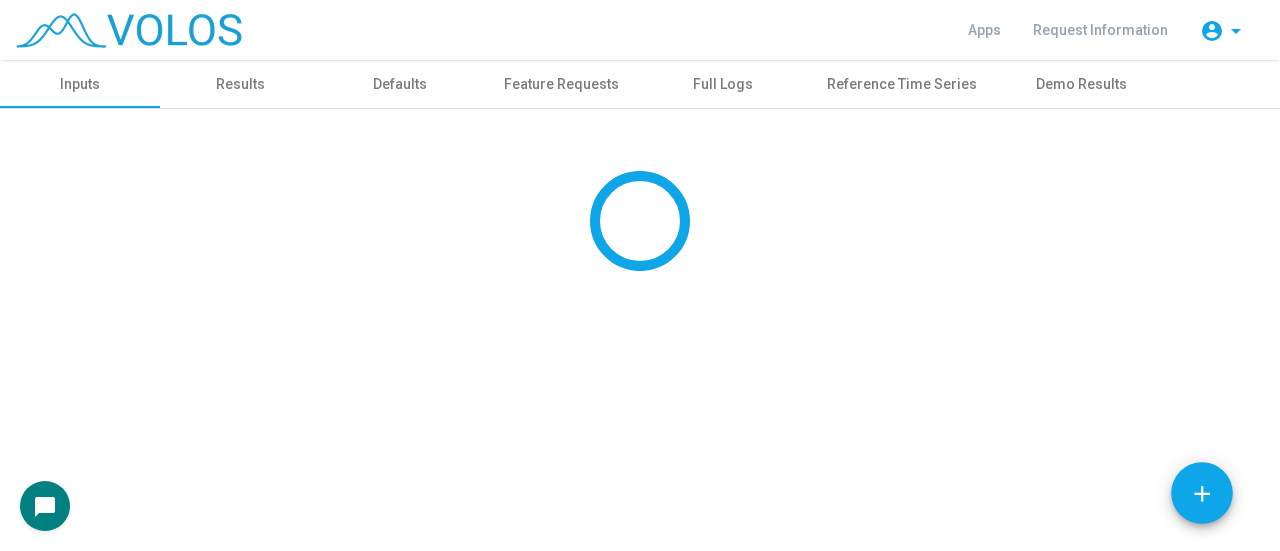 scroll, scrollTop: 0, scrollLeft: 0, axis: both 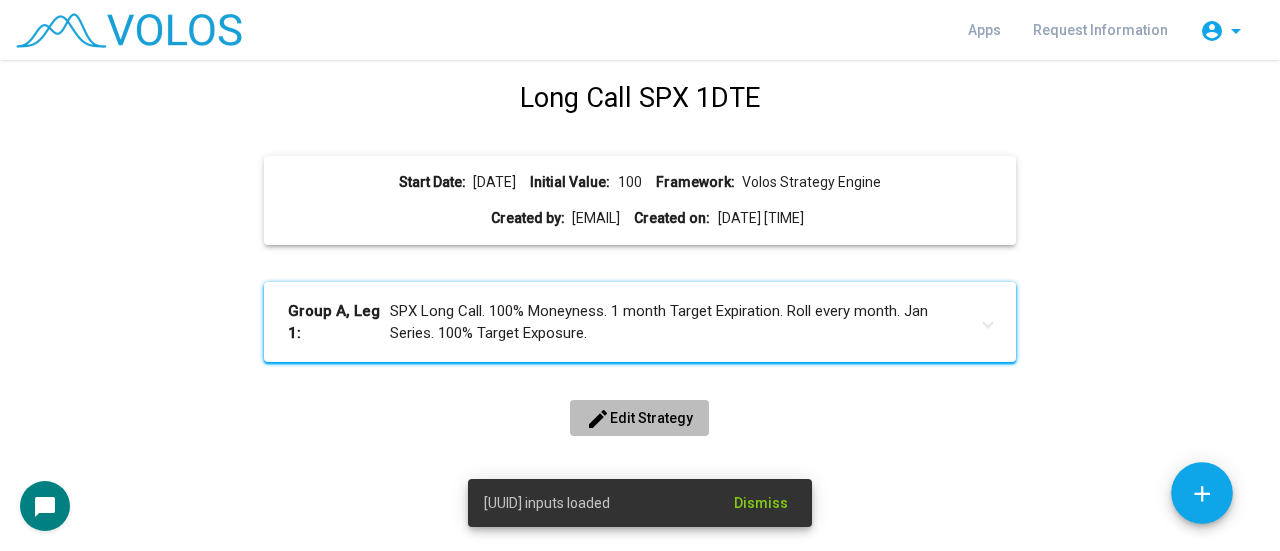 click on "edit  Edit Strategy" at bounding box center [639, 418] 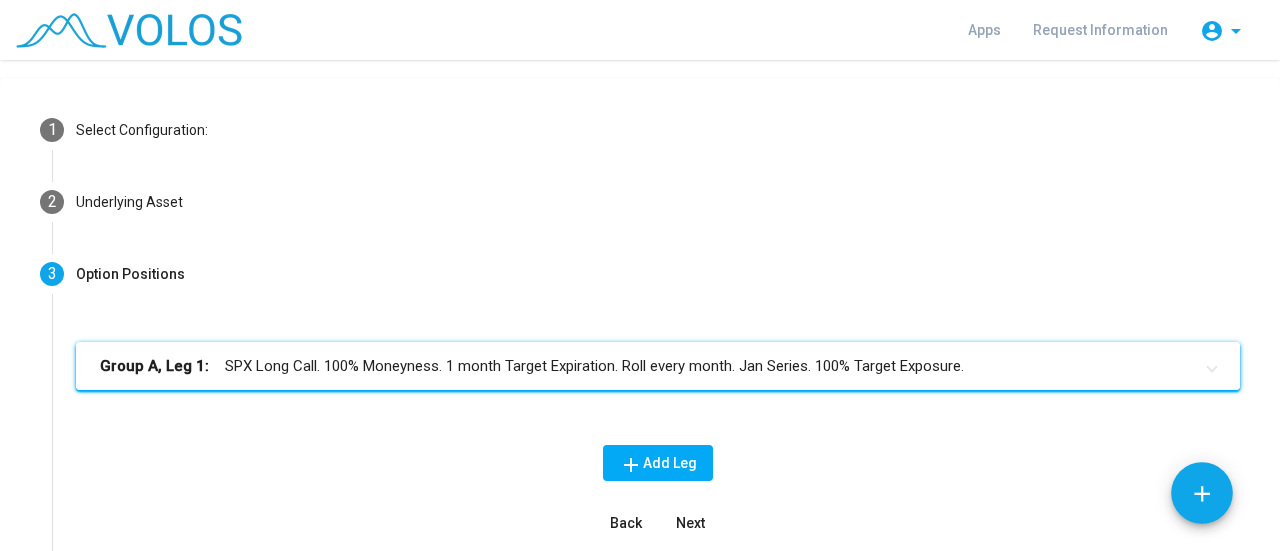 click on "Group A, Leg 1:   SPX Long Call. 100% Moneyness. 1 month Target Expiration. Roll every month. Jan Series. 100% Target Exposure." at bounding box center (646, 366) 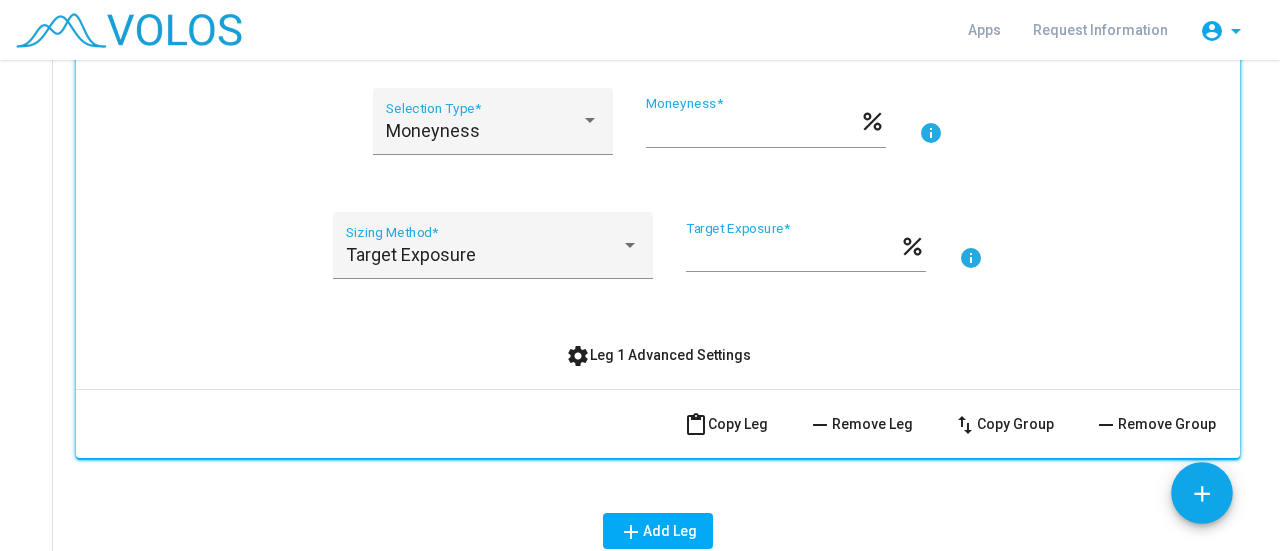 scroll, scrollTop: 761, scrollLeft: 0, axis: vertical 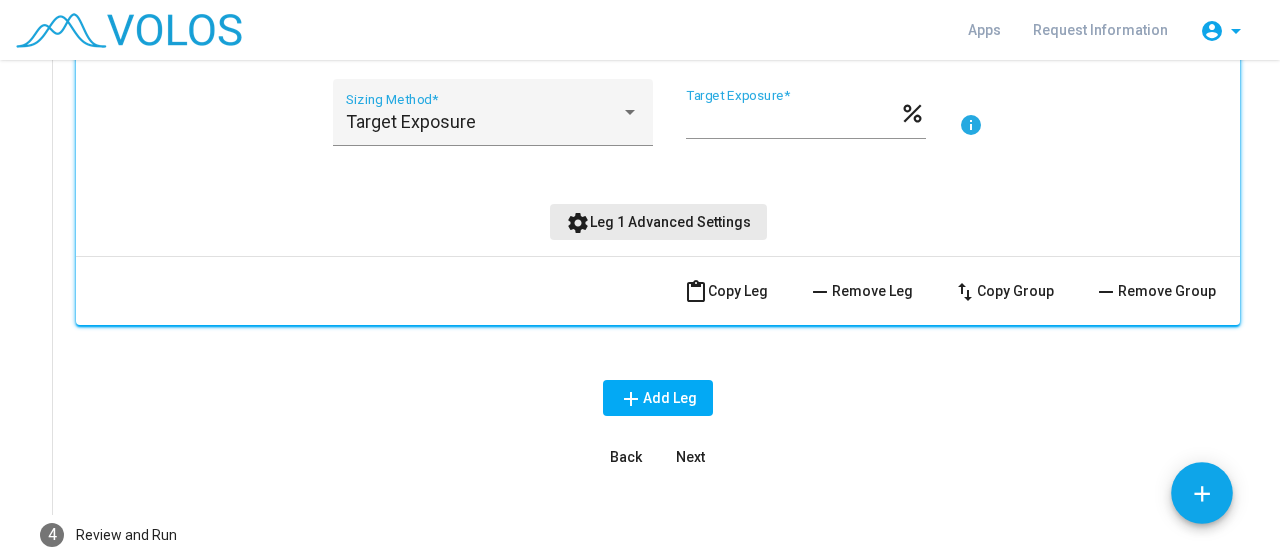 click on "settings  Leg 1 Advanced Settings" at bounding box center [658, 222] 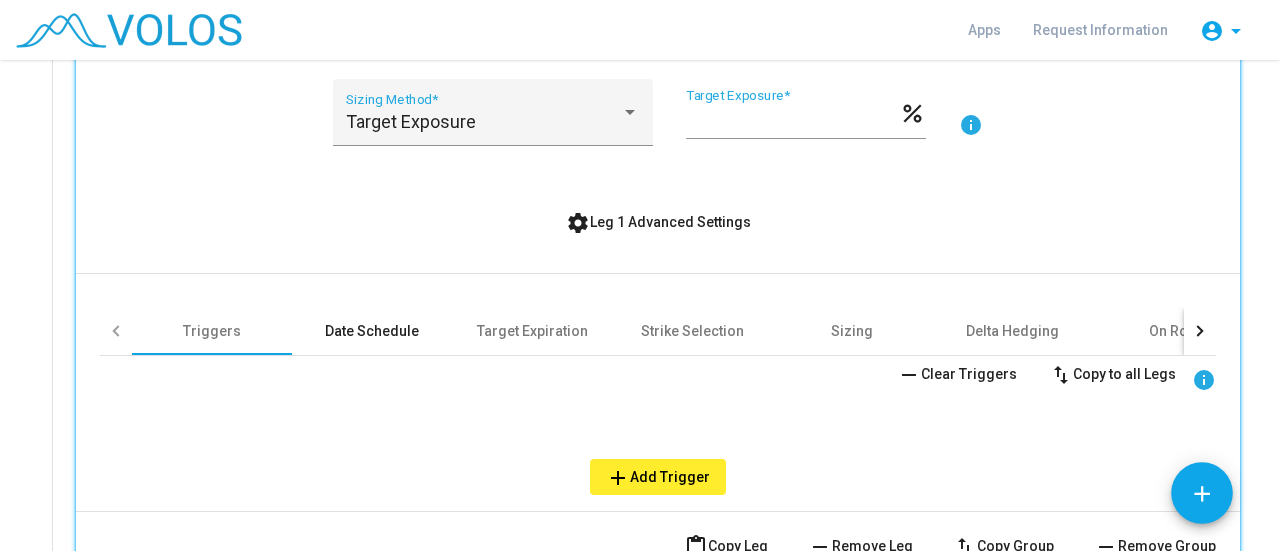 click on "Date Schedule" at bounding box center [372, 331] 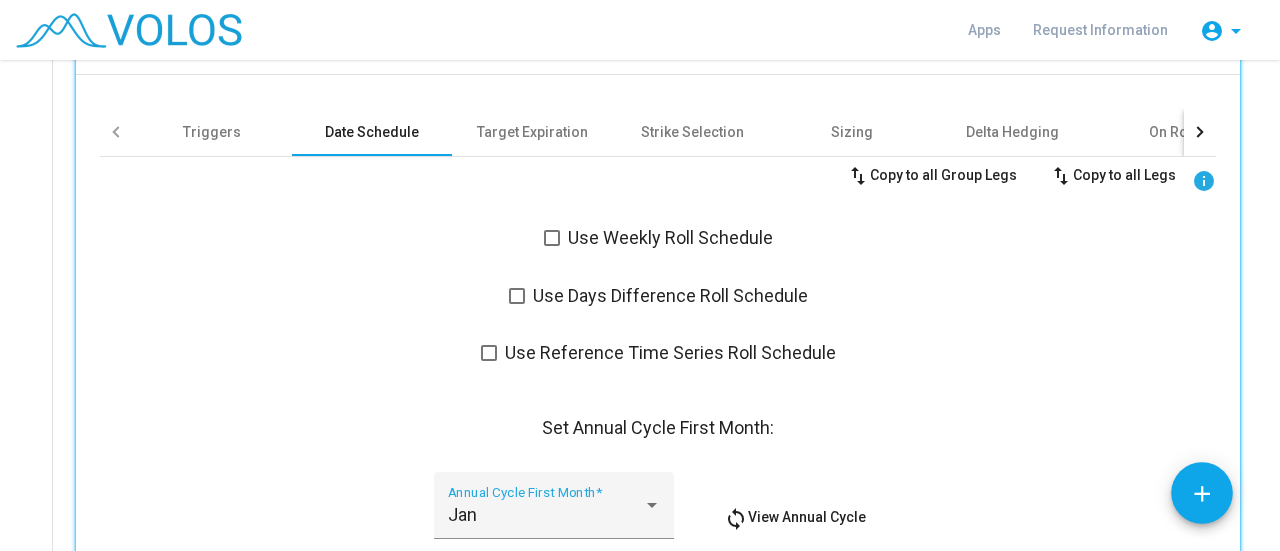 scroll, scrollTop: 961, scrollLeft: 0, axis: vertical 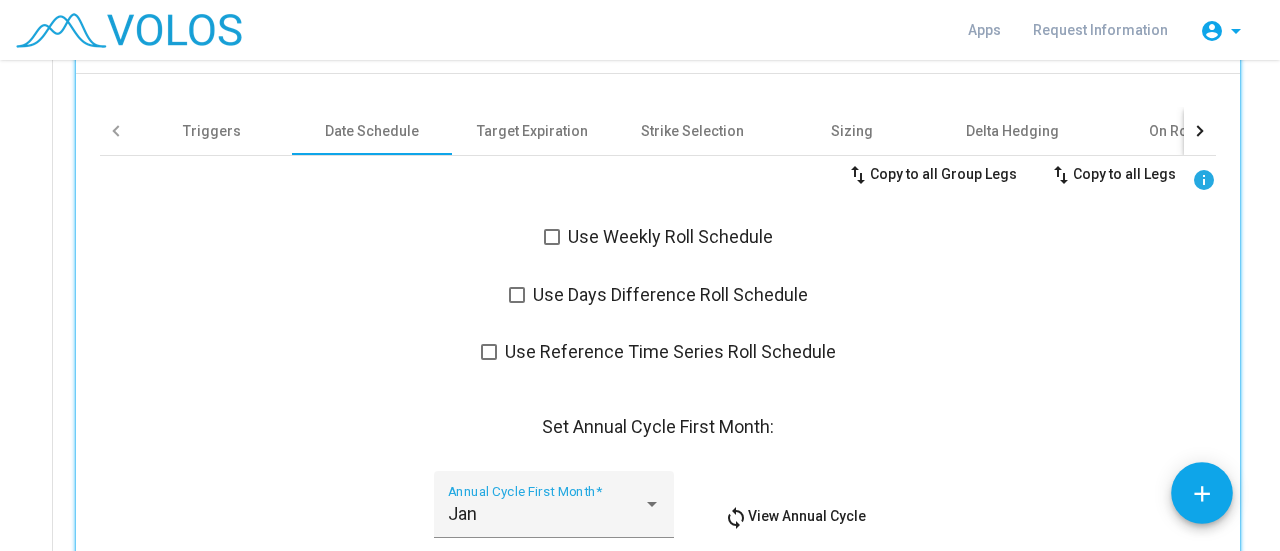 click at bounding box center [517, 295] 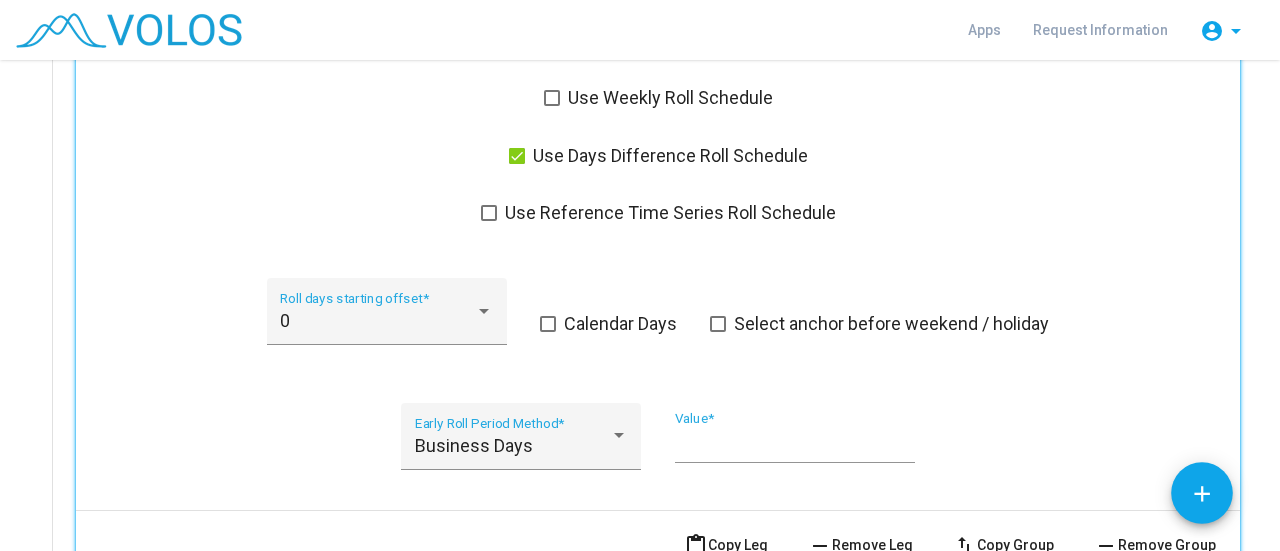 scroll, scrollTop: 1161, scrollLeft: 0, axis: vertical 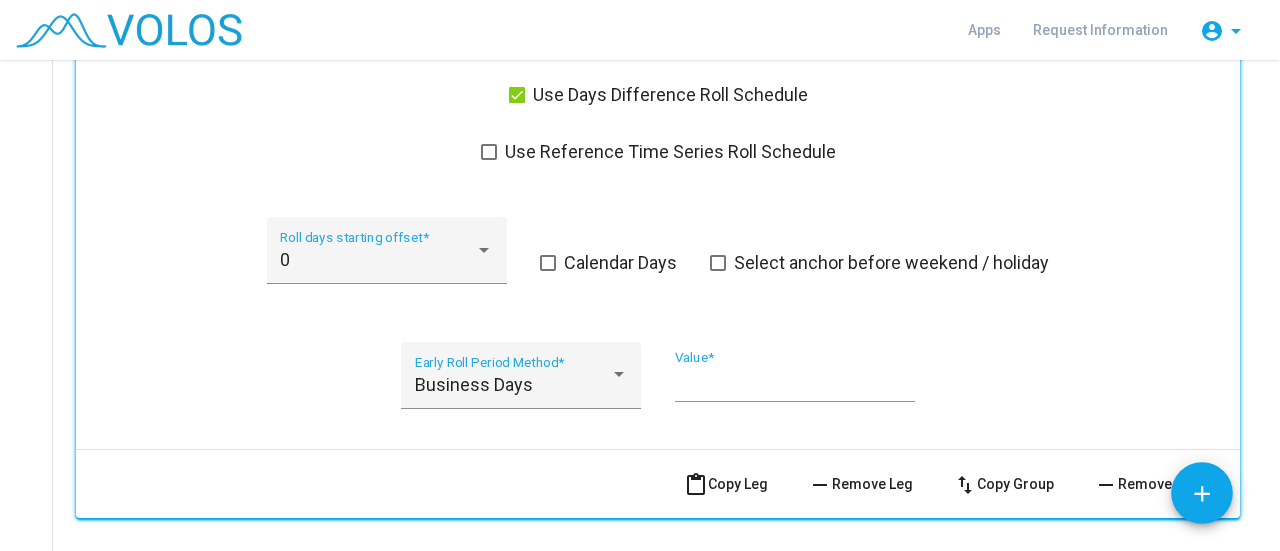 type on "*" 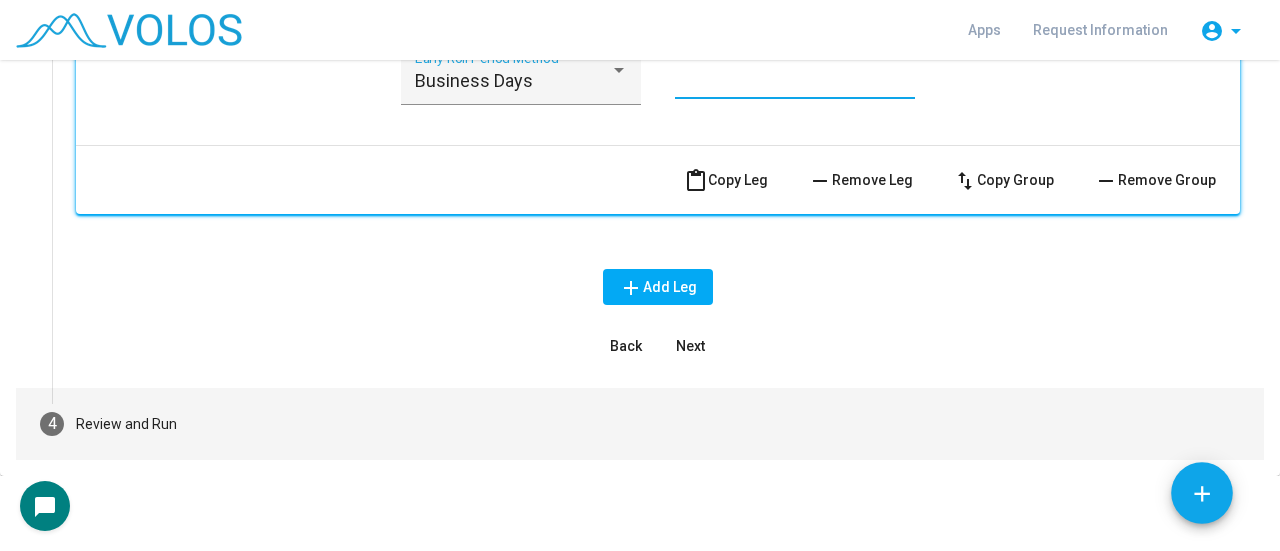 click on "4 Review and Run" at bounding box center [640, 424] 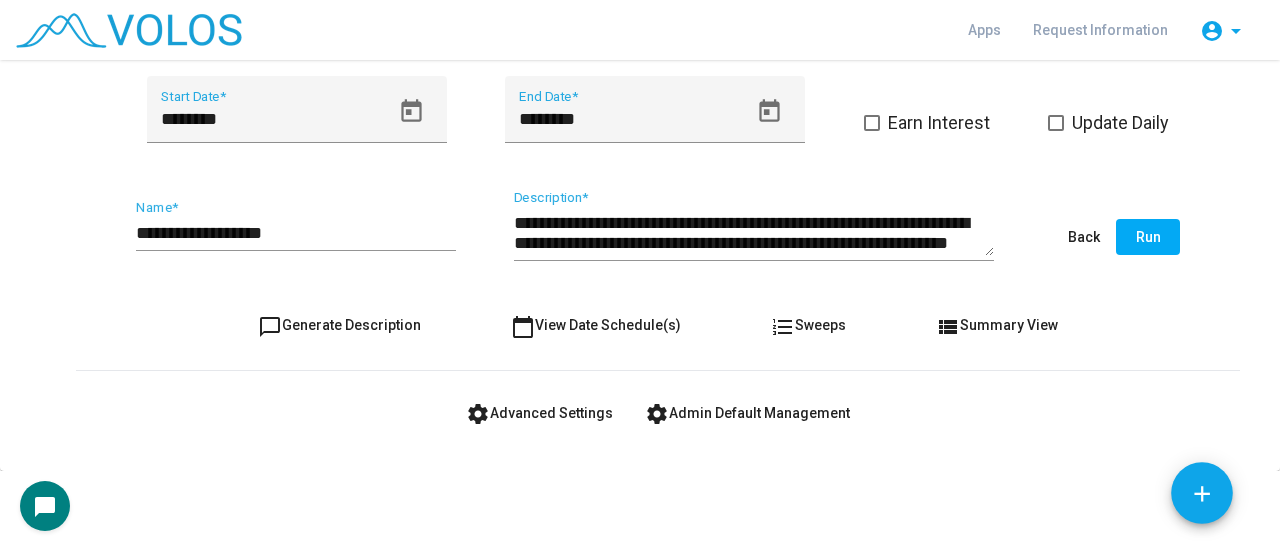 scroll, scrollTop: 436, scrollLeft: 0, axis: vertical 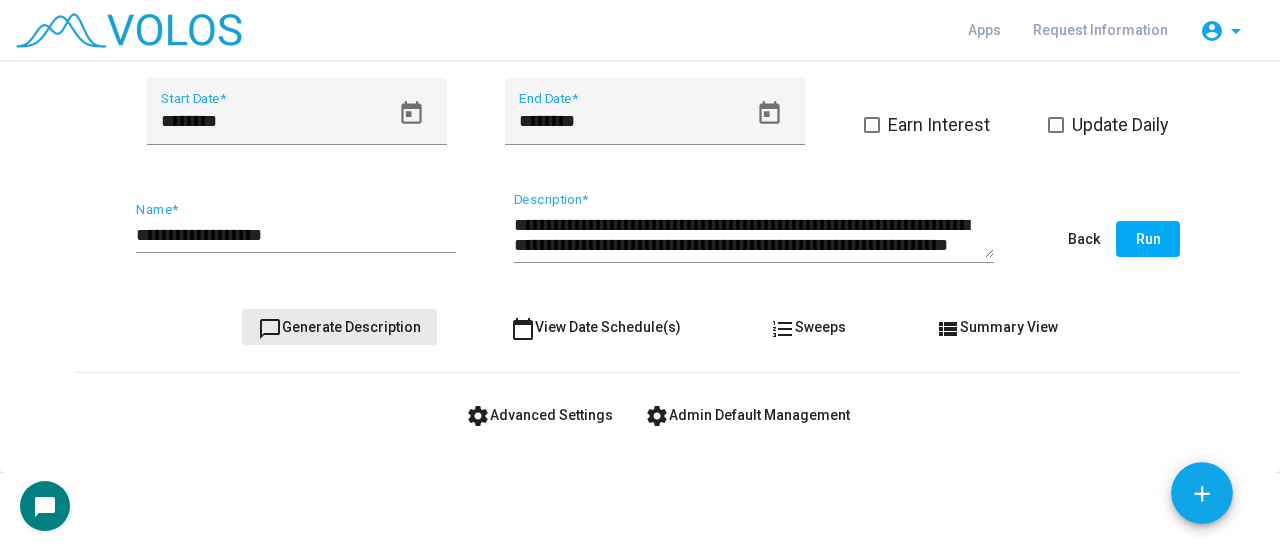 click on "chat_bubble_outline  Generate Description" at bounding box center [339, 327] 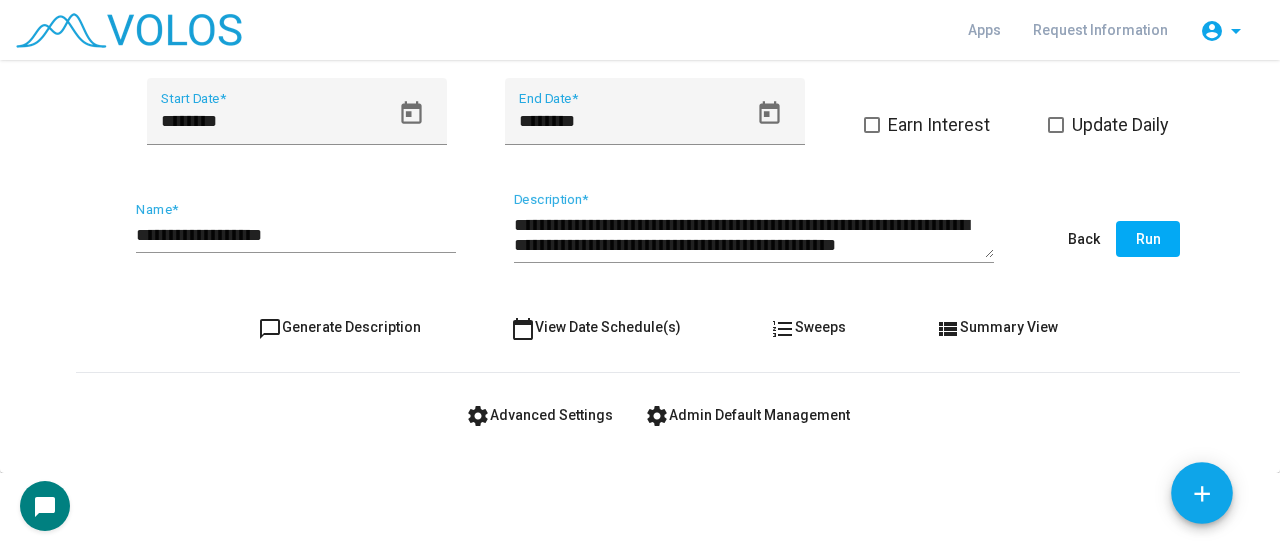 click on "**********" at bounding box center [296, 235] 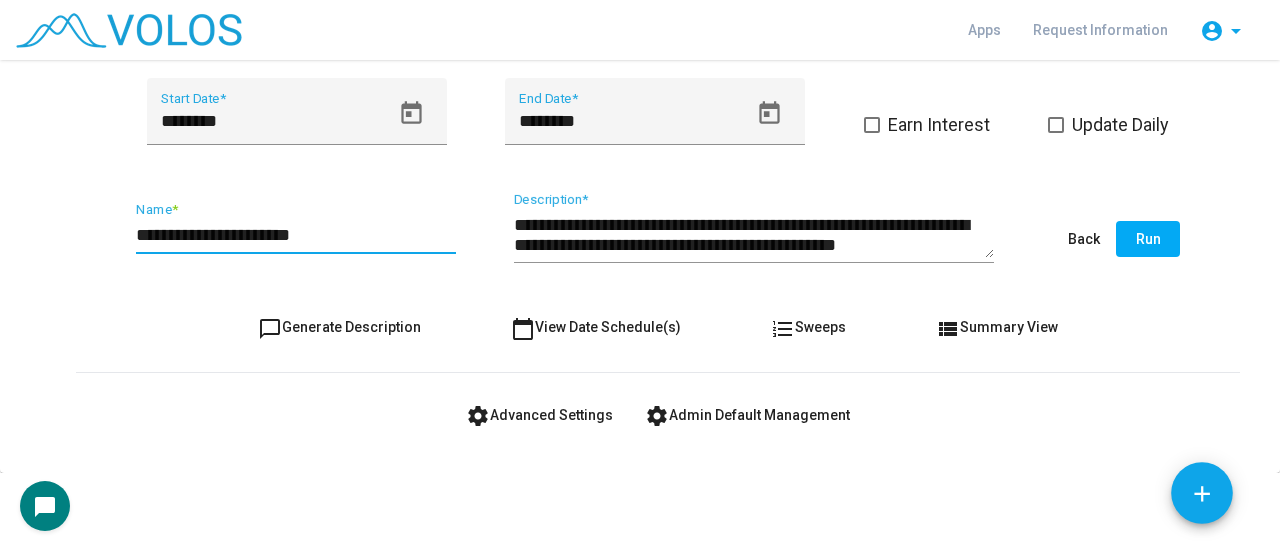 type on "**********" 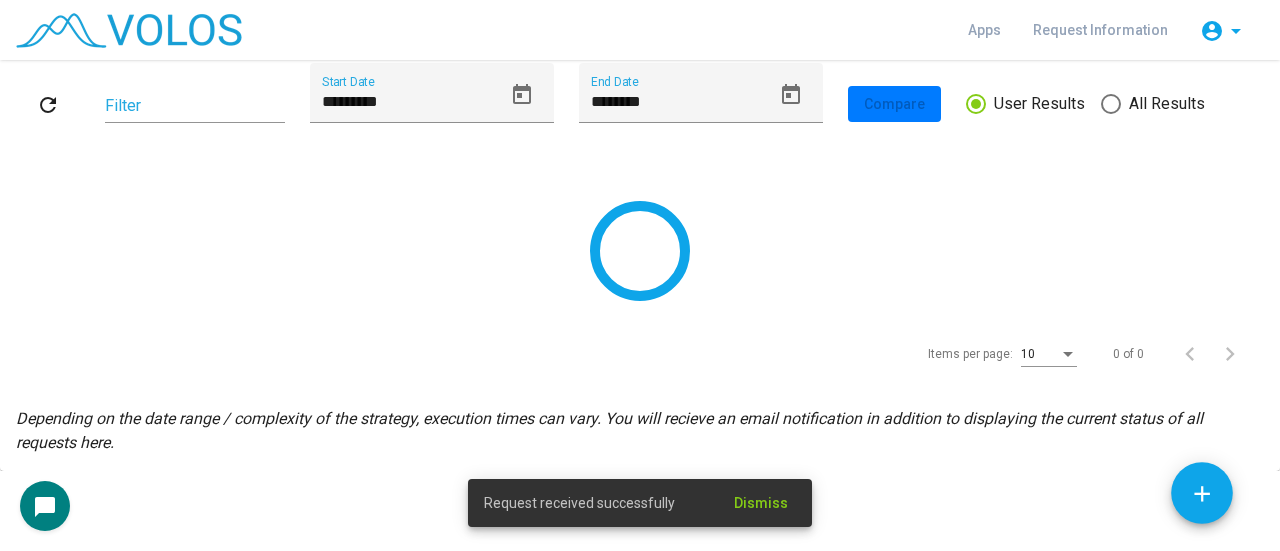 scroll, scrollTop: 0, scrollLeft: 0, axis: both 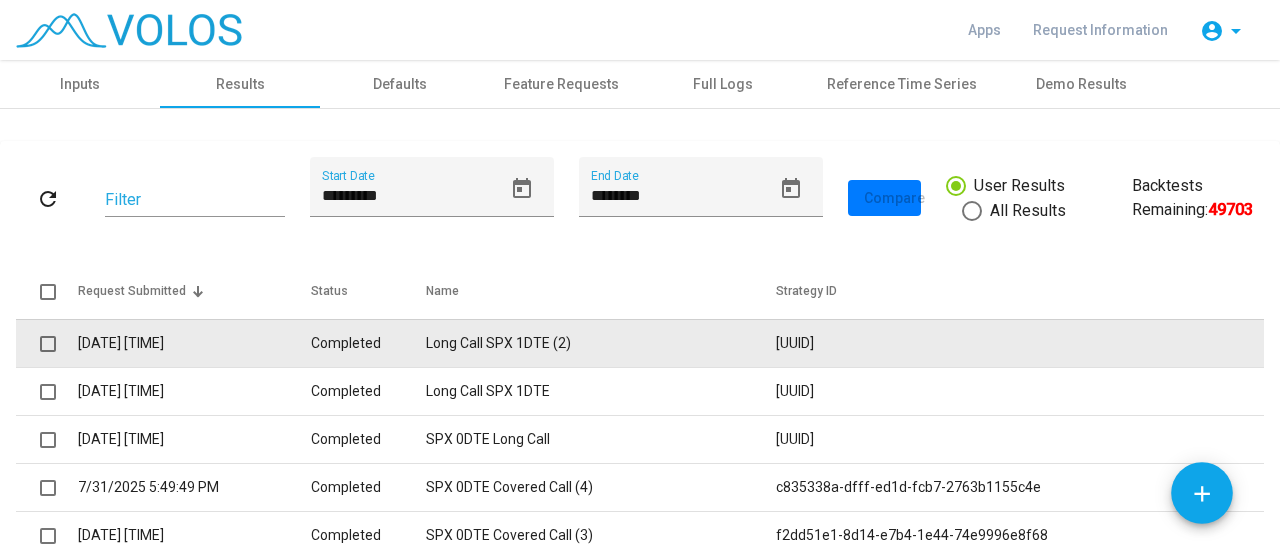 click on "Long Call SPX 1DTE (2)" at bounding box center (601, 343) 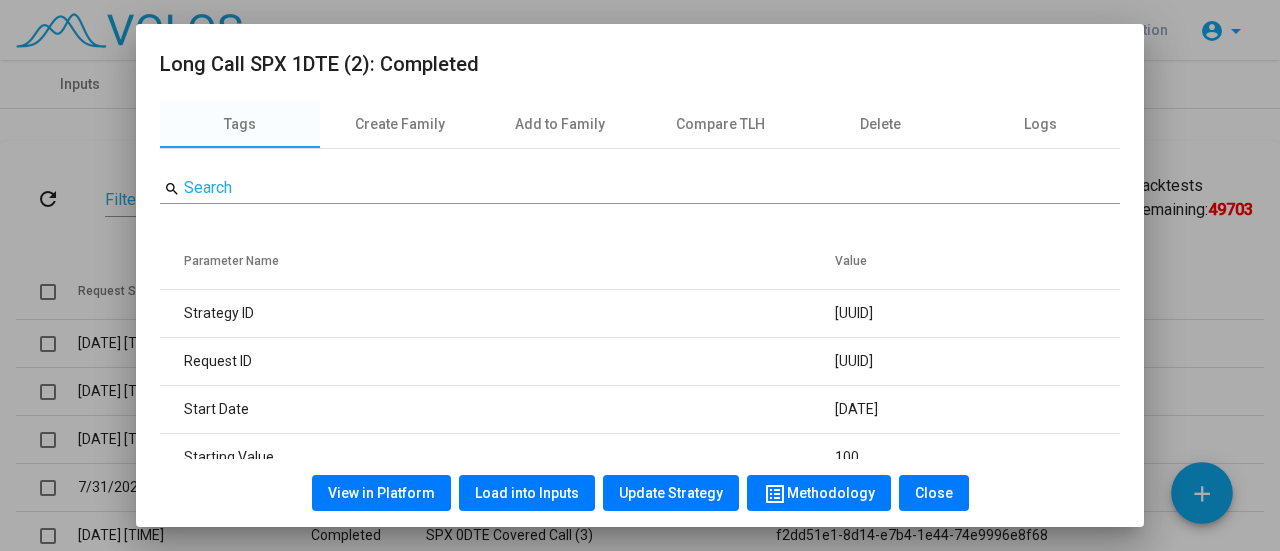 click on "View in Platform" at bounding box center [381, 493] 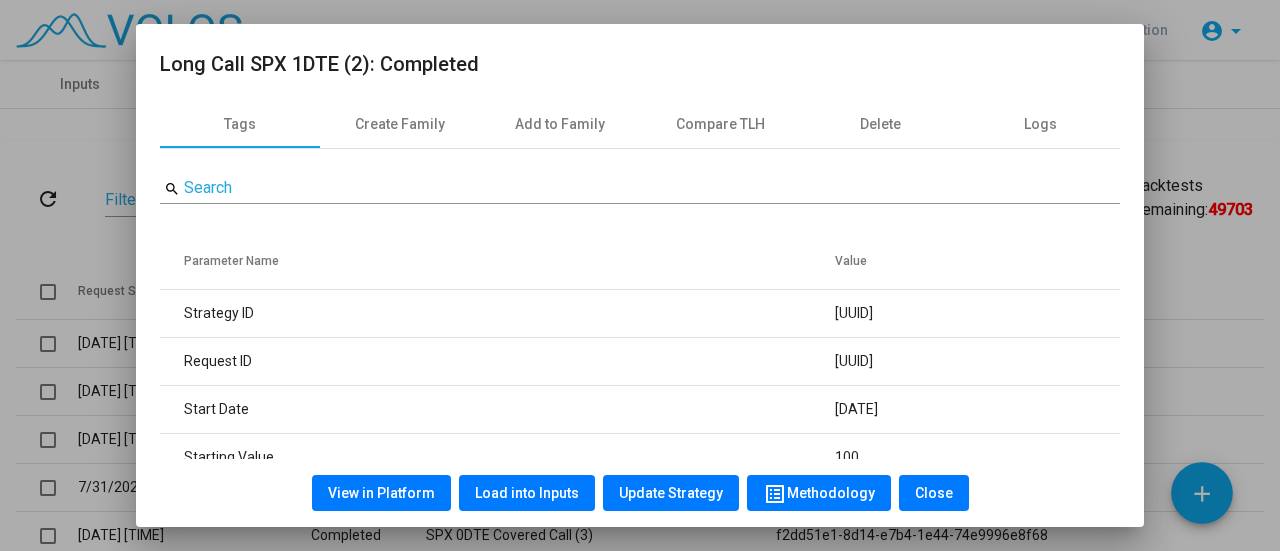 click at bounding box center [640, 275] 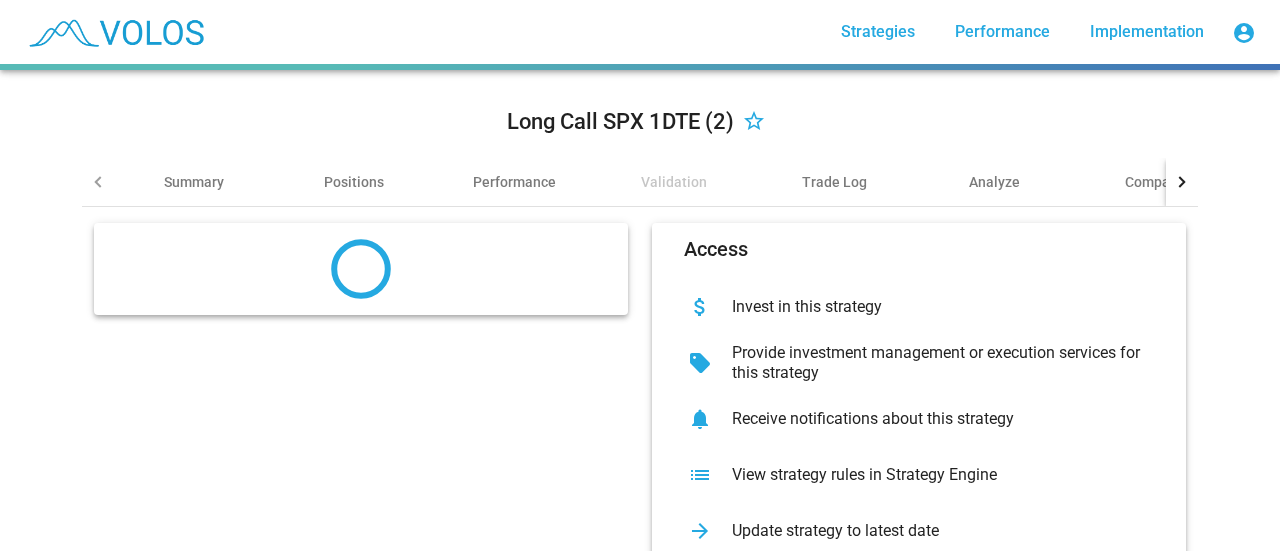 scroll, scrollTop: 0, scrollLeft: 0, axis: both 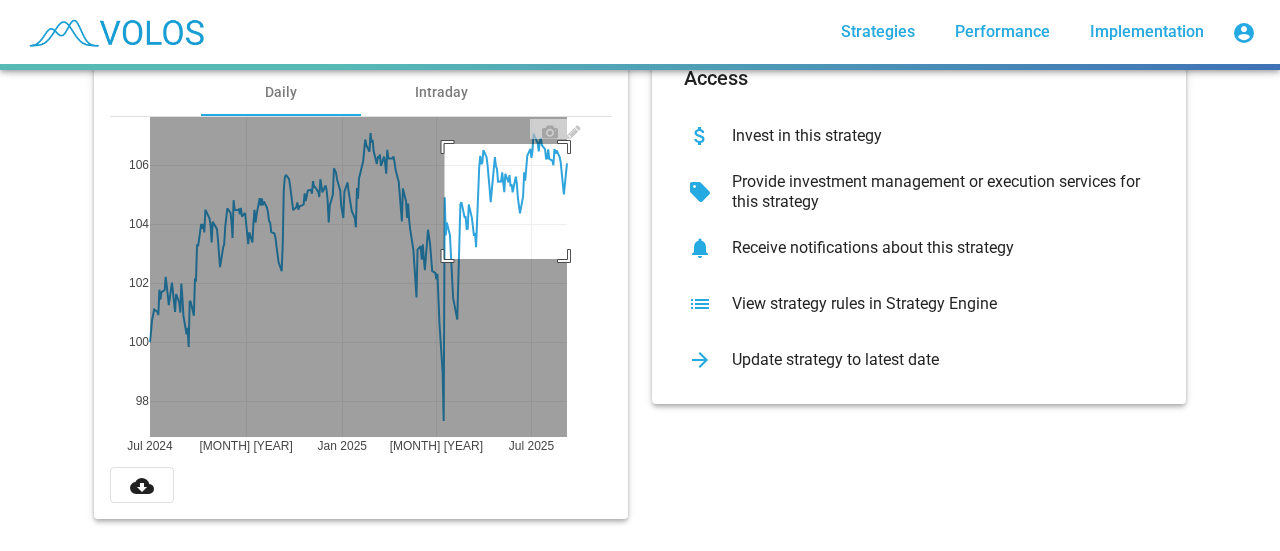 drag, startPoint x: 437, startPoint y: 129, endPoint x: 601, endPoint y: 255, distance: 206.81392 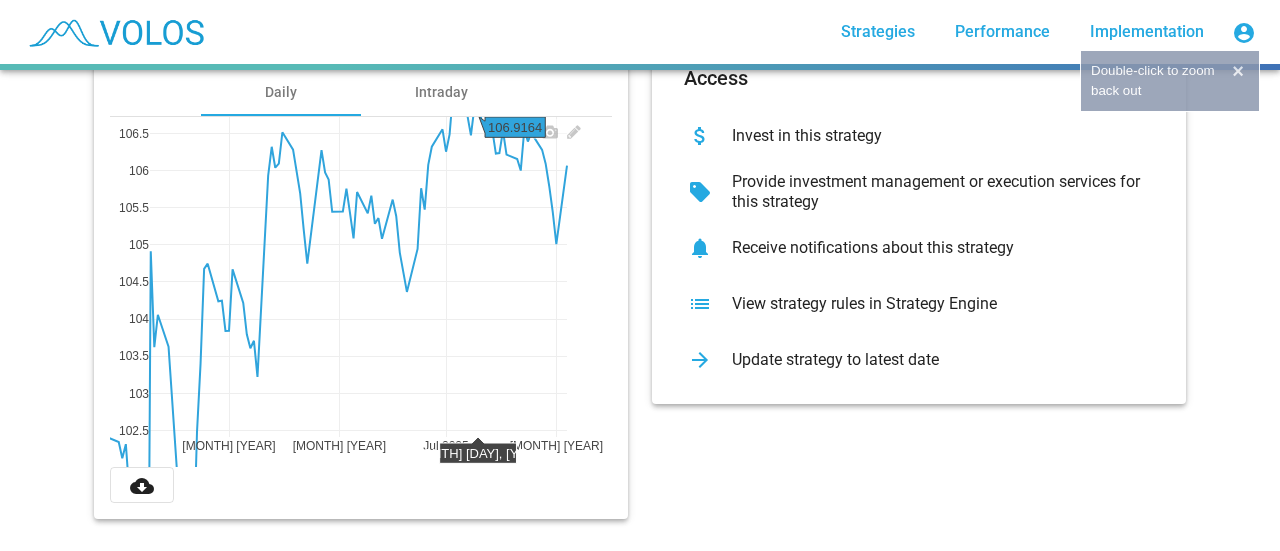 scroll, scrollTop: 238, scrollLeft: 0, axis: vertical 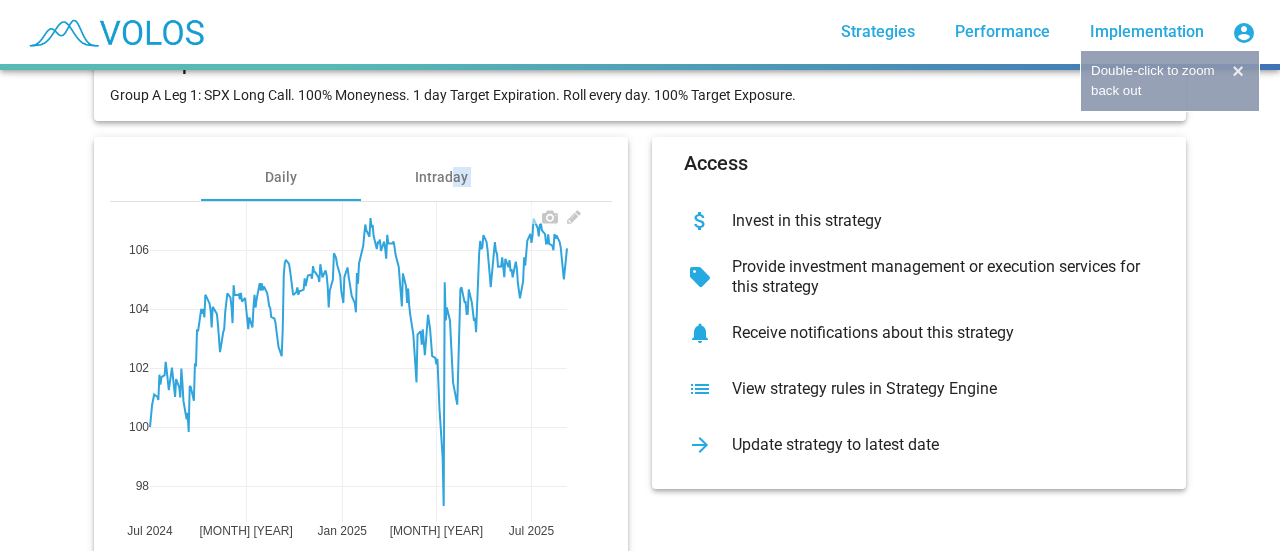 drag, startPoint x: 445, startPoint y: 201, endPoint x: 457, endPoint y: 210, distance: 15 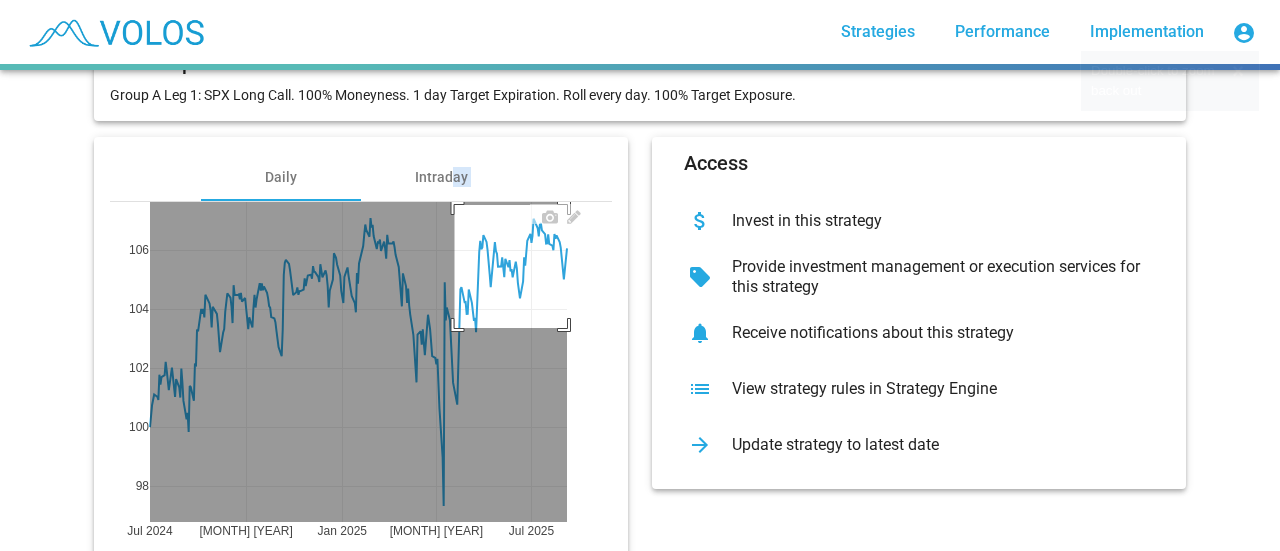 drag, startPoint x: 447, startPoint y: 205, endPoint x: 565, endPoint y: 334, distance: 174.82849 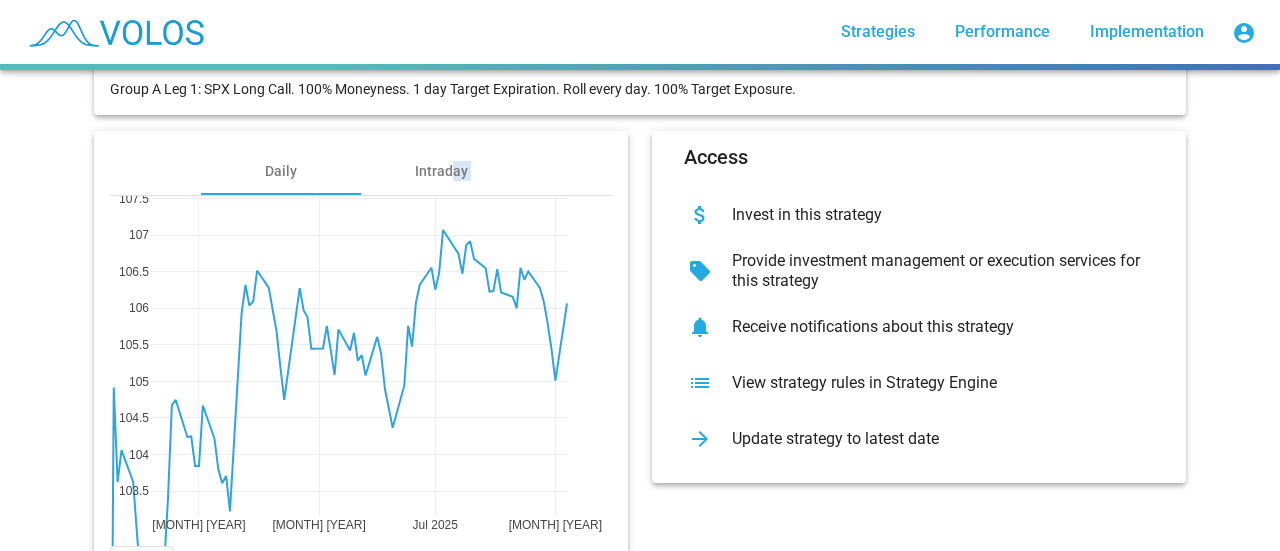 scroll, scrollTop: 338, scrollLeft: 0, axis: vertical 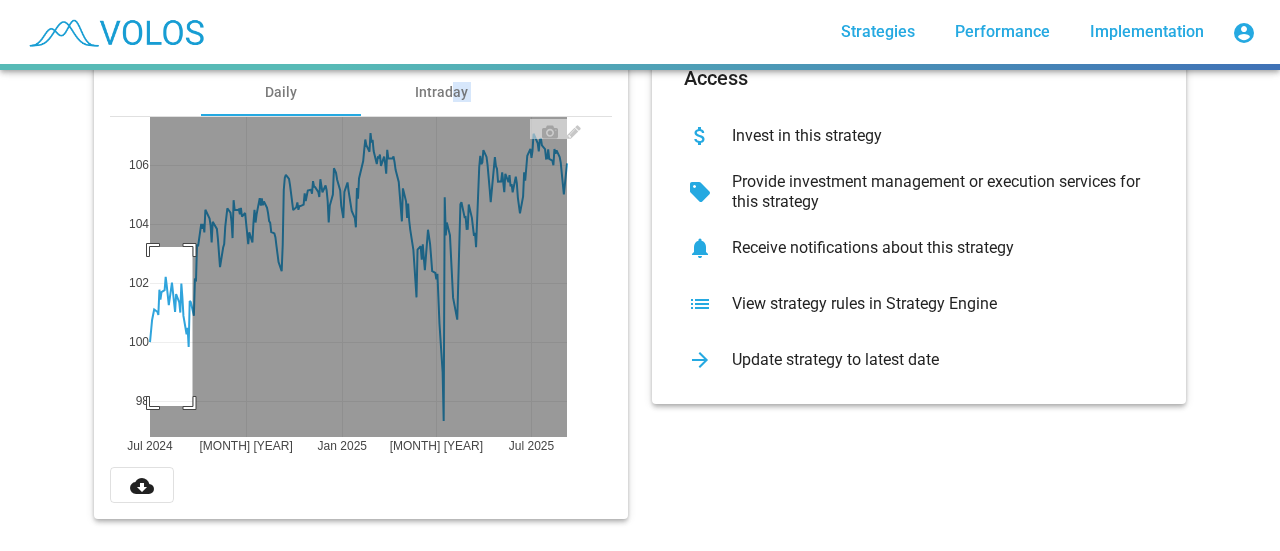 drag, startPoint x: 185, startPoint y: 232, endPoint x: 115, endPoint y: 379, distance: 162.81584 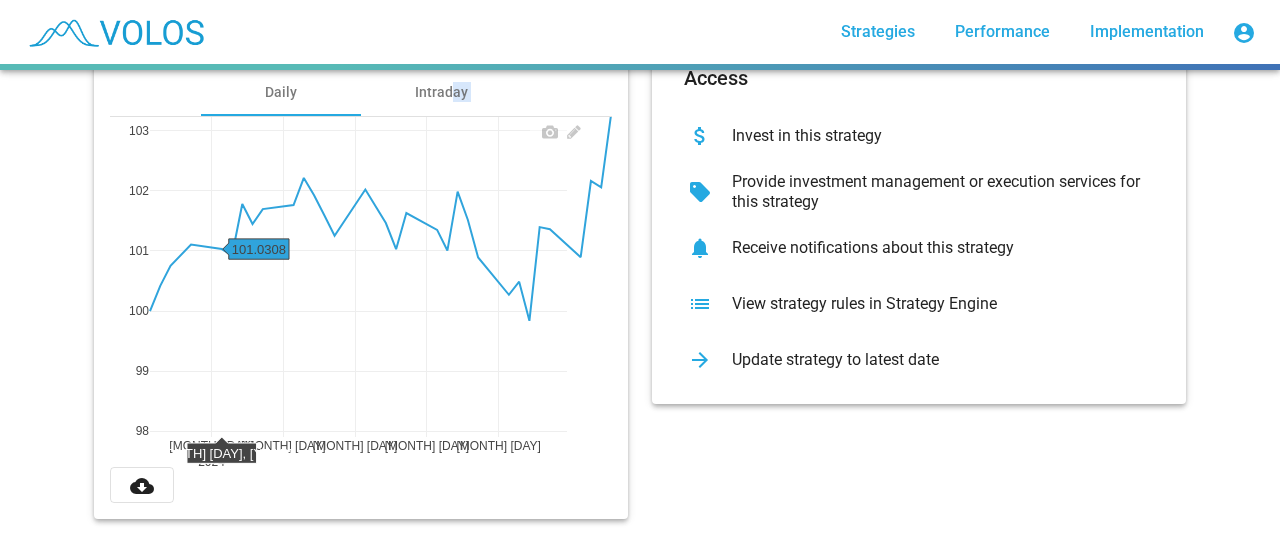scroll, scrollTop: 338, scrollLeft: 0, axis: vertical 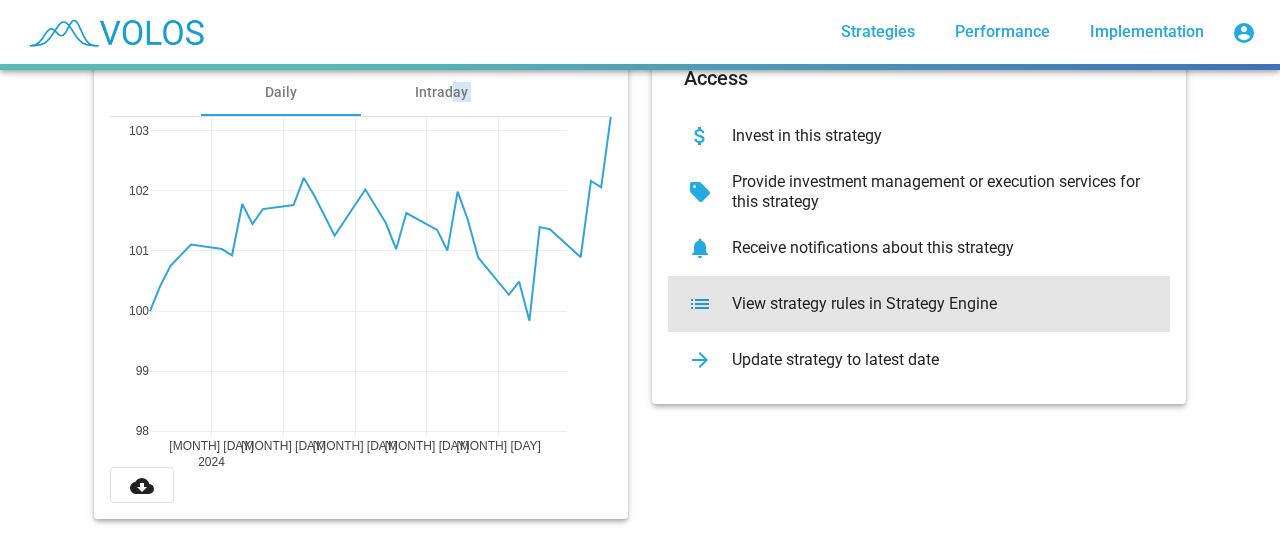 click on "list View strategy rules in Strategy Engine" 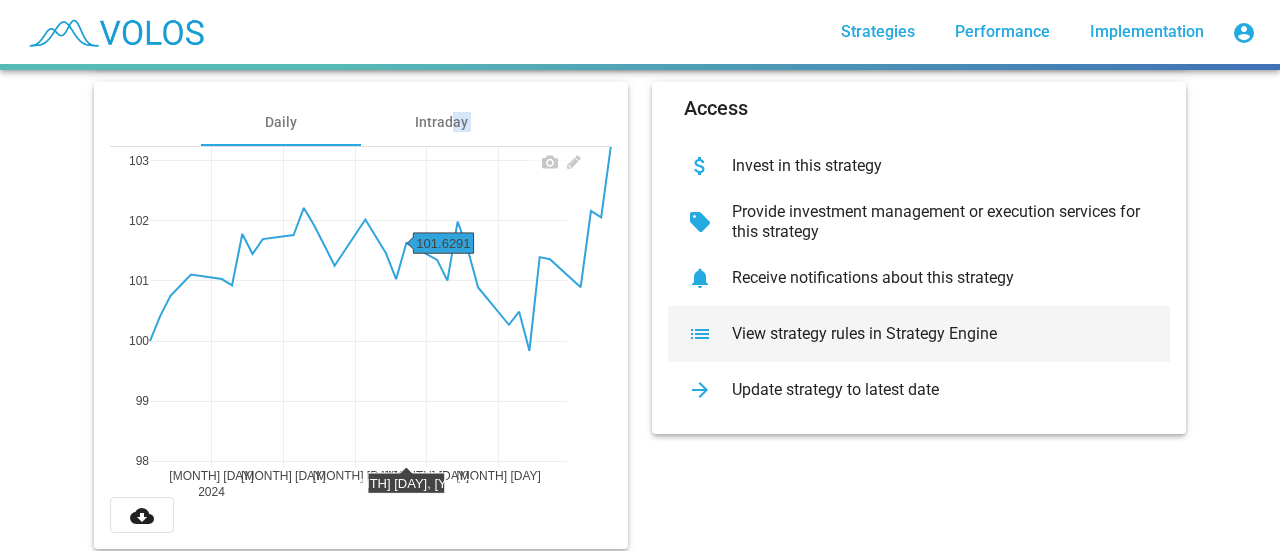 scroll, scrollTop: 300, scrollLeft: 0, axis: vertical 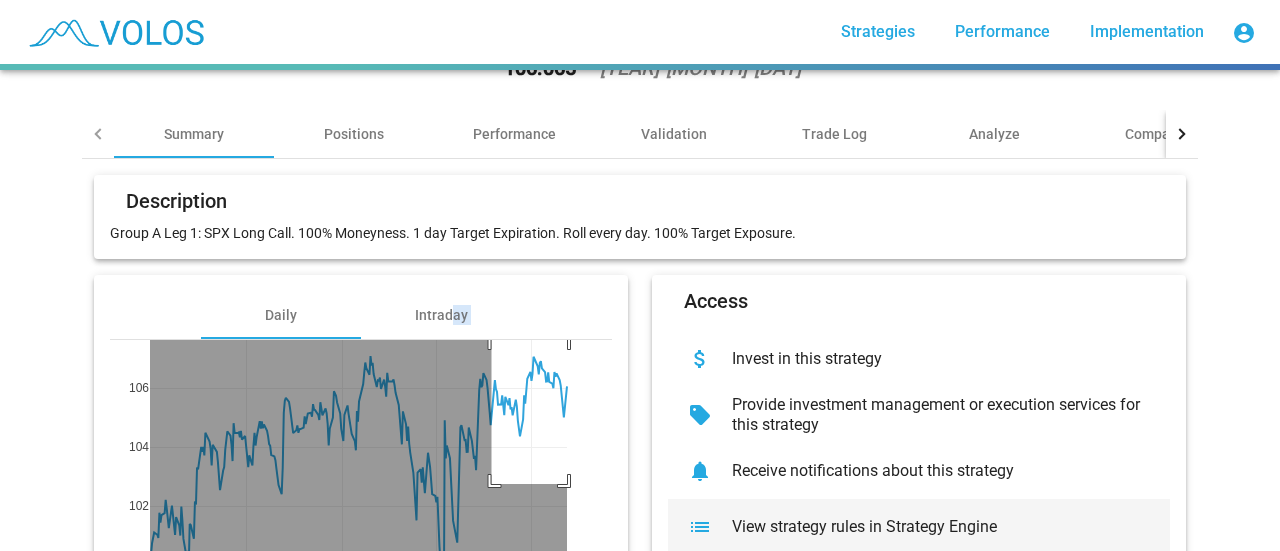 drag, startPoint x: 484, startPoint y: 340, endPoint x: 634, endPoint y: 484, distance: 207.93268 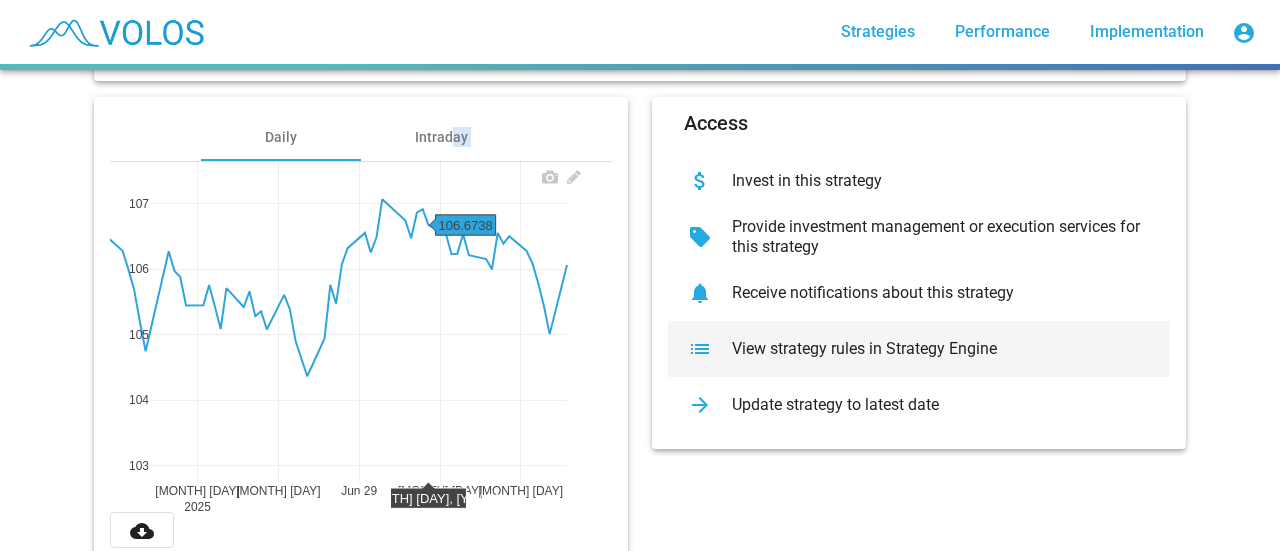 scroll, scrollTop: 300, scrollLeft: 0, axis: vertical 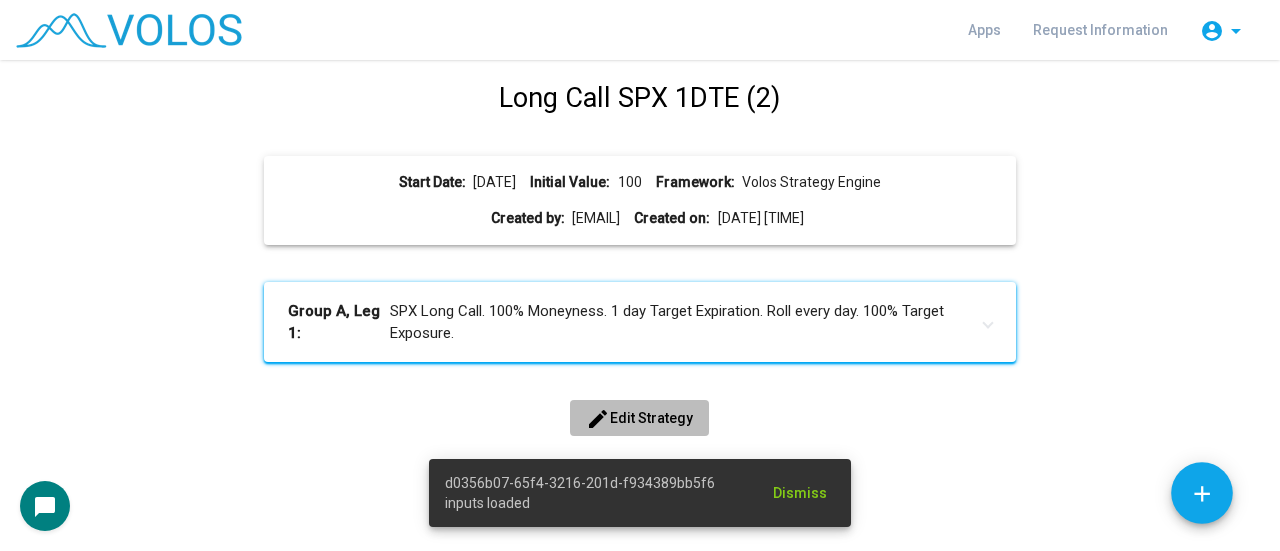 click on "edit  Edit Strategy" at bounding box center [639, 418] 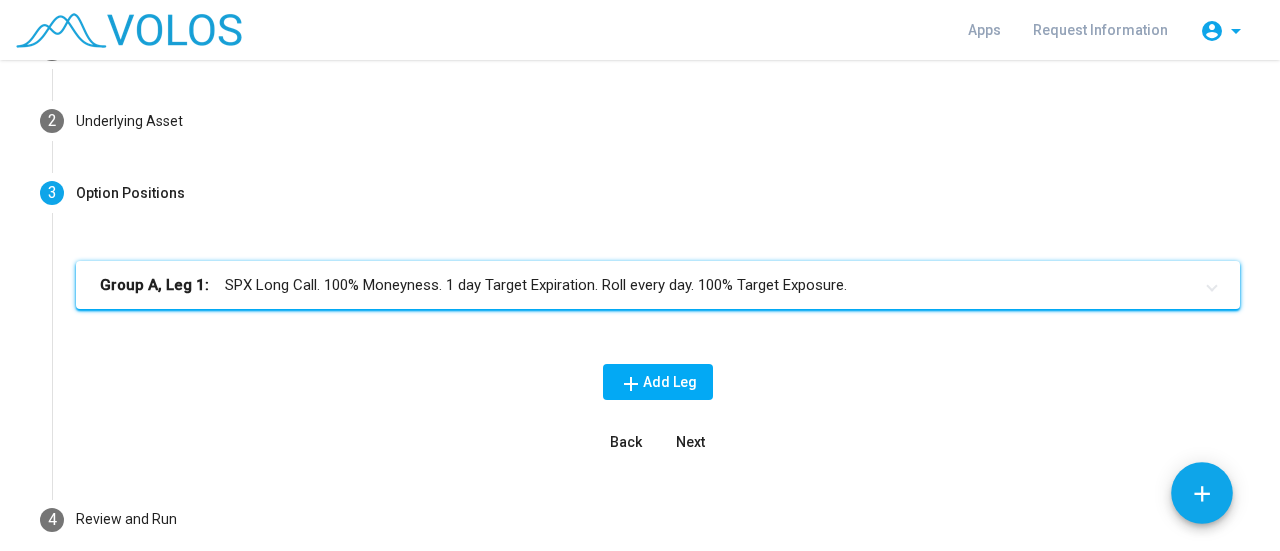 scroll, scrollTop: 242, scrollLeft: 0, axis: vertical 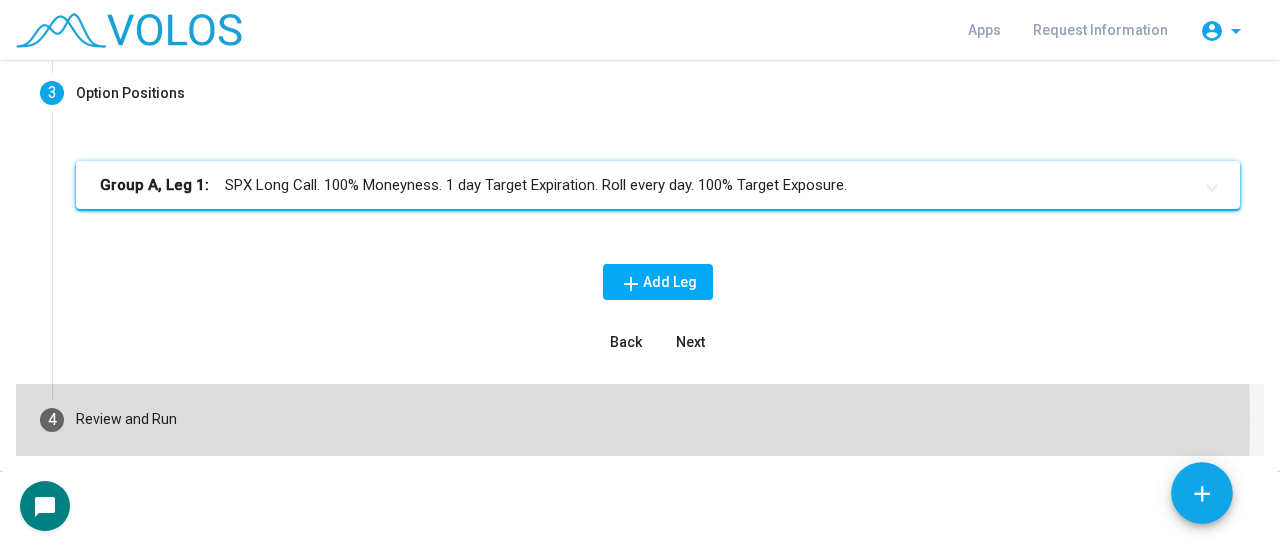 click on "4 Review and Run" at bounding box center (640, 420) 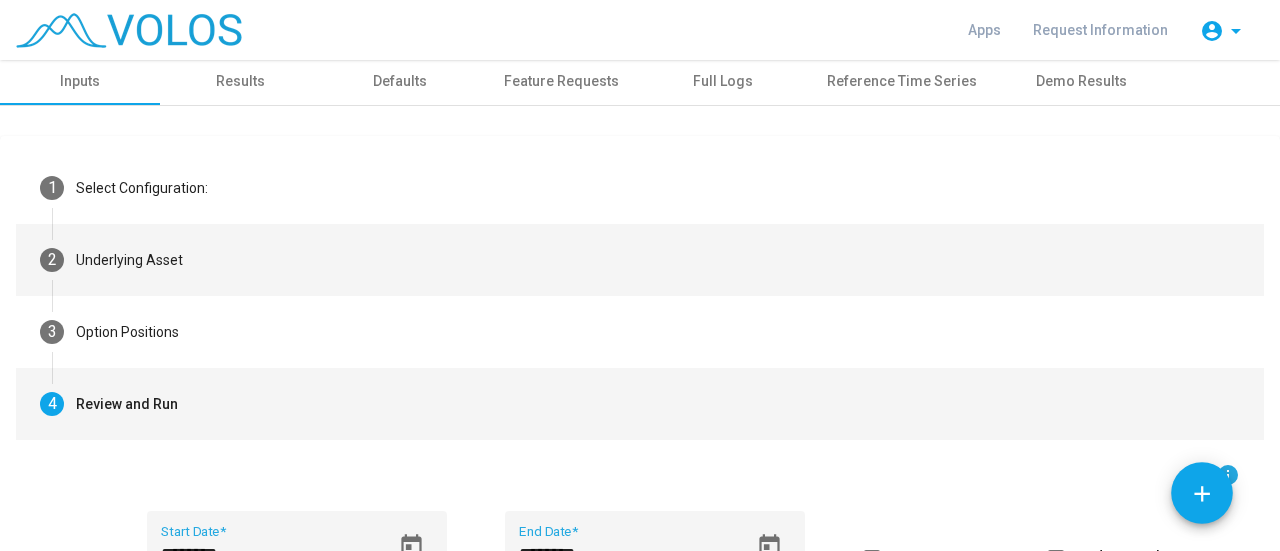 scroll, scrollTop: 0, scrollLeft: 0, axis: both 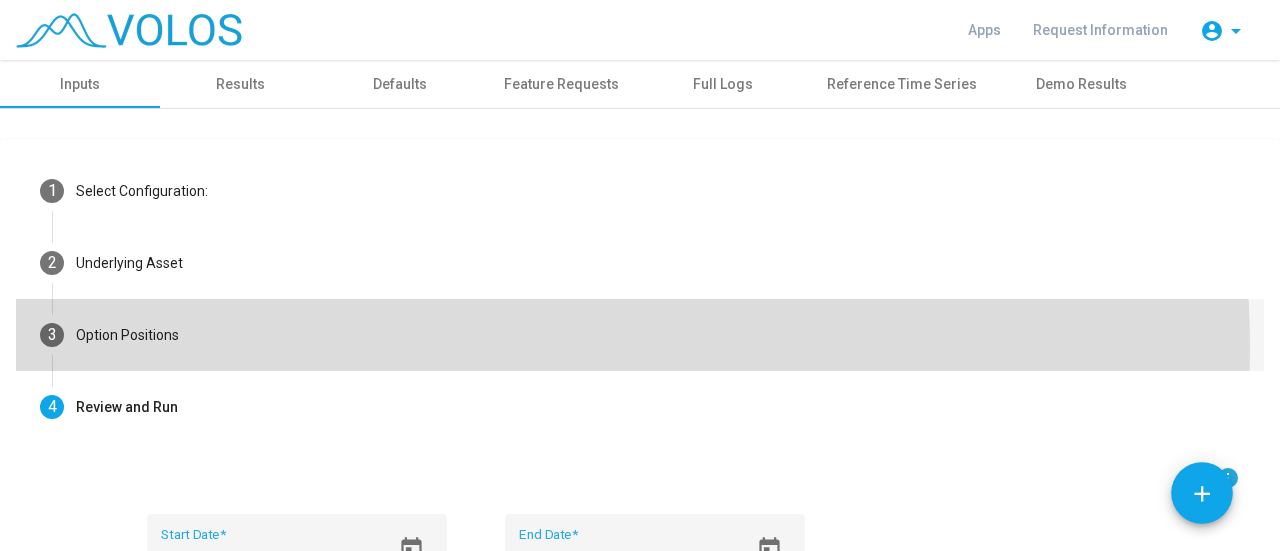 click on "3 Option Positions" at bounding box center [640, 335] 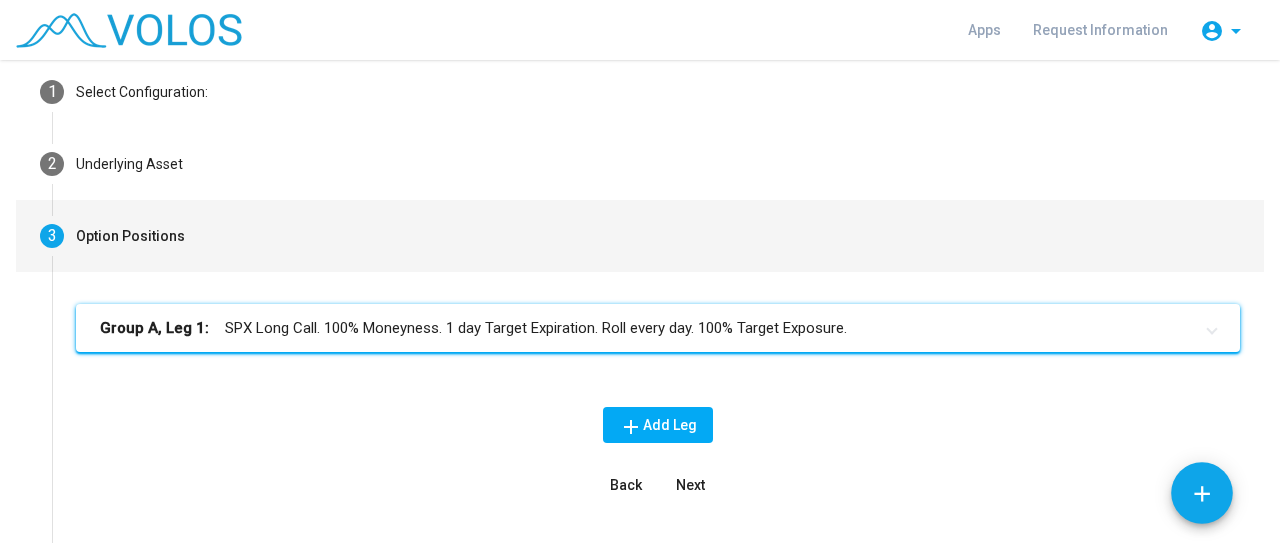 scroll, scrollTop: 0, scrollLeft: 0, axis: both 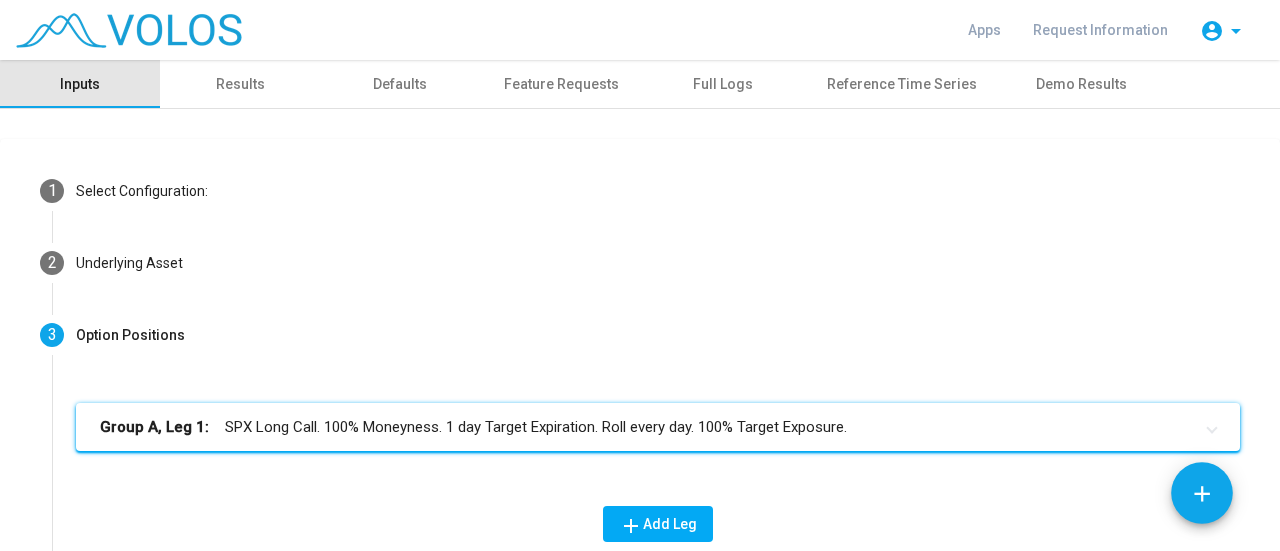 click on "Inputs" at bounding box center [80, 84] 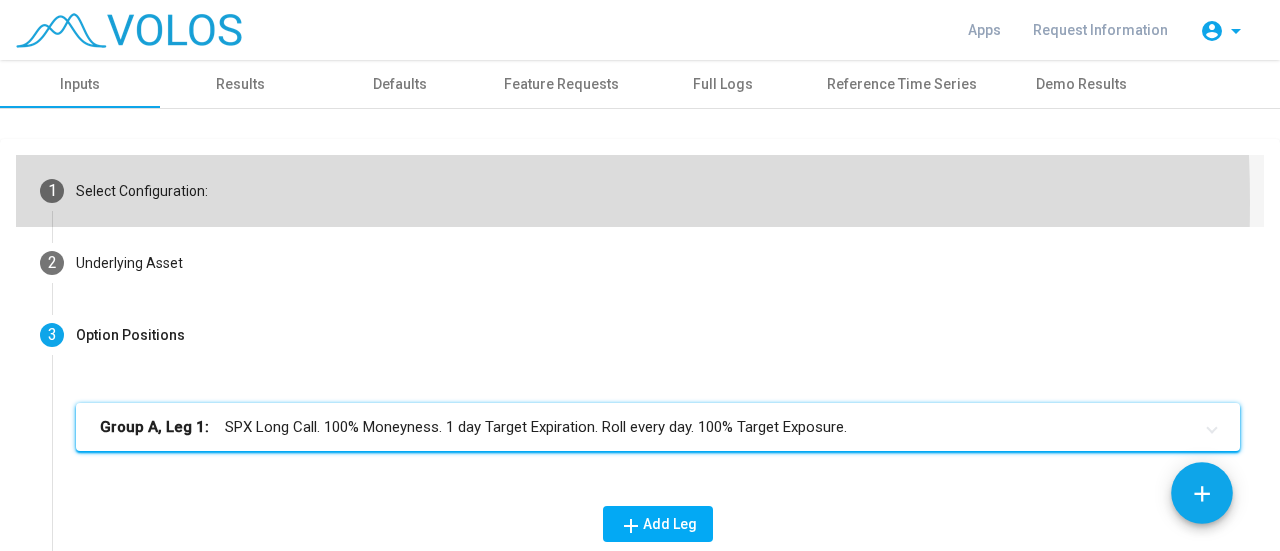click on "1 Select Configuration:" at bounding box center (640, 191) 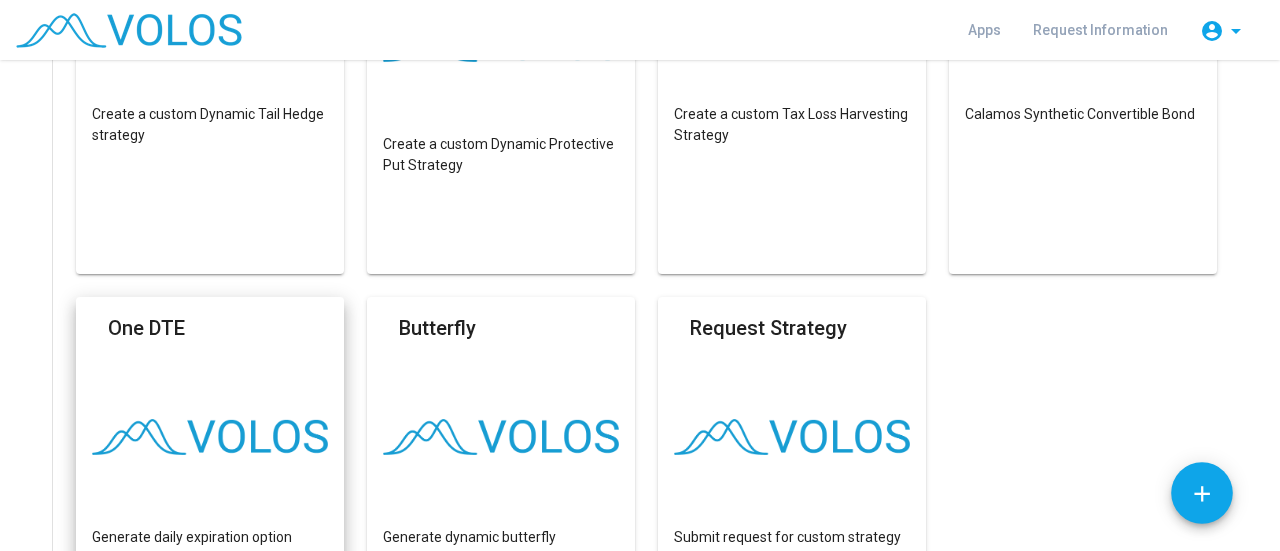 click on "One DTE" at bounding box center [210, 334] 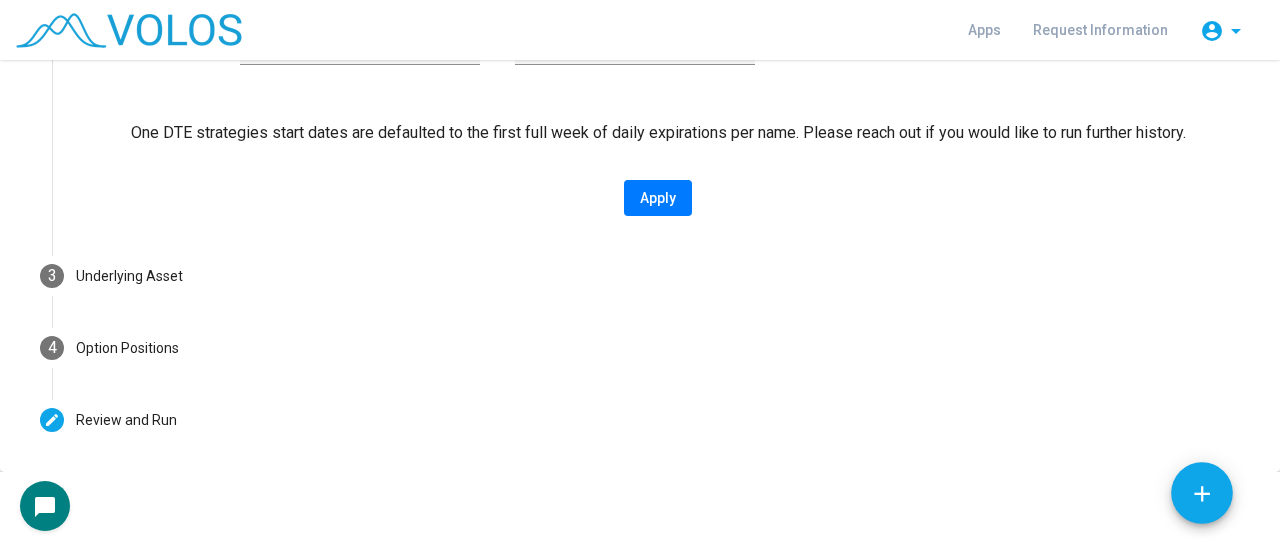 scroll, scrollTop: 152, scrollLeft: 0, axis: vertical 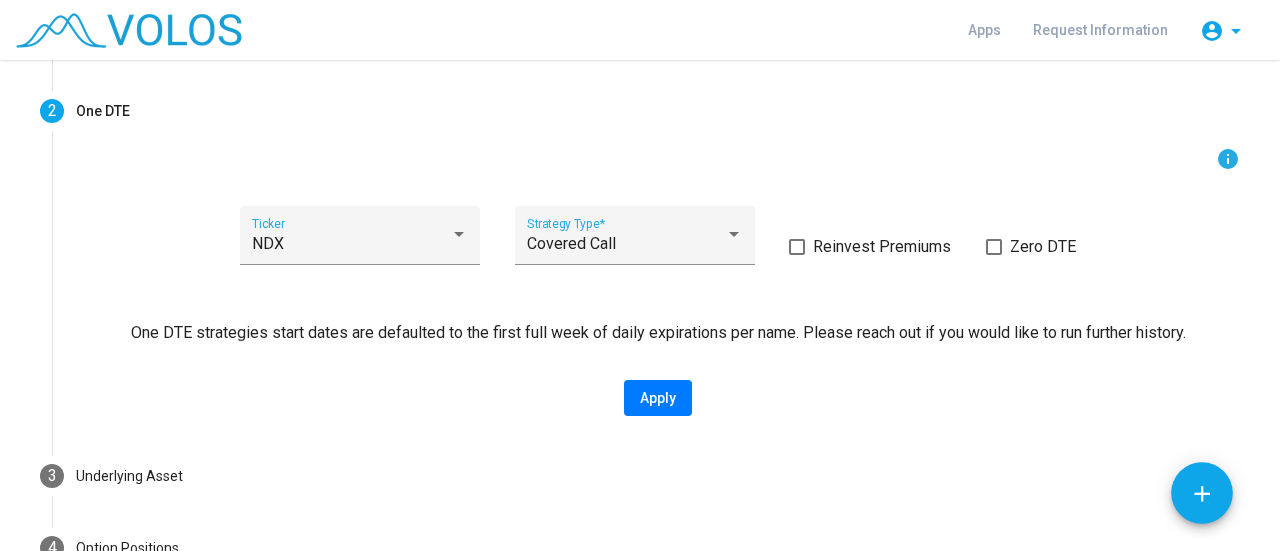 click on "Apply" at bounding box center (658, 398) 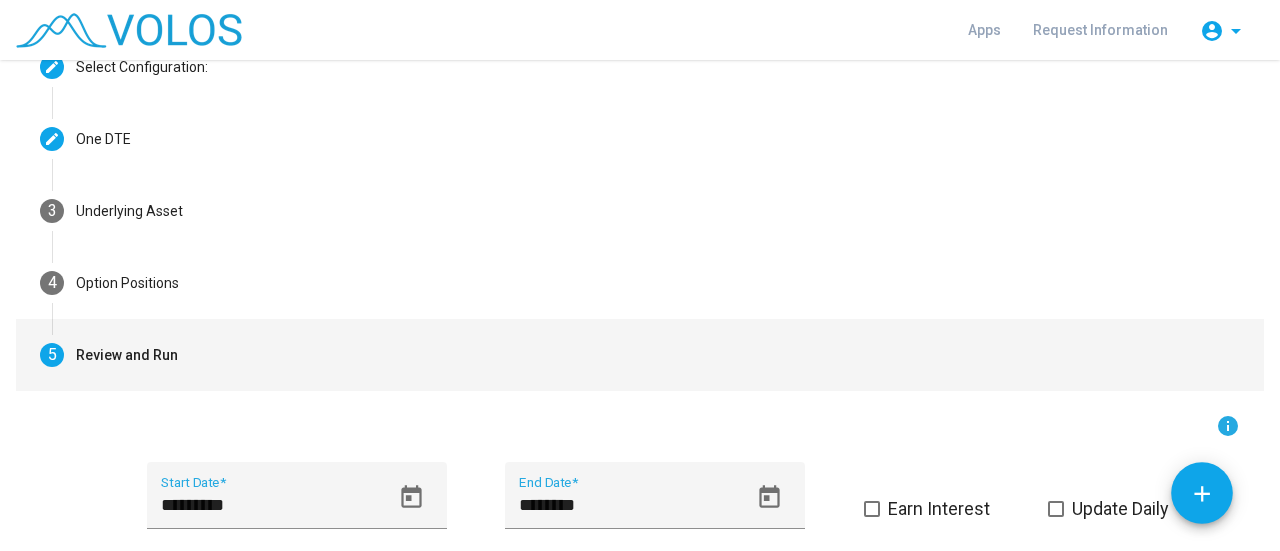 scroll, scrollTop: 0, scrollLeft: 0, axis: both 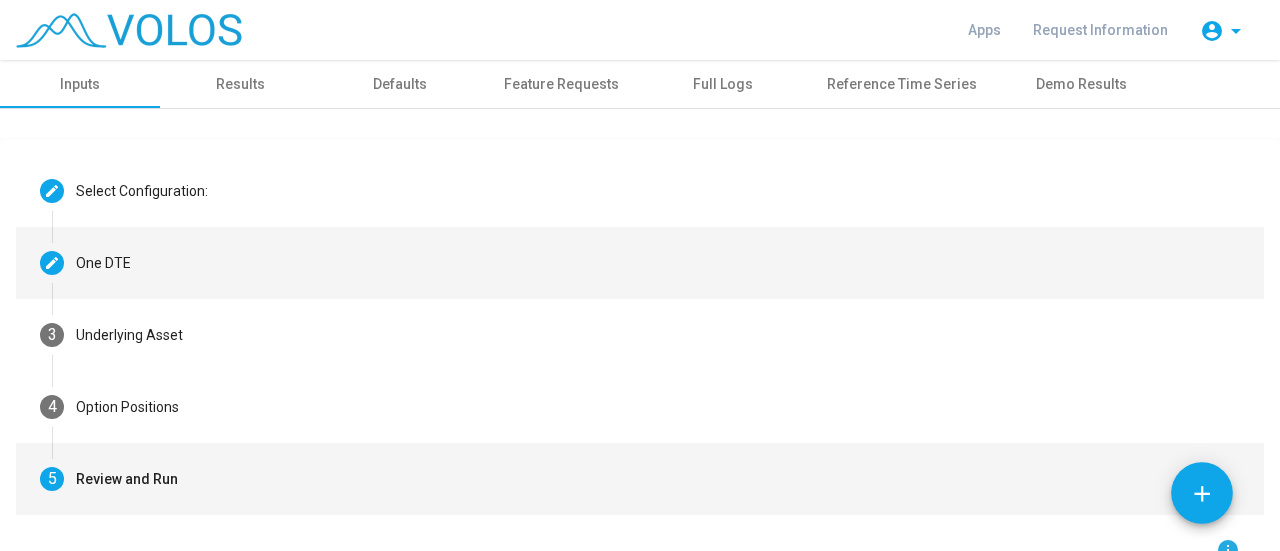 click on "Editable create One DTE" at bounding box center (640, 263) 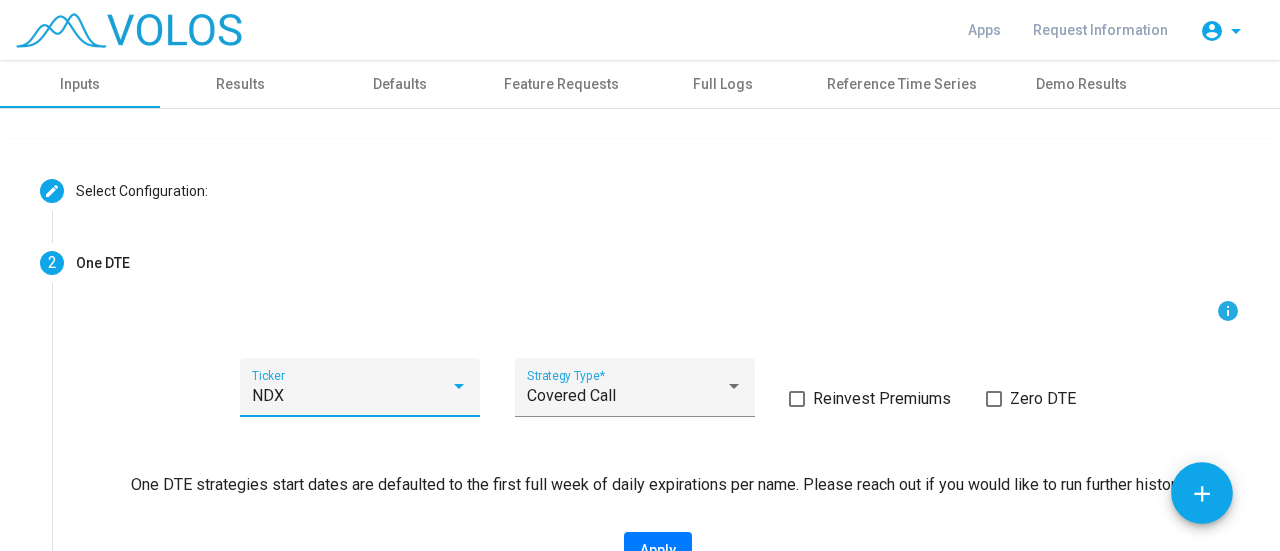 click on "NDX" at bounding box center [351, 396] 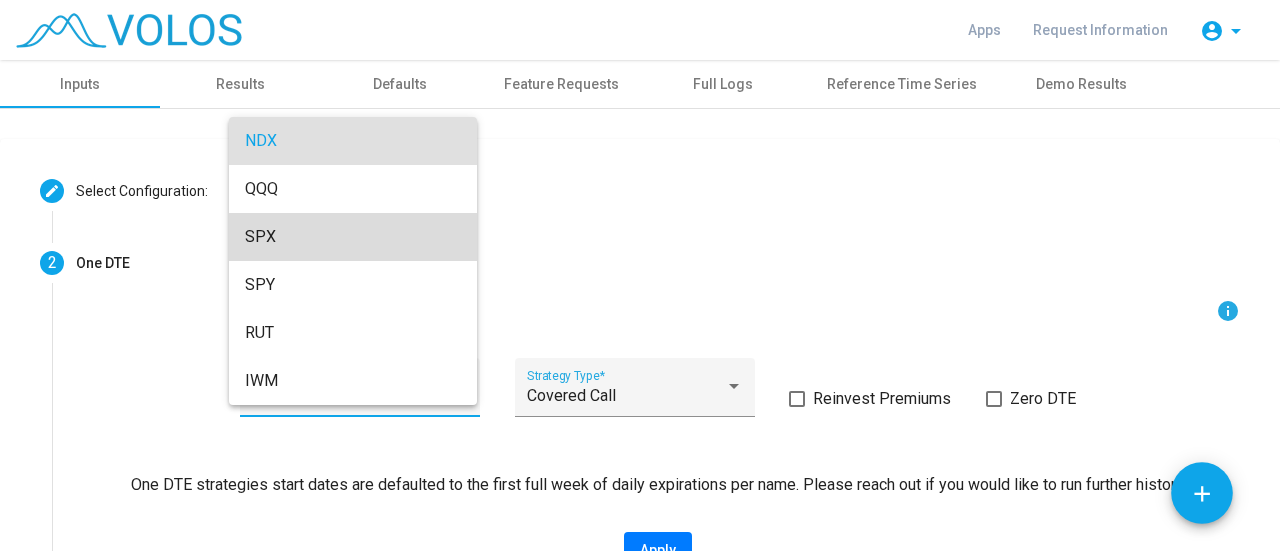 click on "SPX" at bounding box center [353, 237] 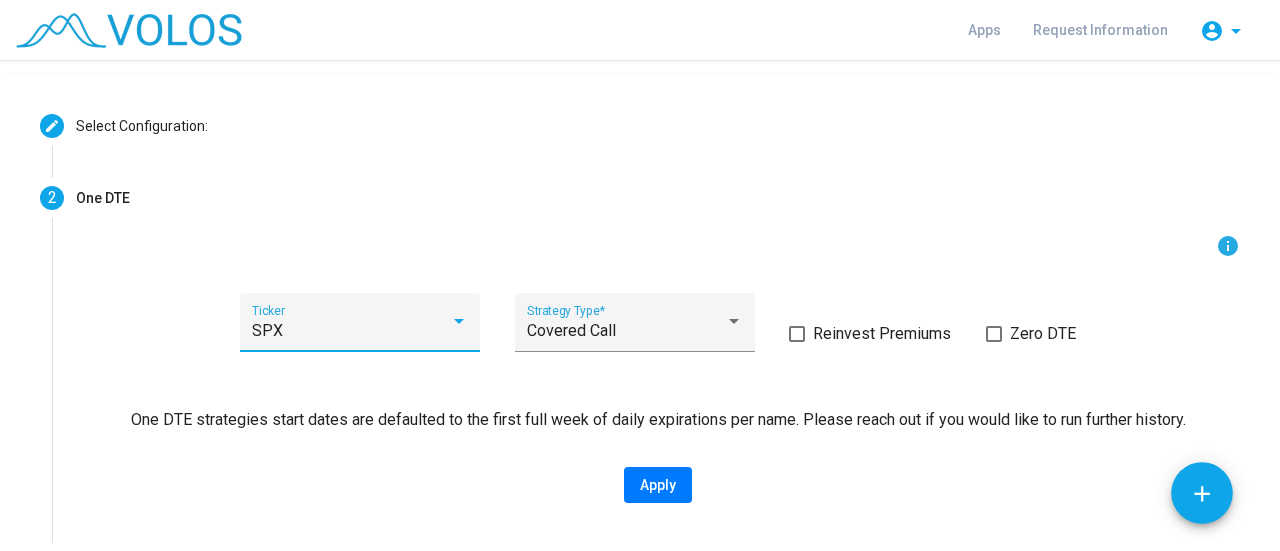 scroll, scrollTop: 100, scrollLeft: 0, axis: vertical 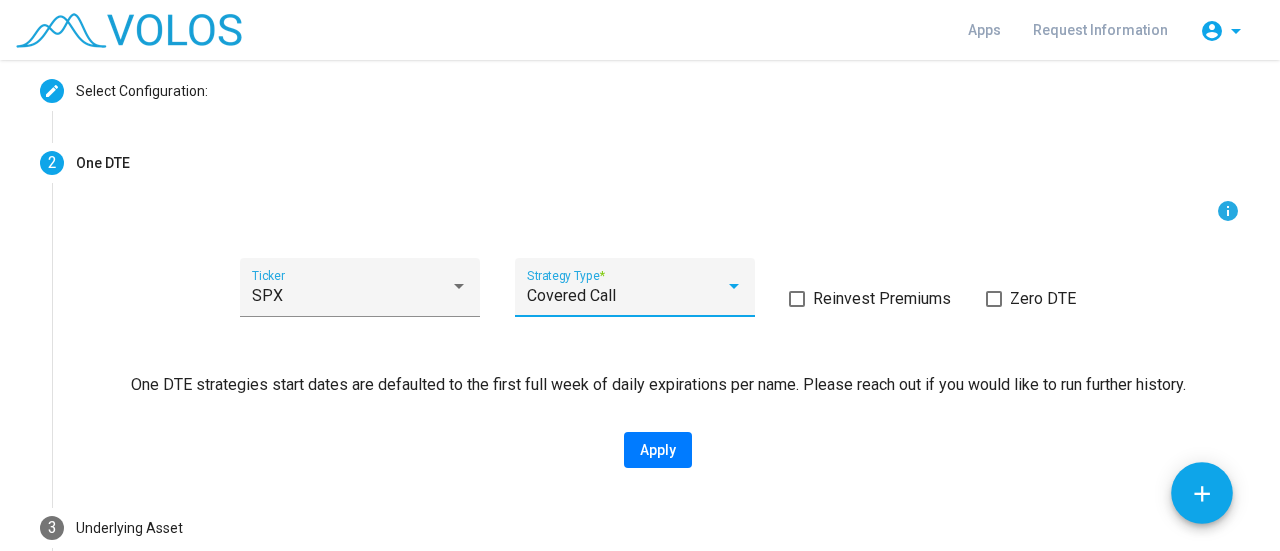 click on "Covered Call" at bounding box center (626, 296) 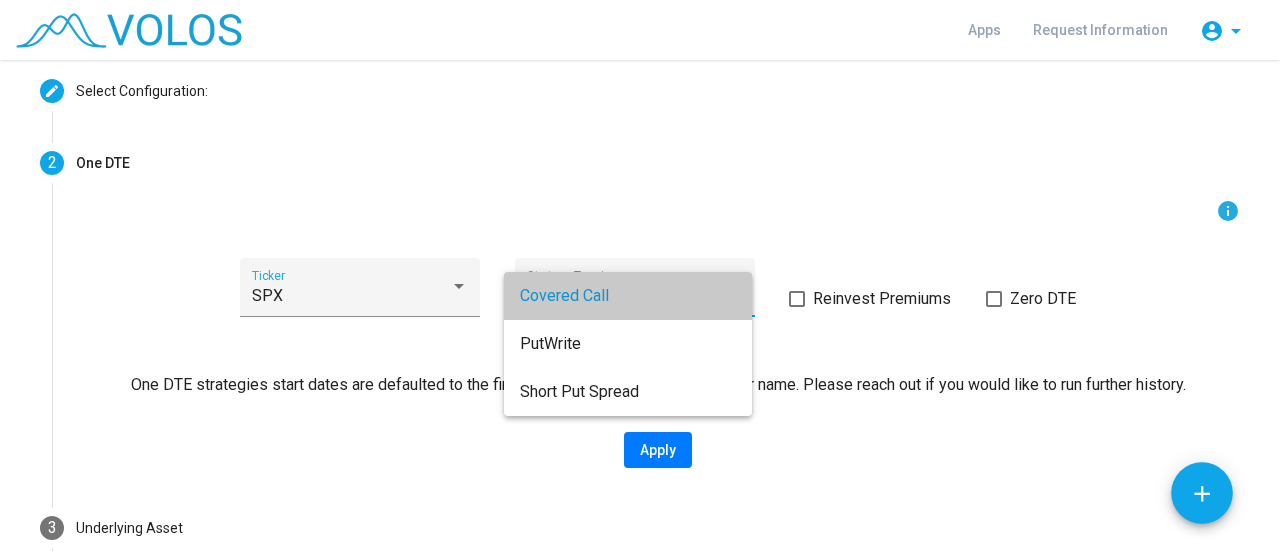 click on "Covered Call" at bounding box center (628, 296) 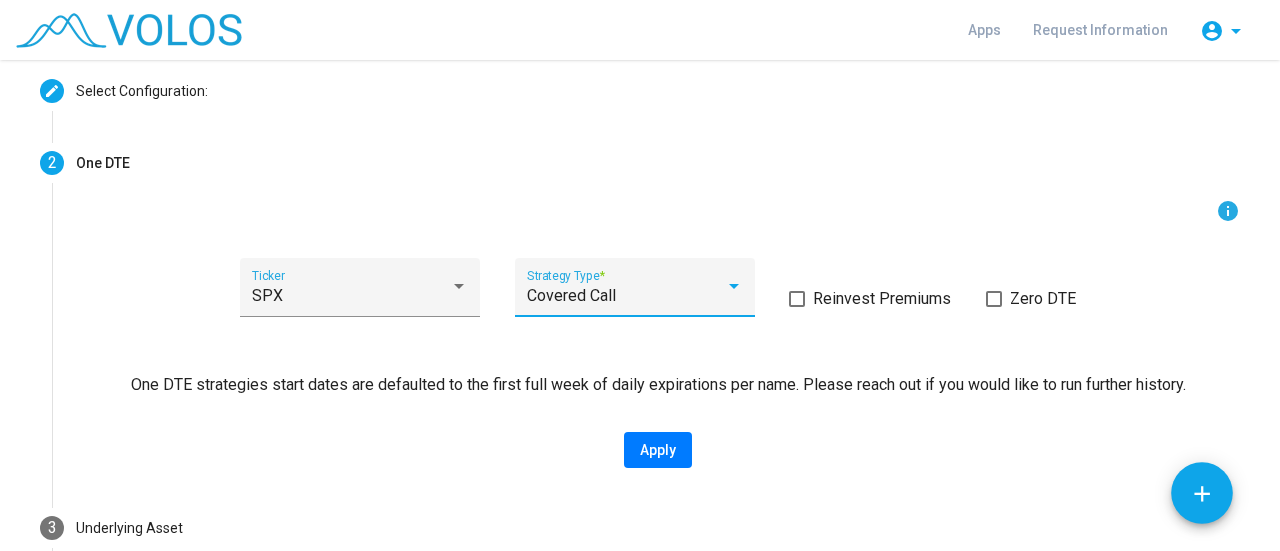 click on "Apply" at bounding box center (658, 450) 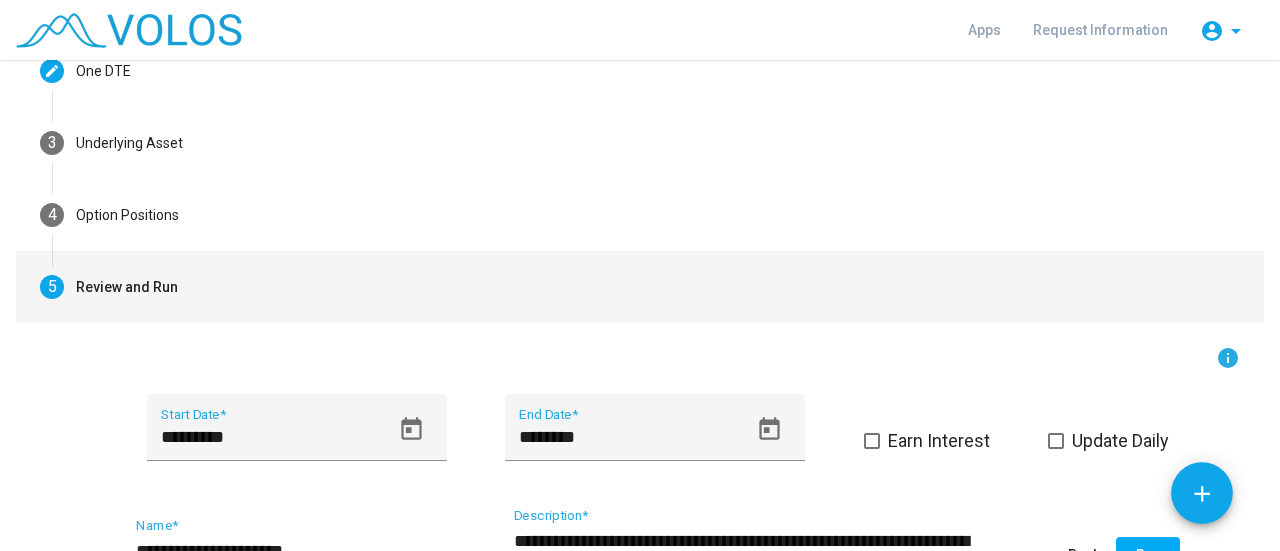 scroll, scrollTop: 252, scrollLeft: 0, axis: vertical 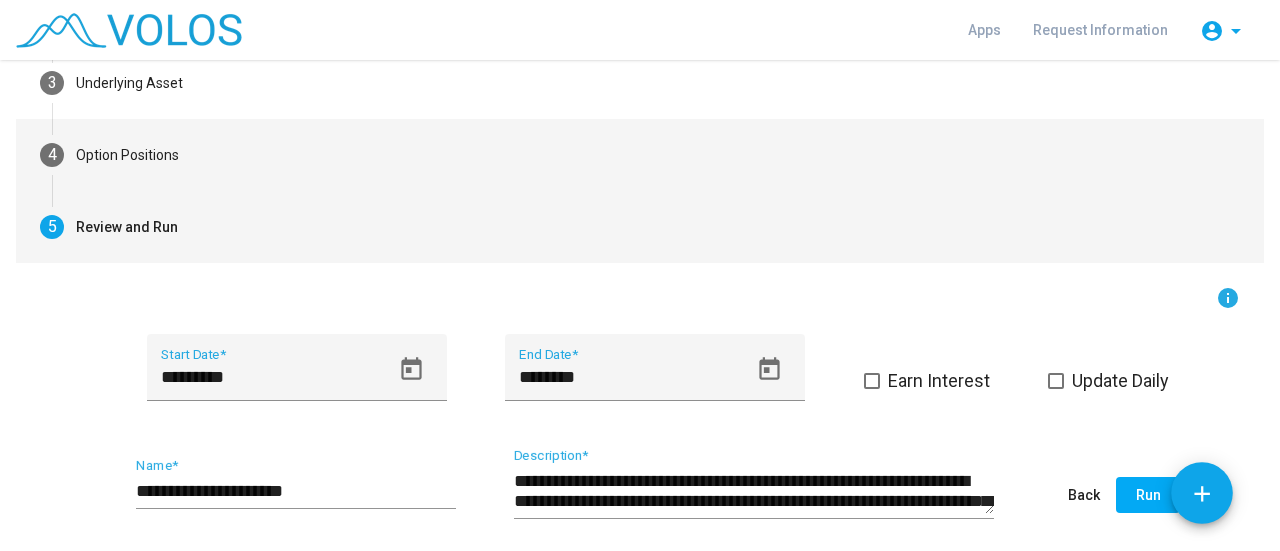 click on "4 Option Positions" at bounding box center [640, 155] 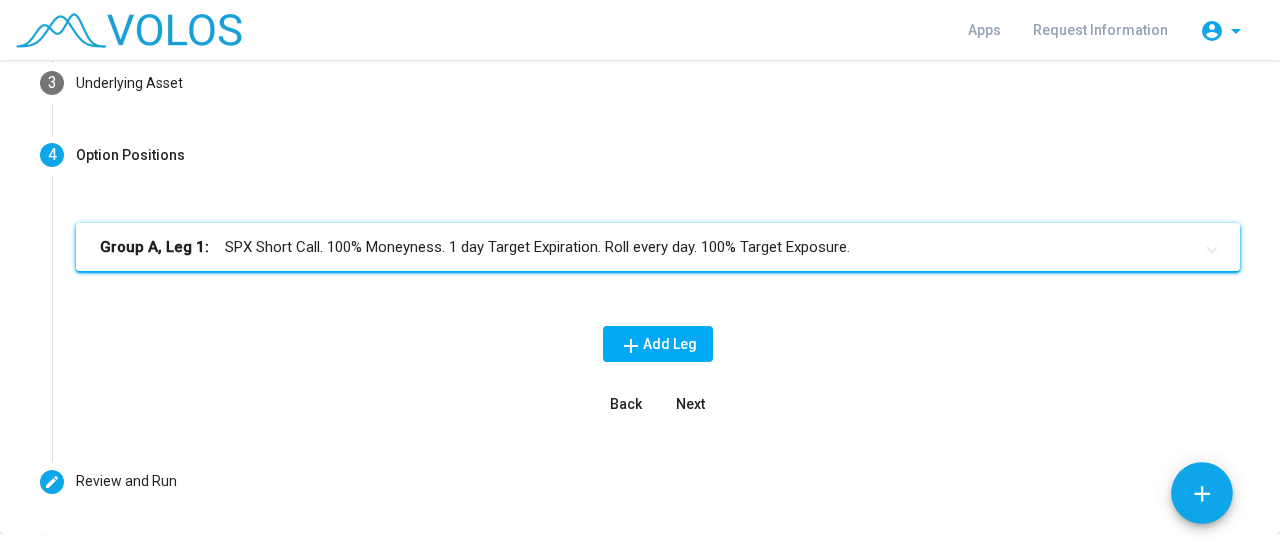 click on "Group A, Leg 1:   SPX Short Call. 100% Moneyness. 1 day Target Expiration. Roll every day. 100% Target Exposure." at bounding box center [646, 247] 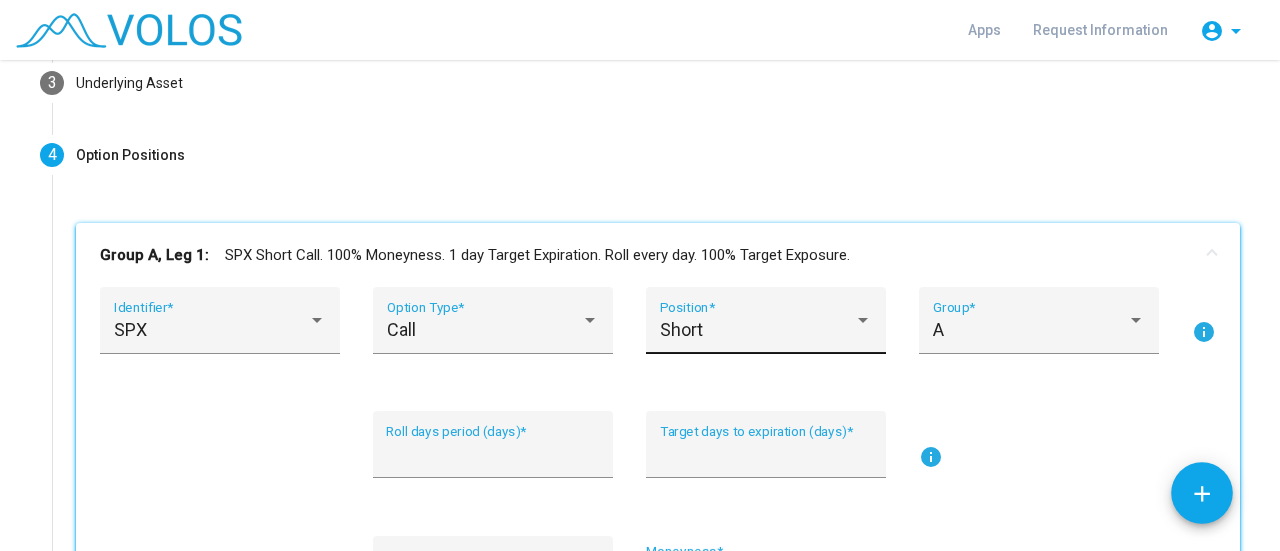 click on "Short" at bounding box center [757, 330] 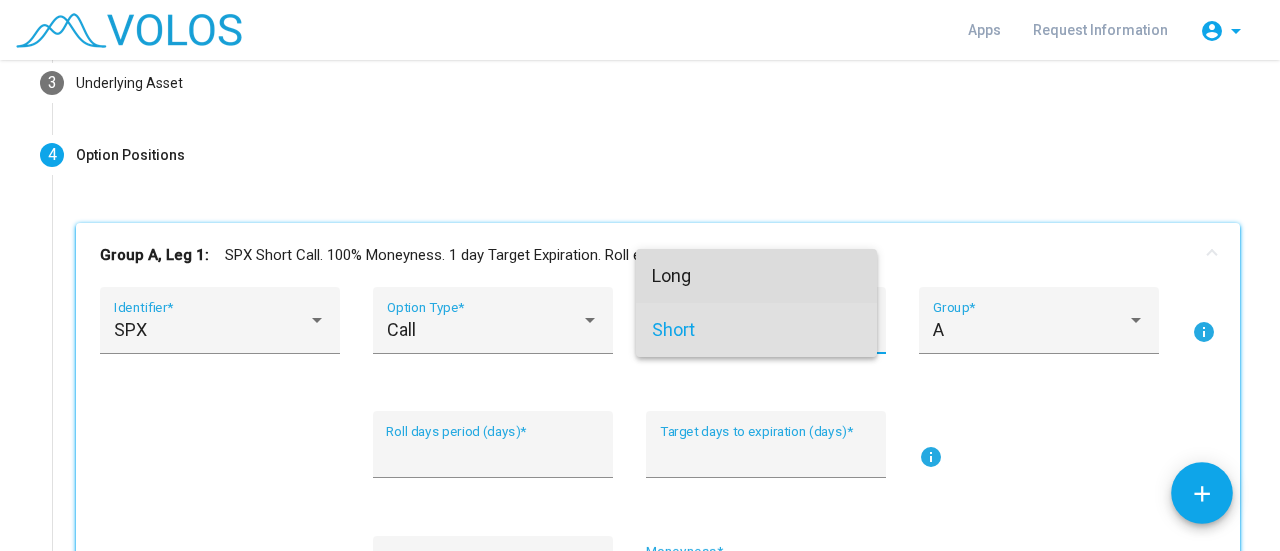 click on "Long" at bounding box center (756, 276) 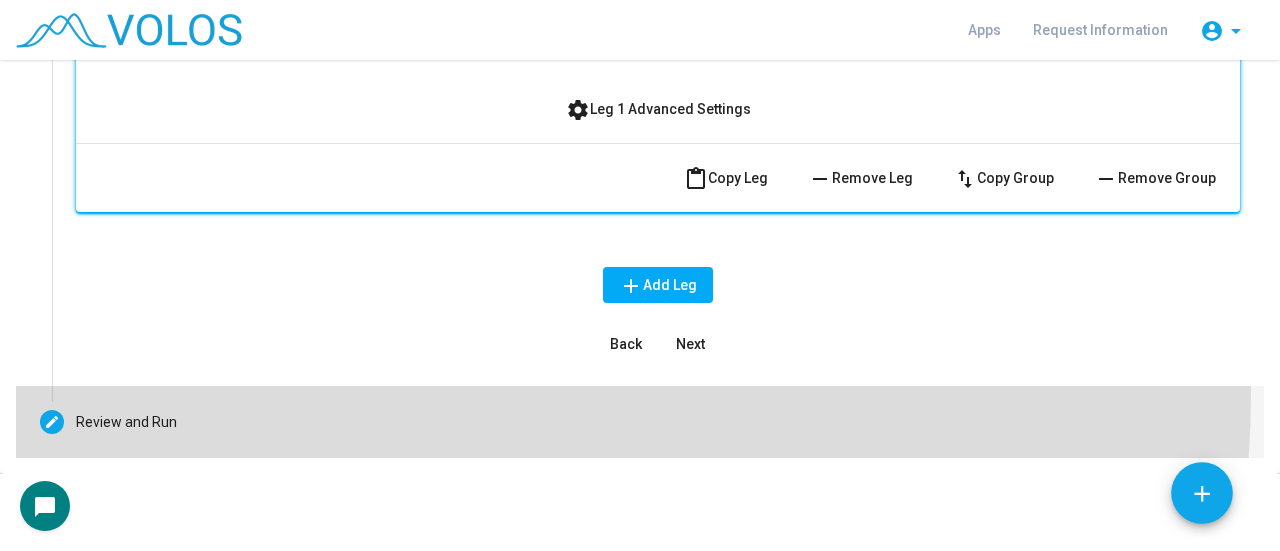 click on "Editable create Review and Run" at bounding box center [640, 422] 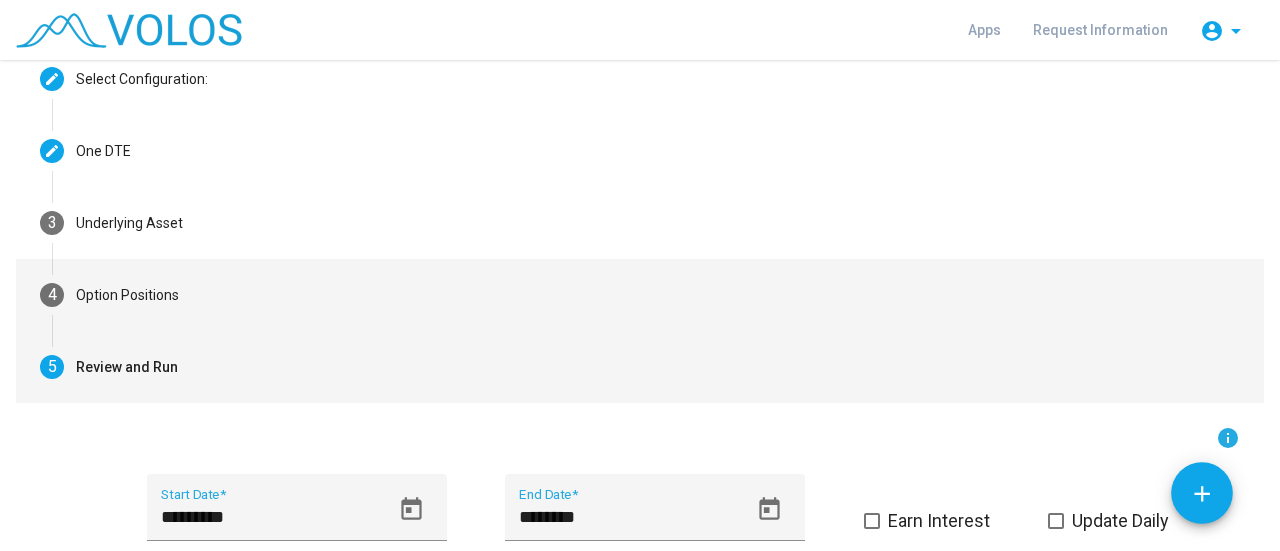 scroll, scrollTop: 108, scrollLeft: 0, axis: vertical 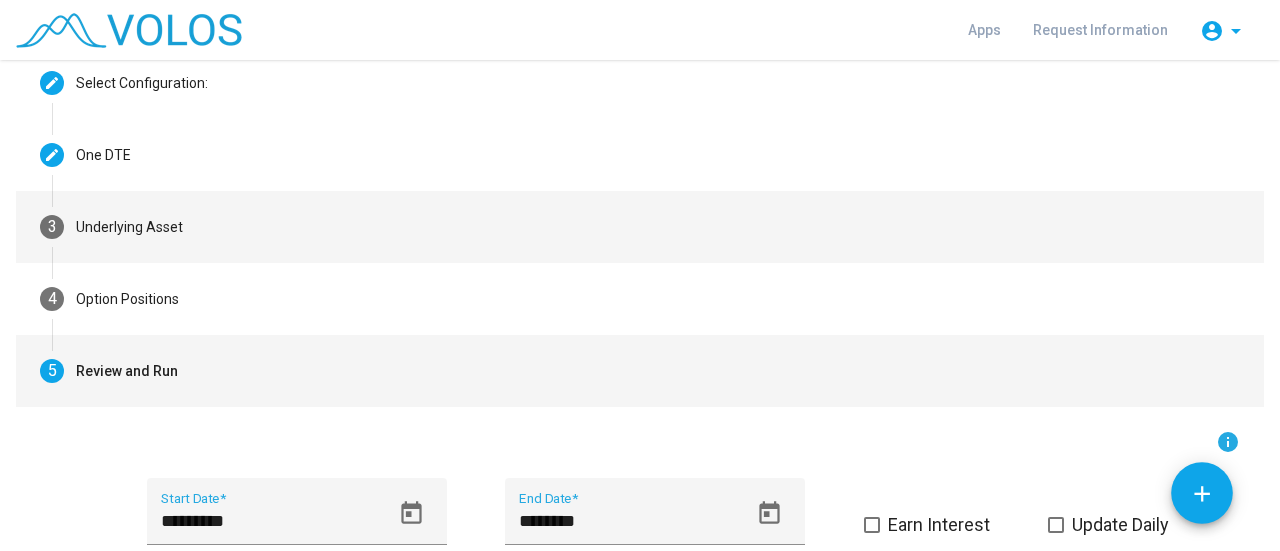 click on "3 Underlying Asset" at bounding box center (640, 227) 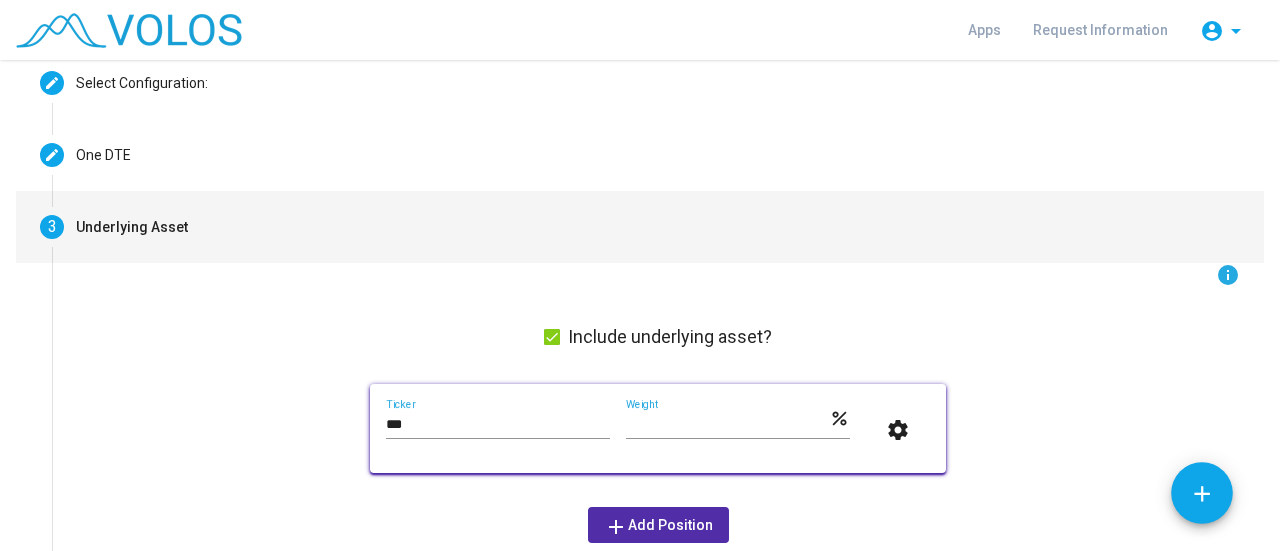 click at bounding box center (552, 337) 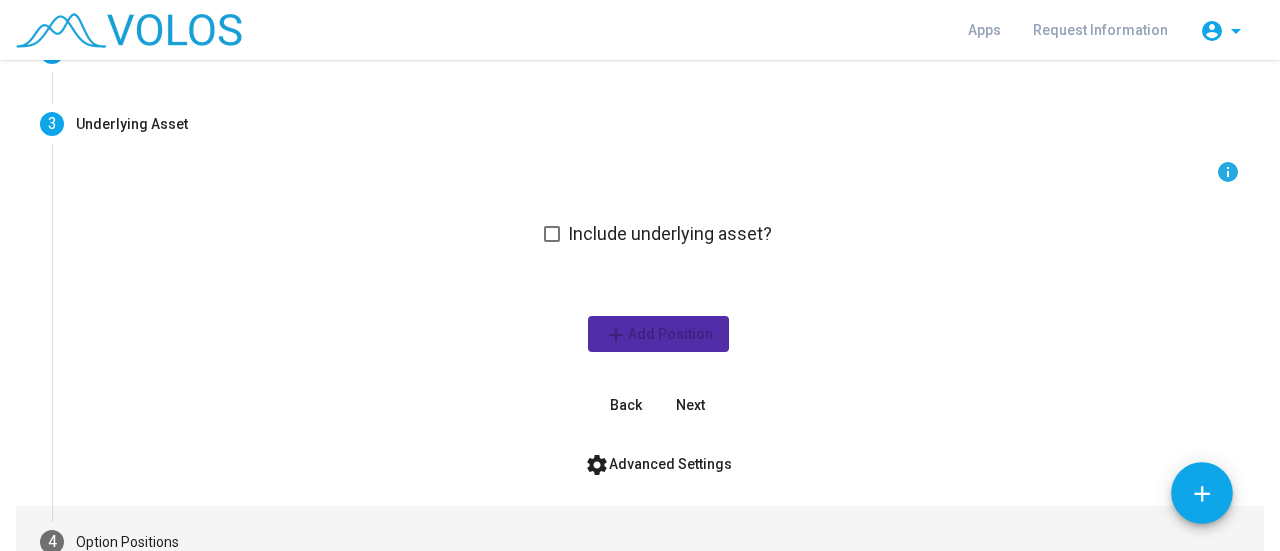 scroll, scrollTop: 404, scrollLeft: 0, axis: vertical 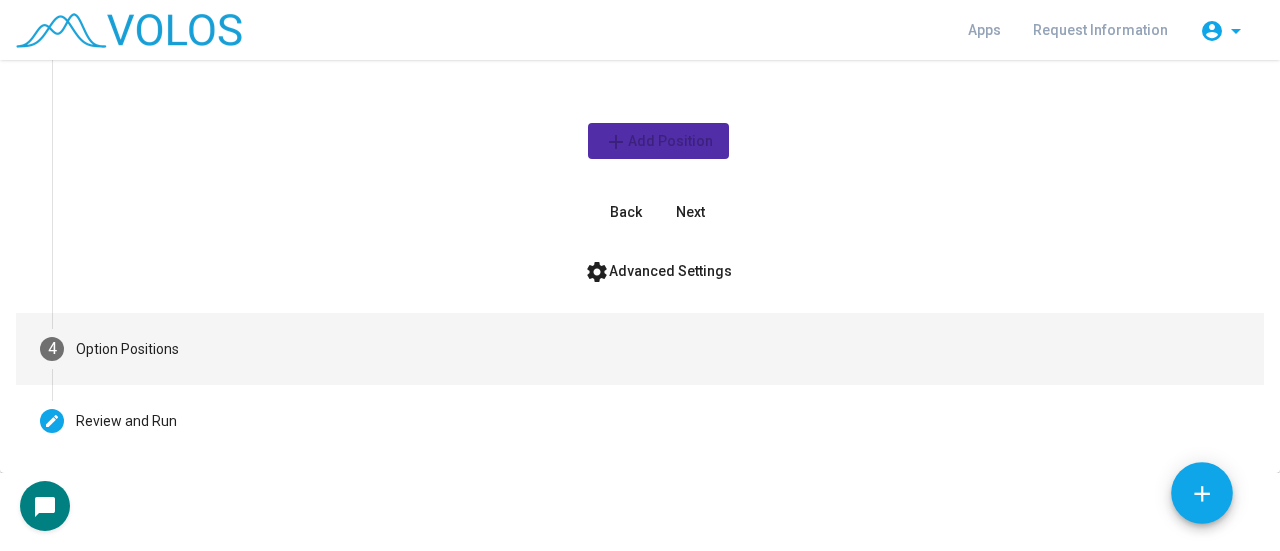 click on "4 Option Positions" at bounding box center [640, 349] 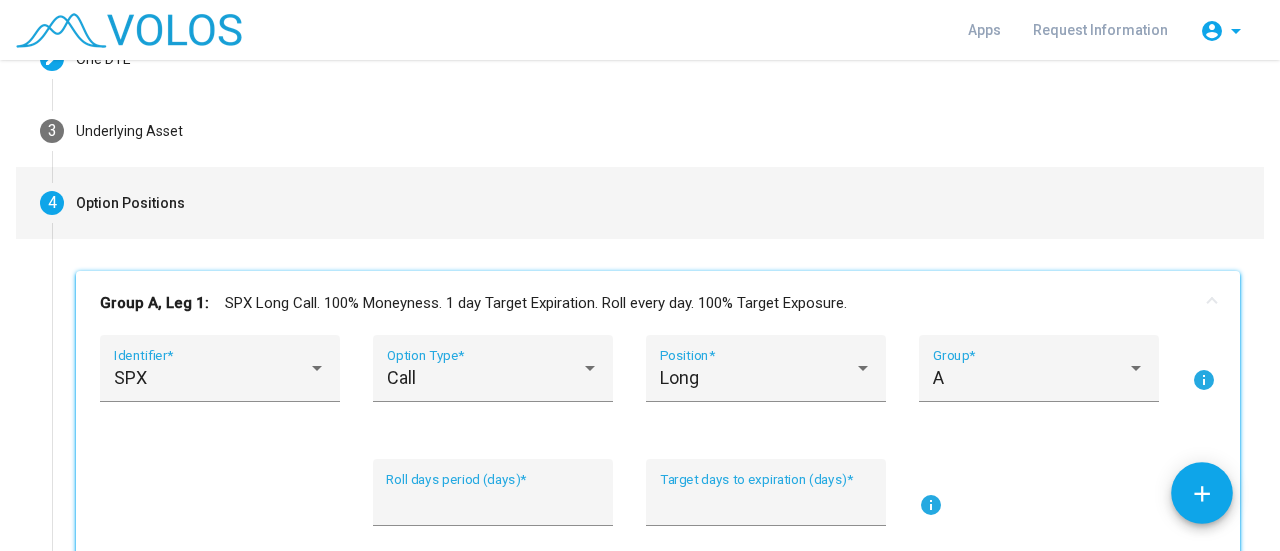 scroll, scrollTop: 204, scrollLeft: 0, axis: vertical 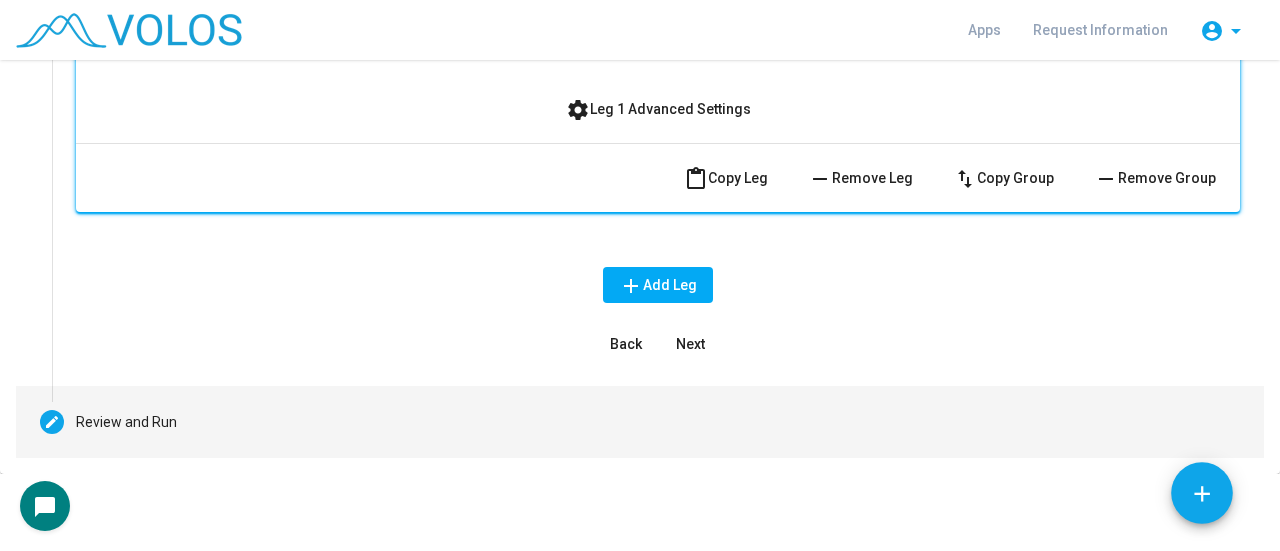click on "Editable create Review and Run" at bounding box center [640, 422] 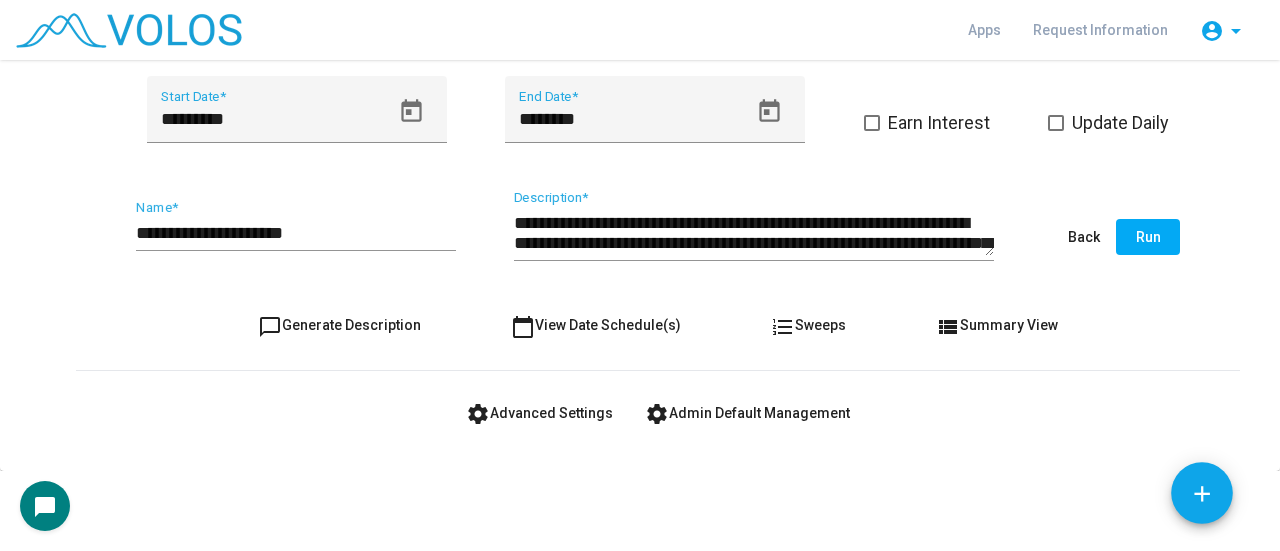 scroll, scrollTop: 508, scrollLeft: 0, axis: vertical 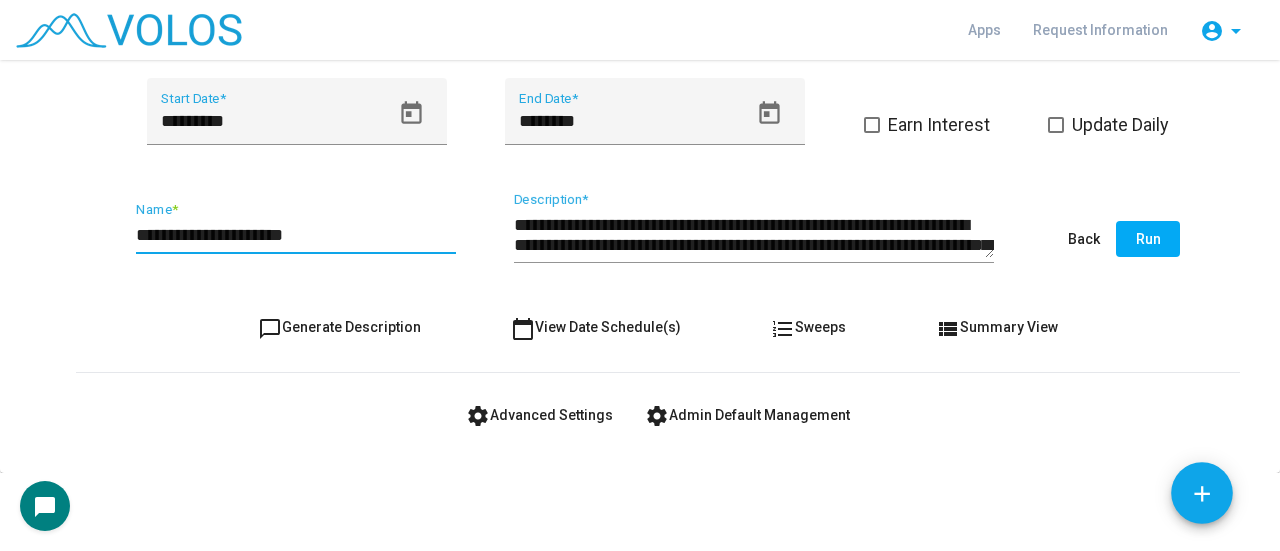 drag, startPoint x: 212, startPoint y: 233, endPoint x: 276, endPoint y: 242, distance: 64.629715 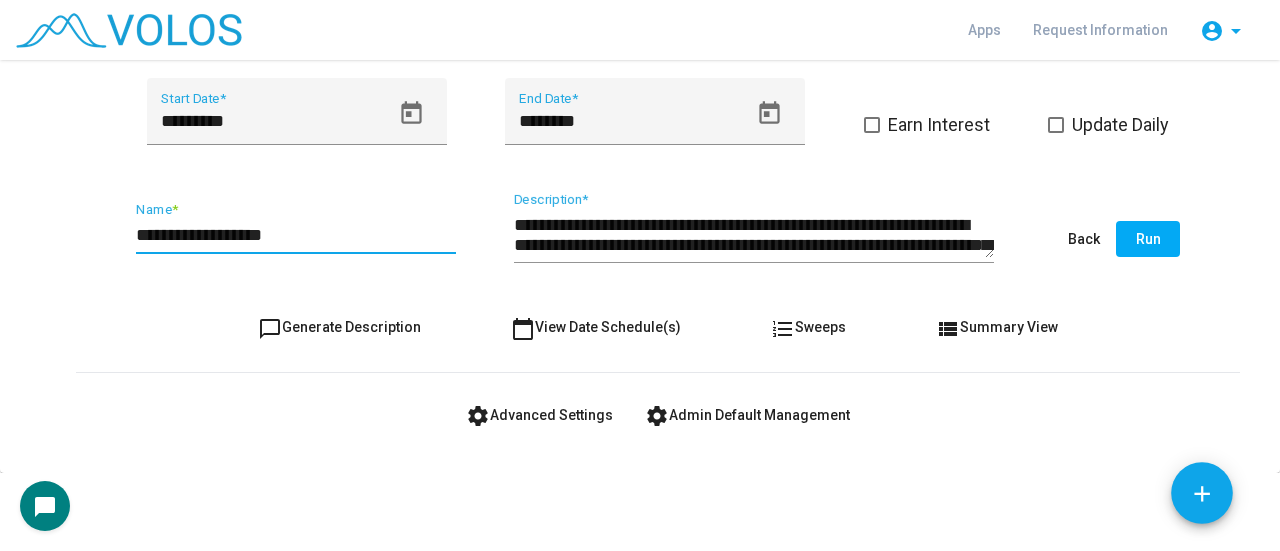 click on "**********" at bounding box center [296, 235] 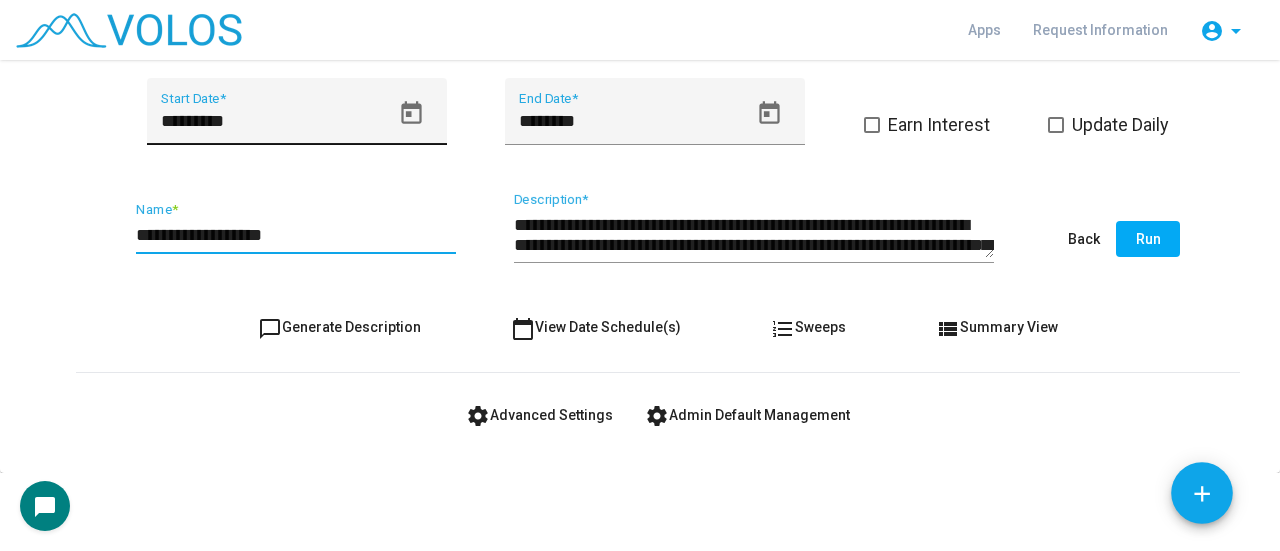 type on "**********" 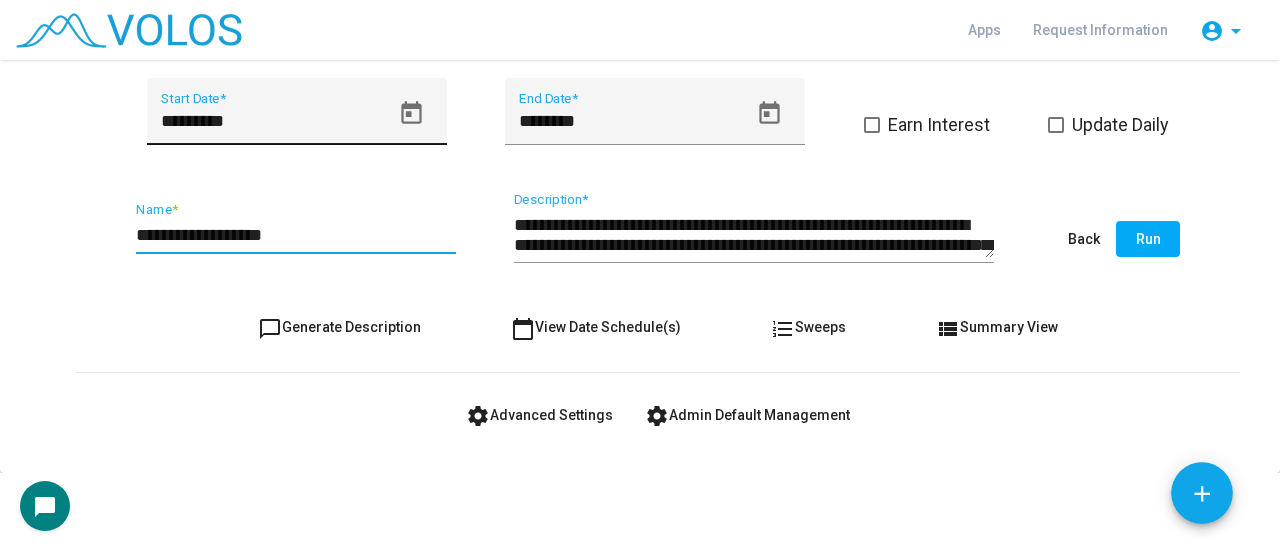 scroll, scrollTop: 0, scrollLeft: 0, axis: both 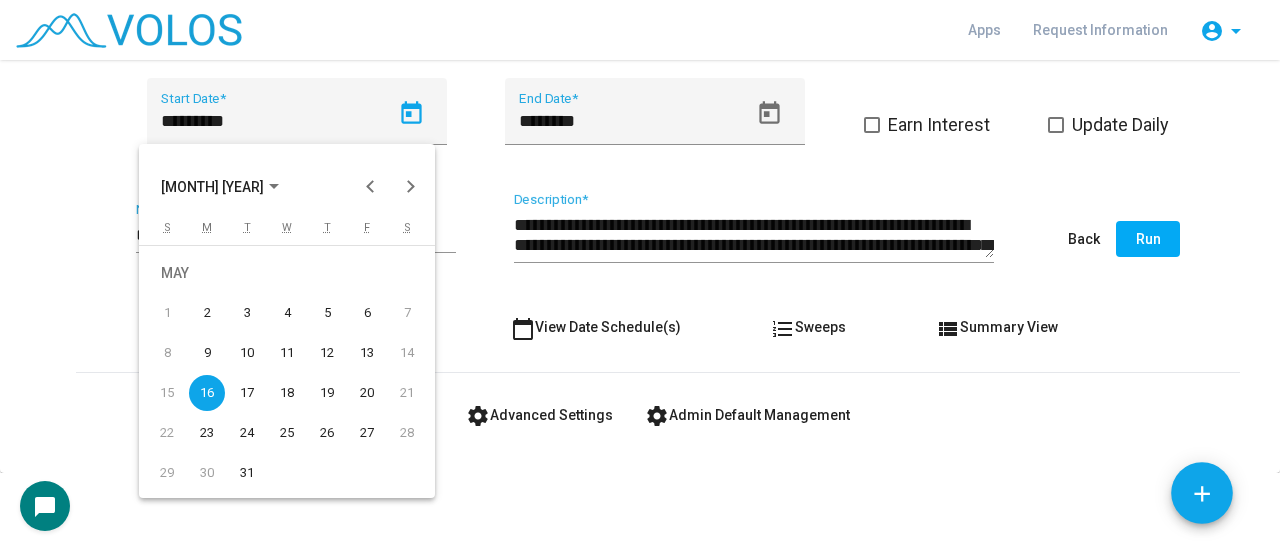 click on "MAY 2022" at bounding box center (220, 186) 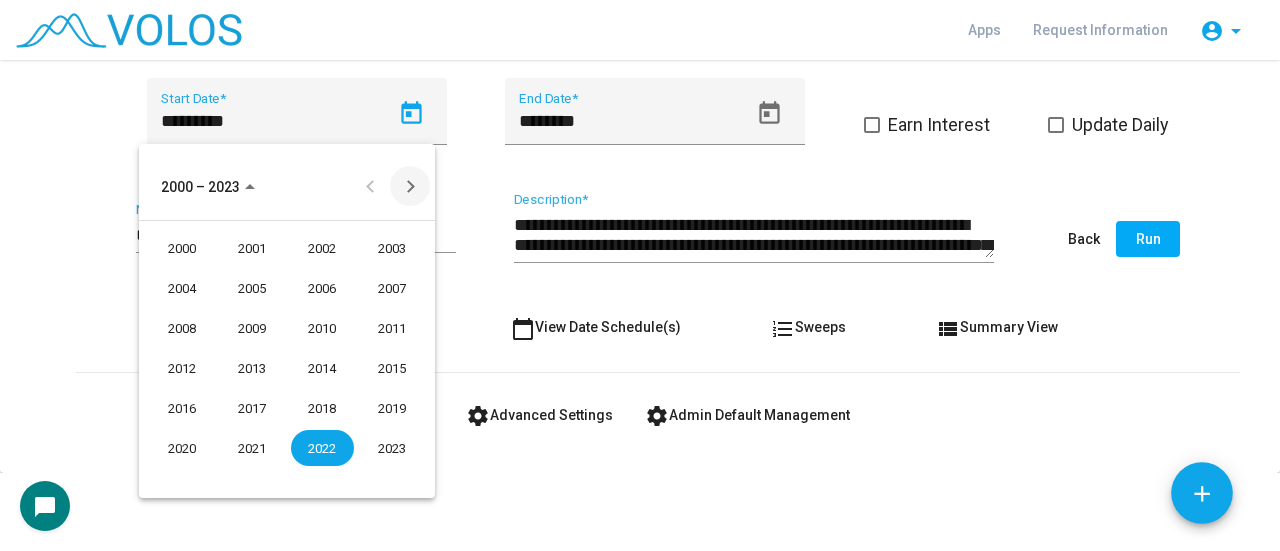 click at bounding box center (410, 186) 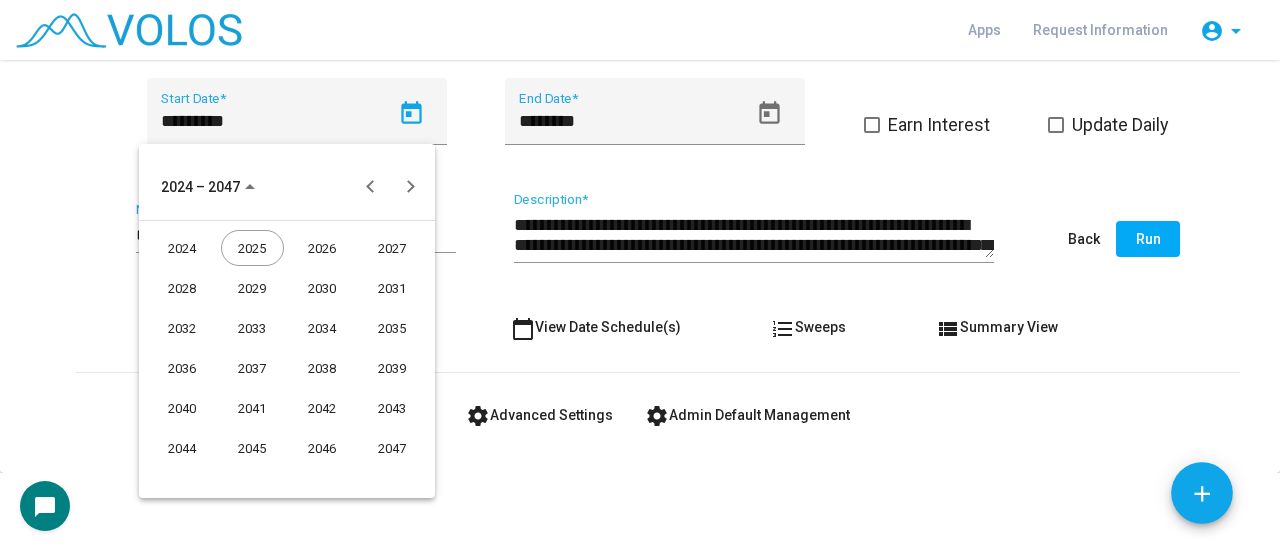 click on "2024" at bounding box center (182, 248) 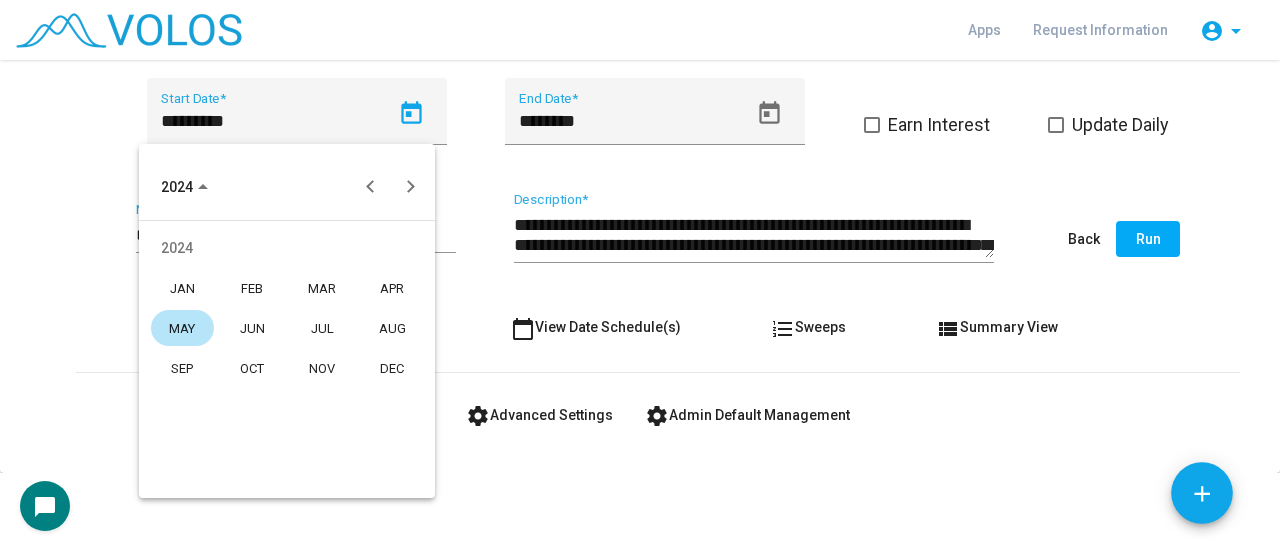 click on "JUL" at bounding box center [322, 328] 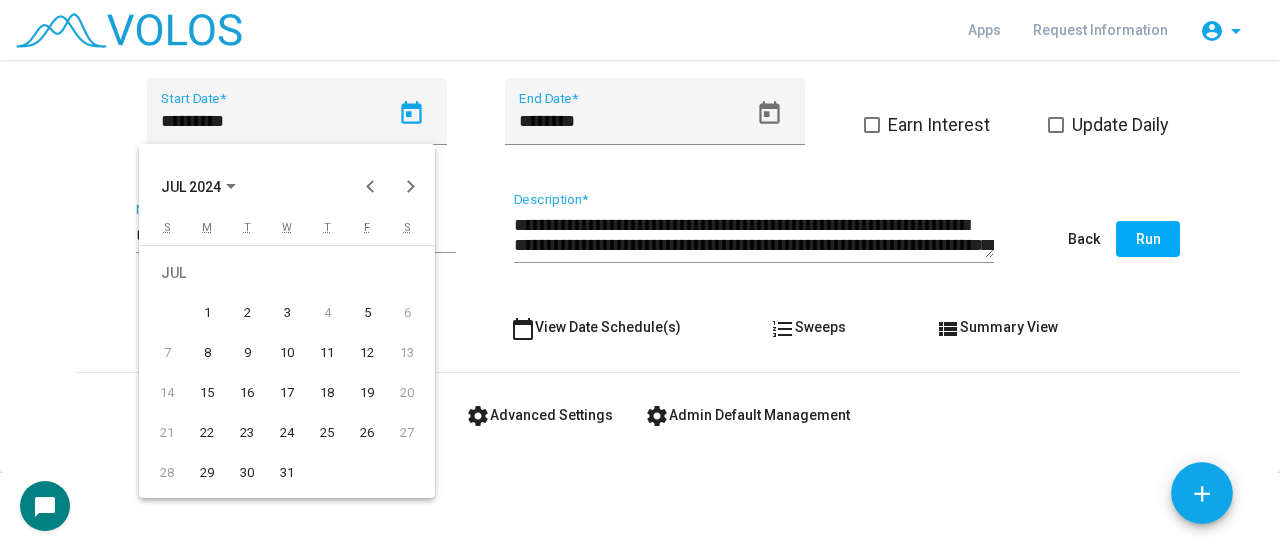 click on "1" at bounding box center [207, 313] 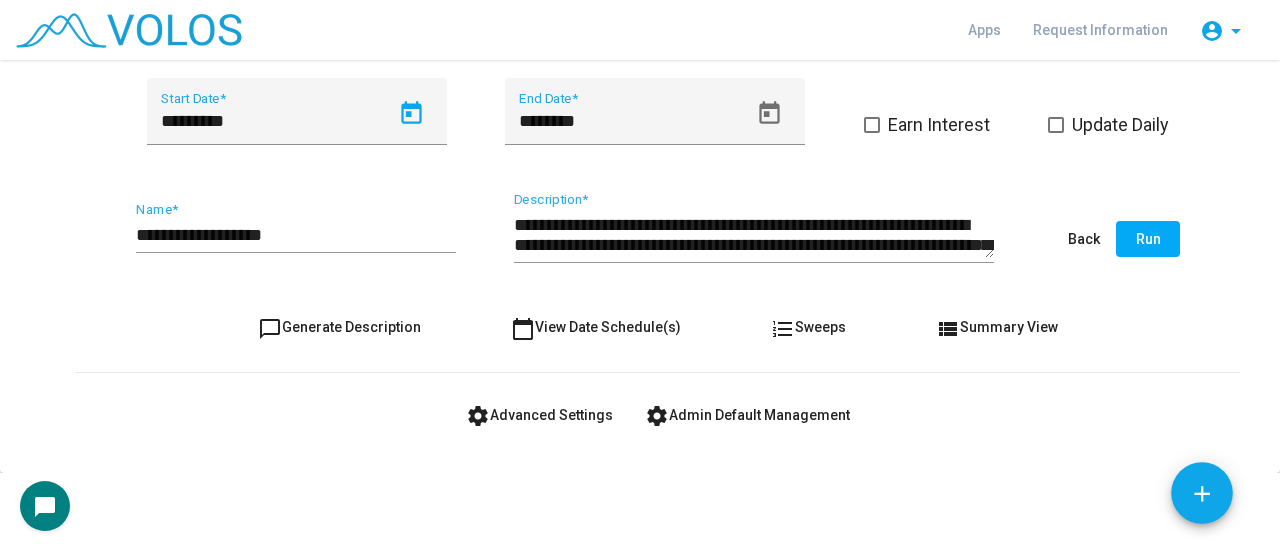 type on "********" 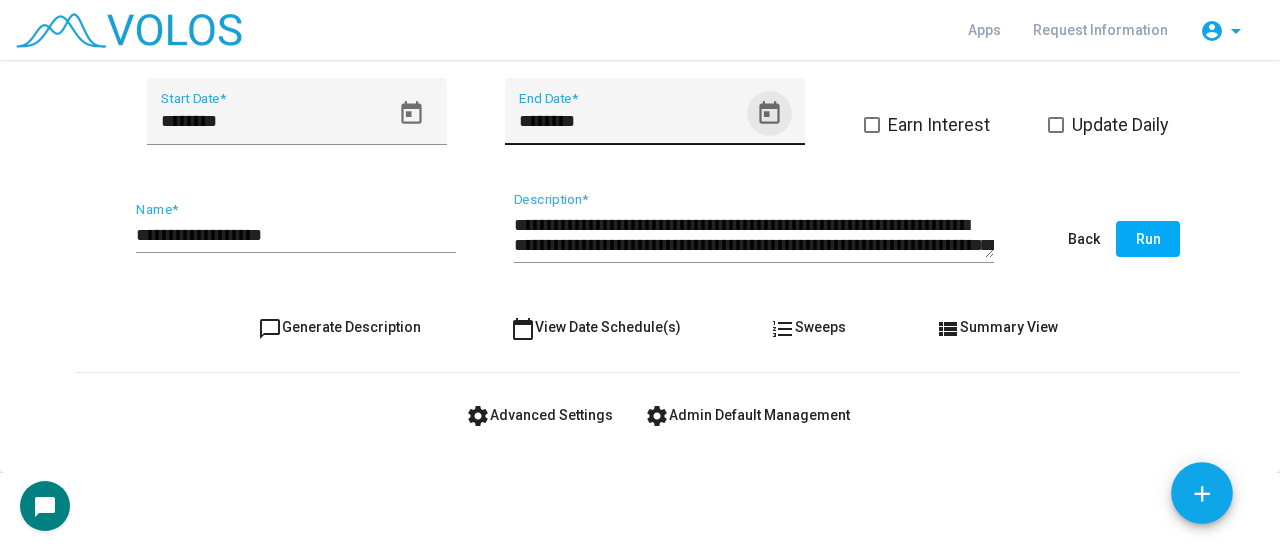 click at bounding box center (769, 113) 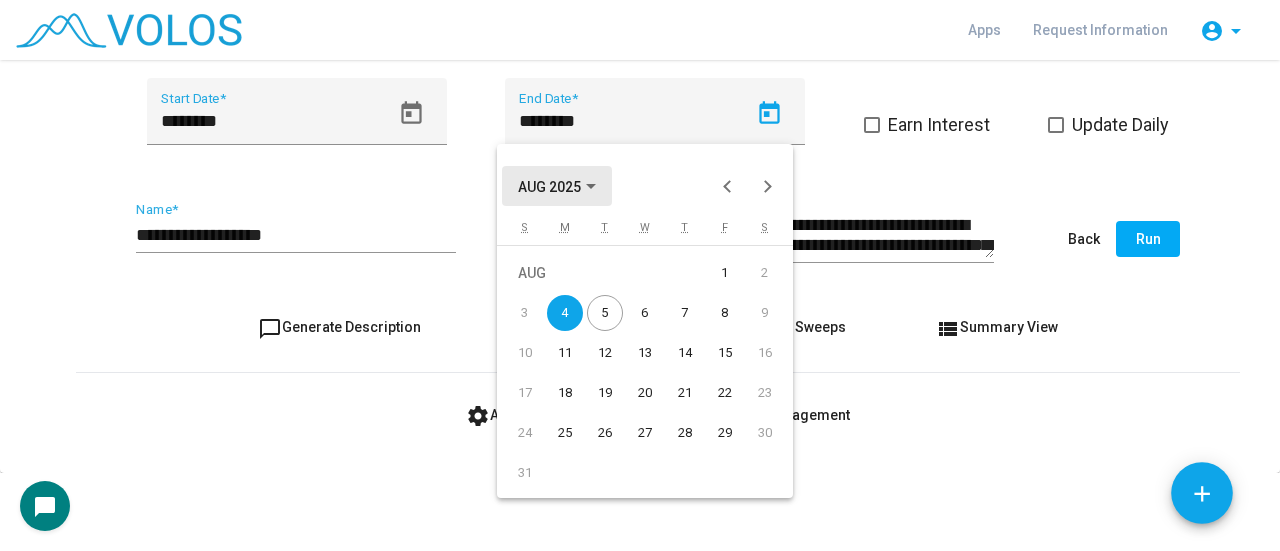 click 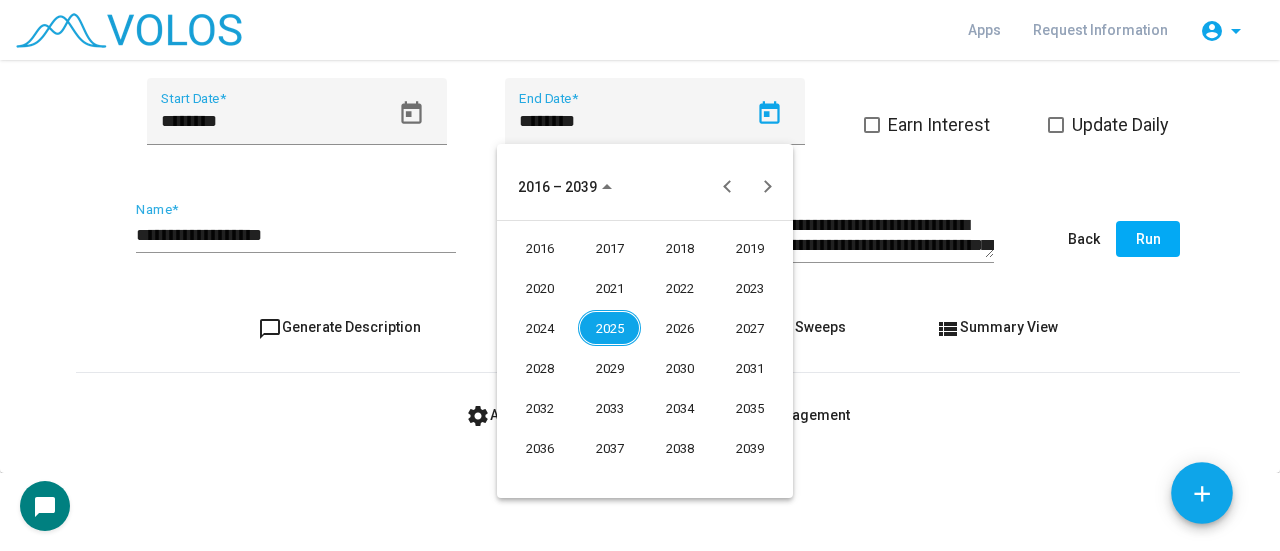 click on "2025" at bounding box center (609, 328) 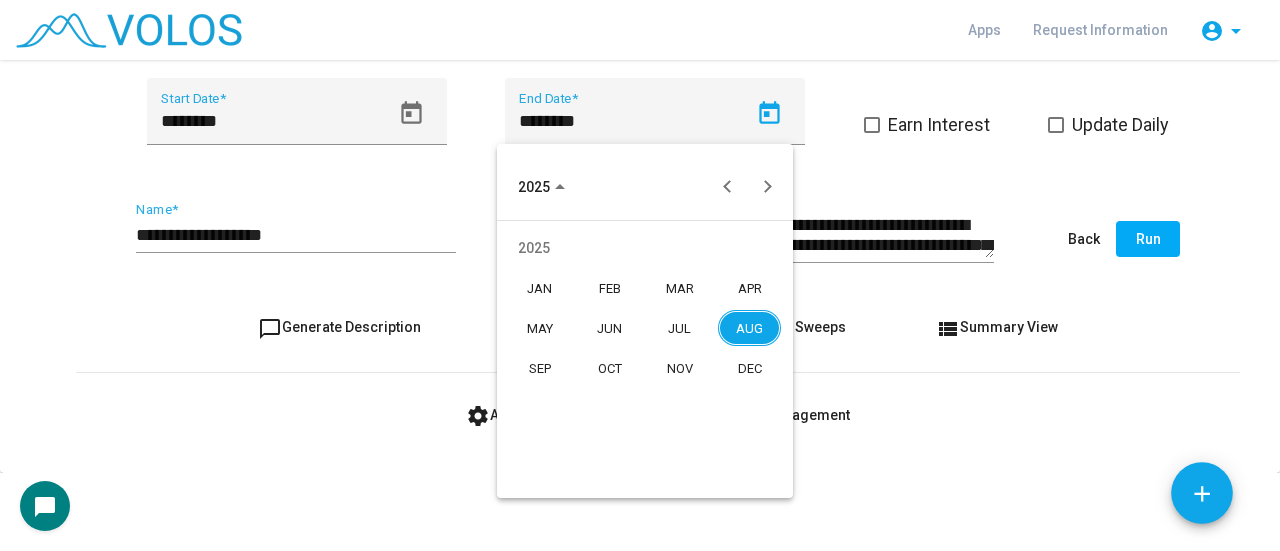 click on "JUN" at bounding box center [609, 328] 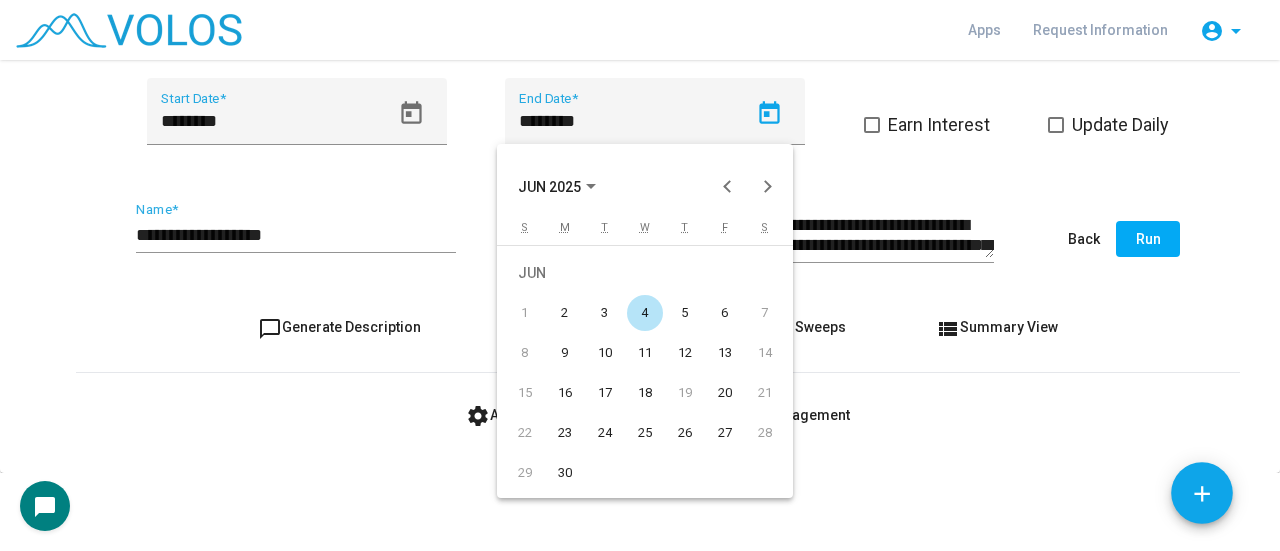 click on "30" at bounding box center [565, 473] 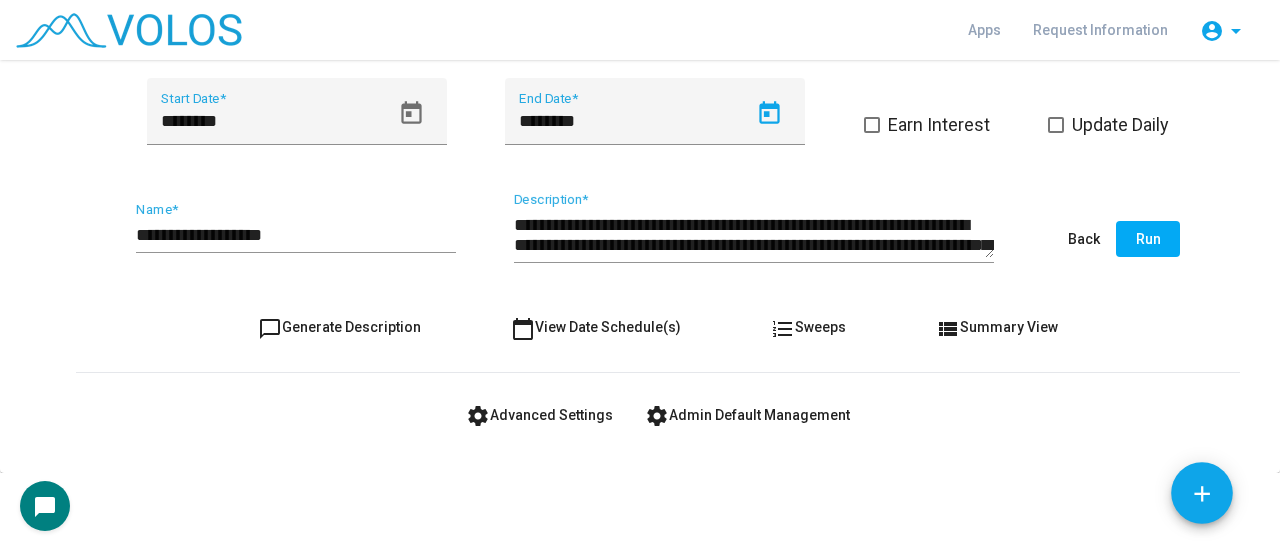 type on "*********" 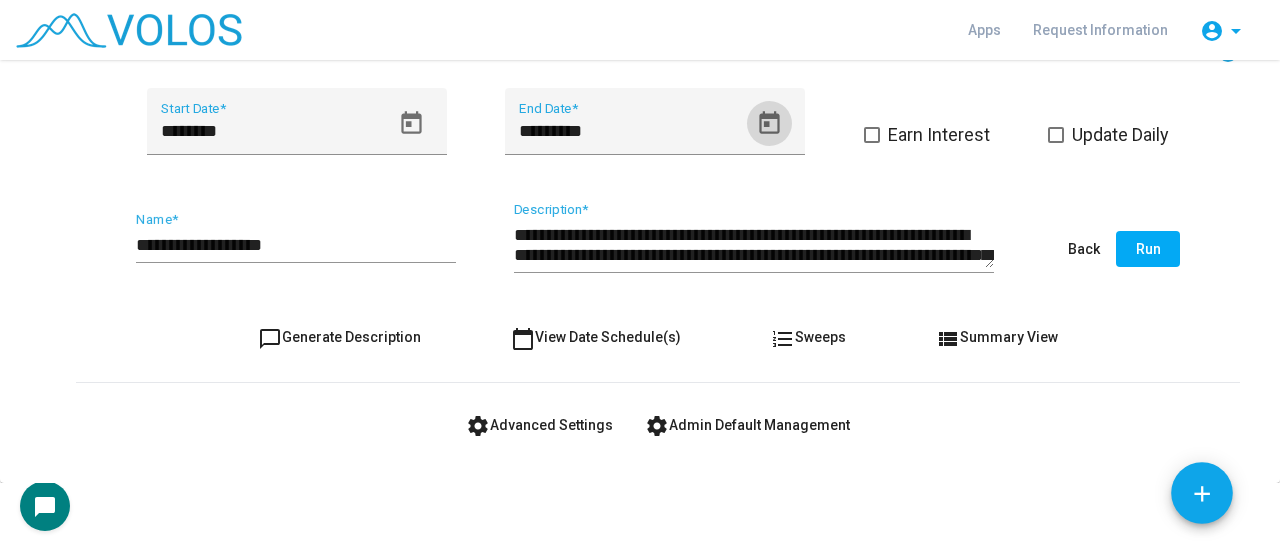 scroll, scrollTop: 508, scrollLeft: 0, axis: vertical 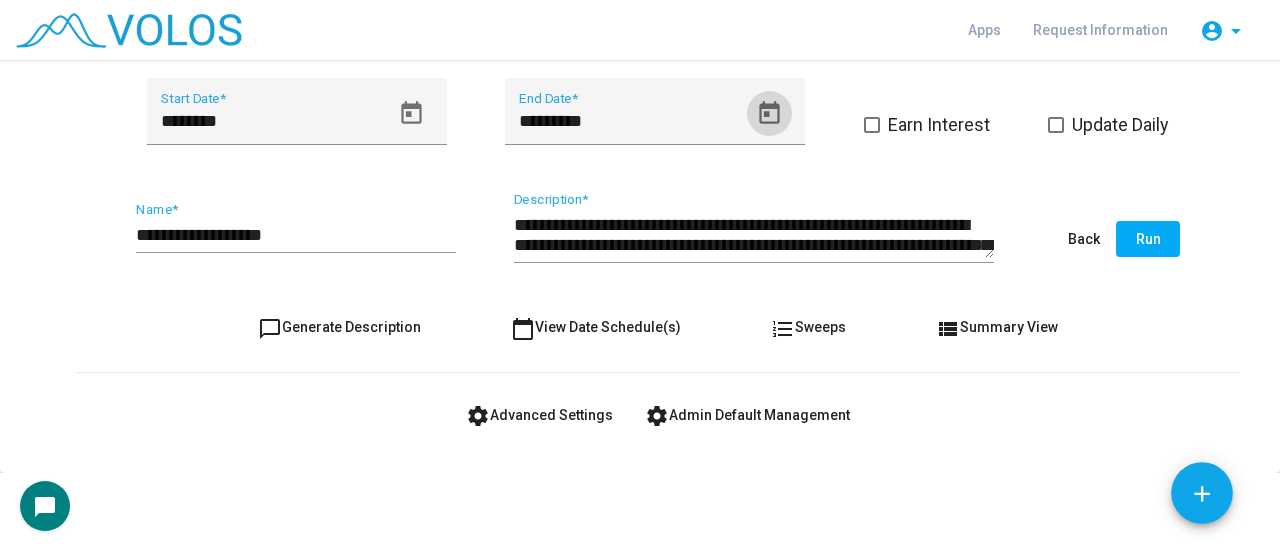 click on "chat_bubble_outline  Generate Description" at bounding box center [339, 327] 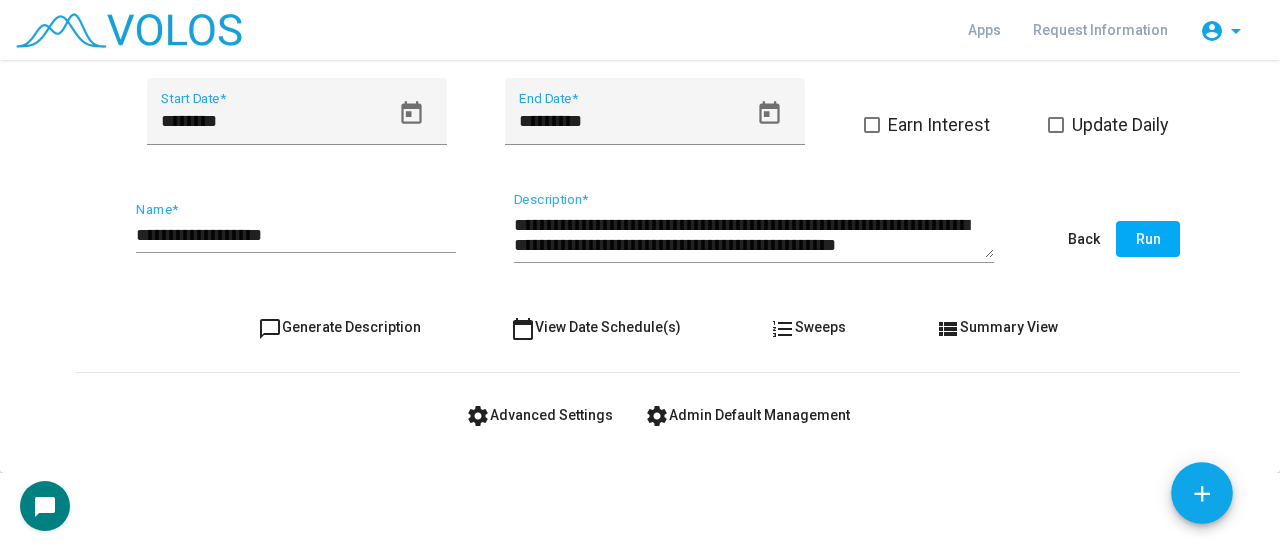 click on "**********" at bounding box center (296, 235) 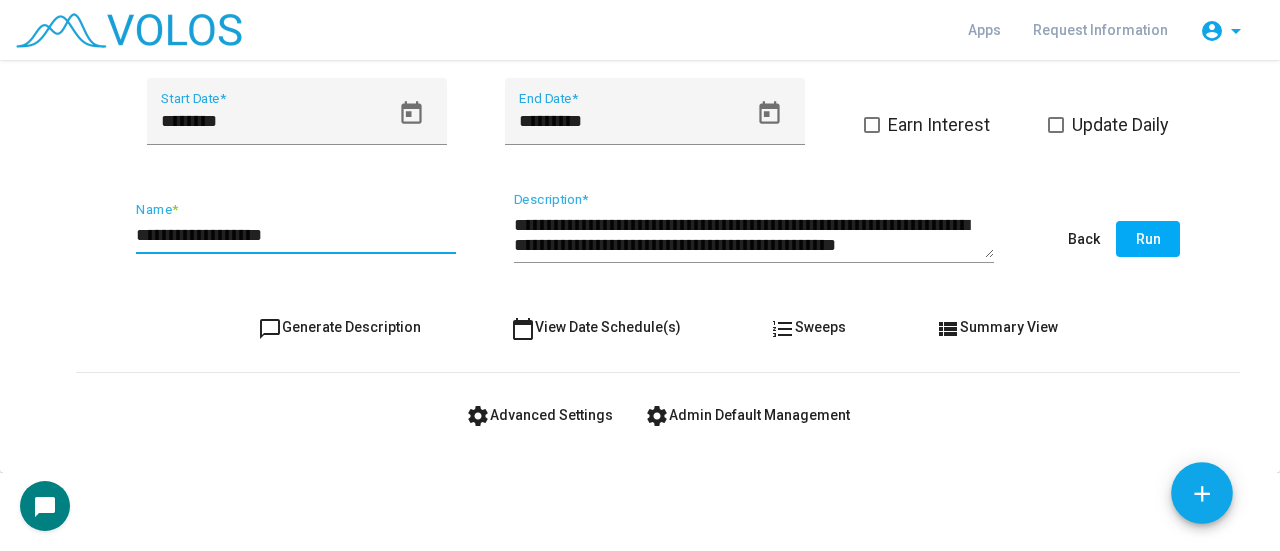 scroll, scrollTop: 0, scrollLeft: 0, axis: both 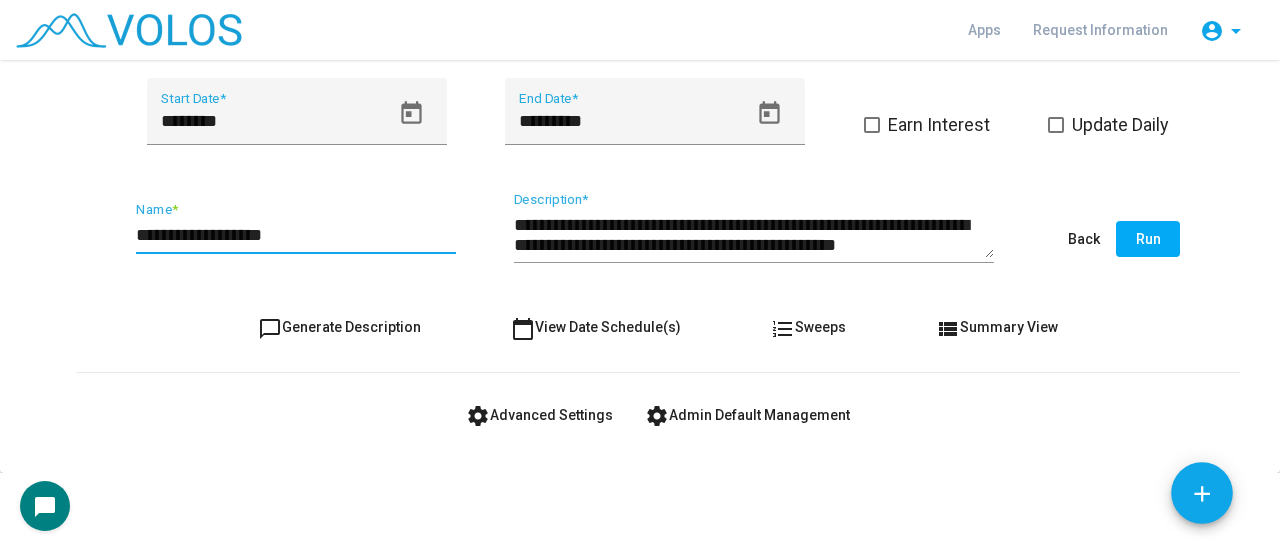 drag, startPoint x: 214, startPoint y: 235, endPoint x: 115, endPoint y: 248, distance: 99.849884 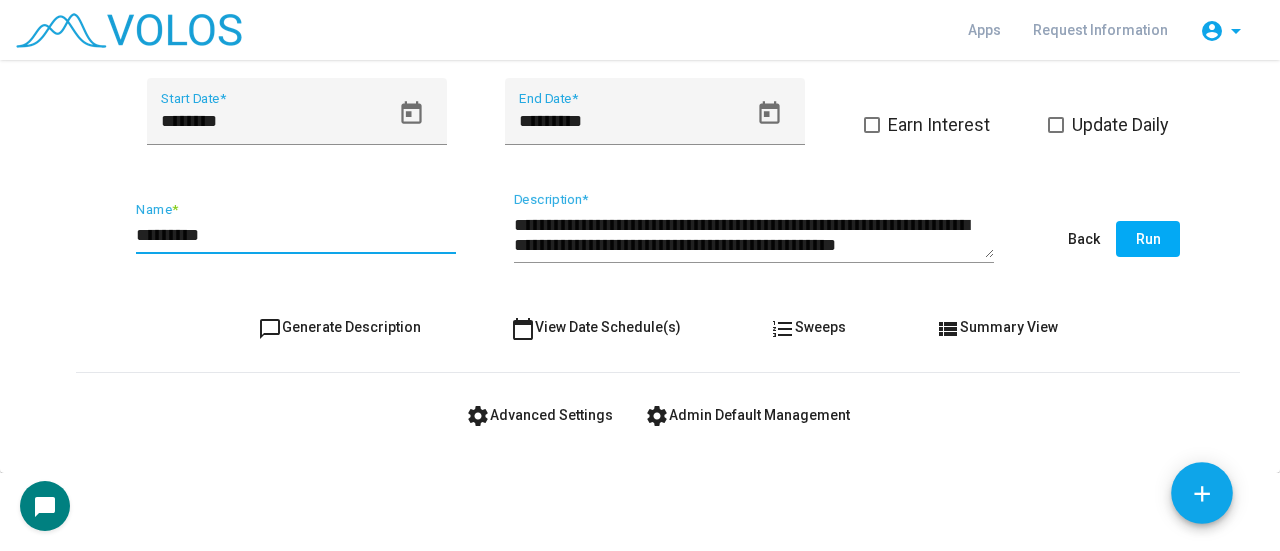 click on "*********" at bounding box center (296, 235) 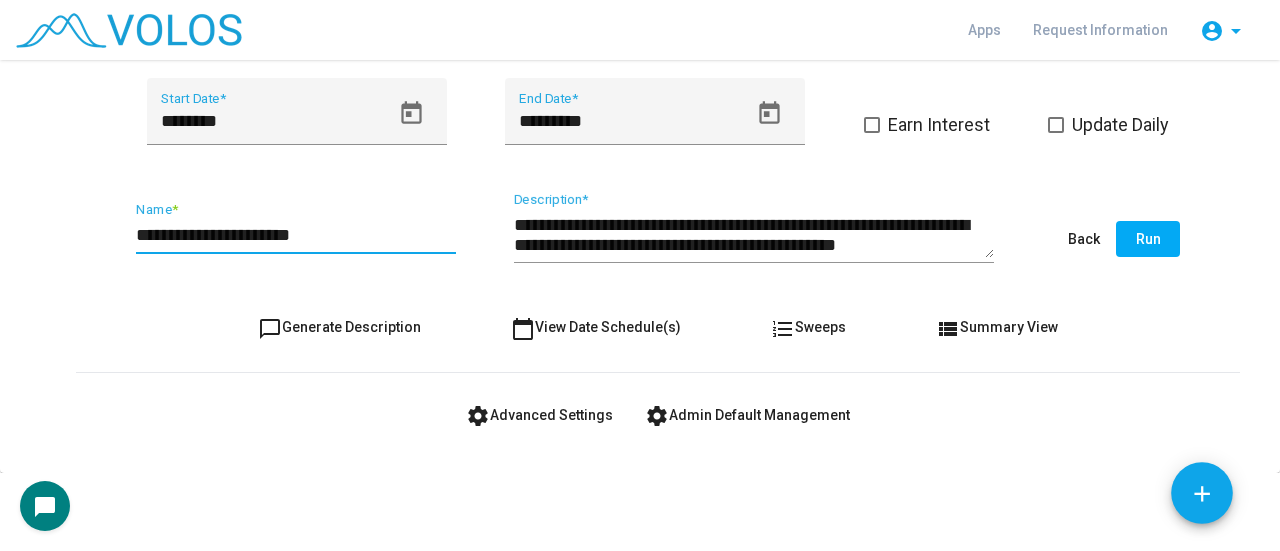 type on "**********" 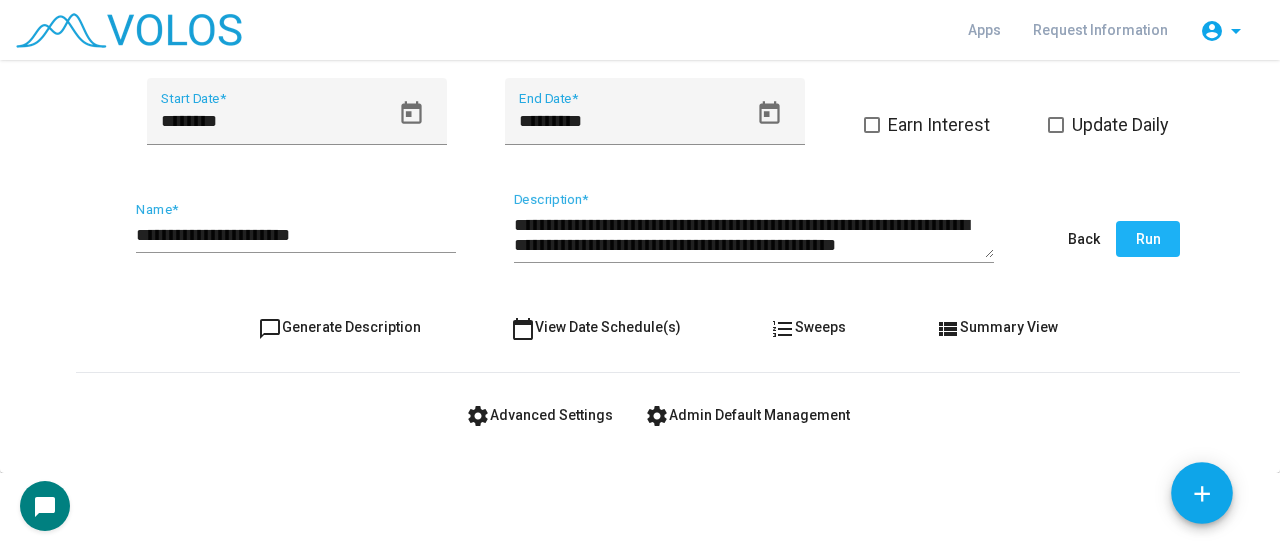 click on "Run" at bounding box center [1148, 239] 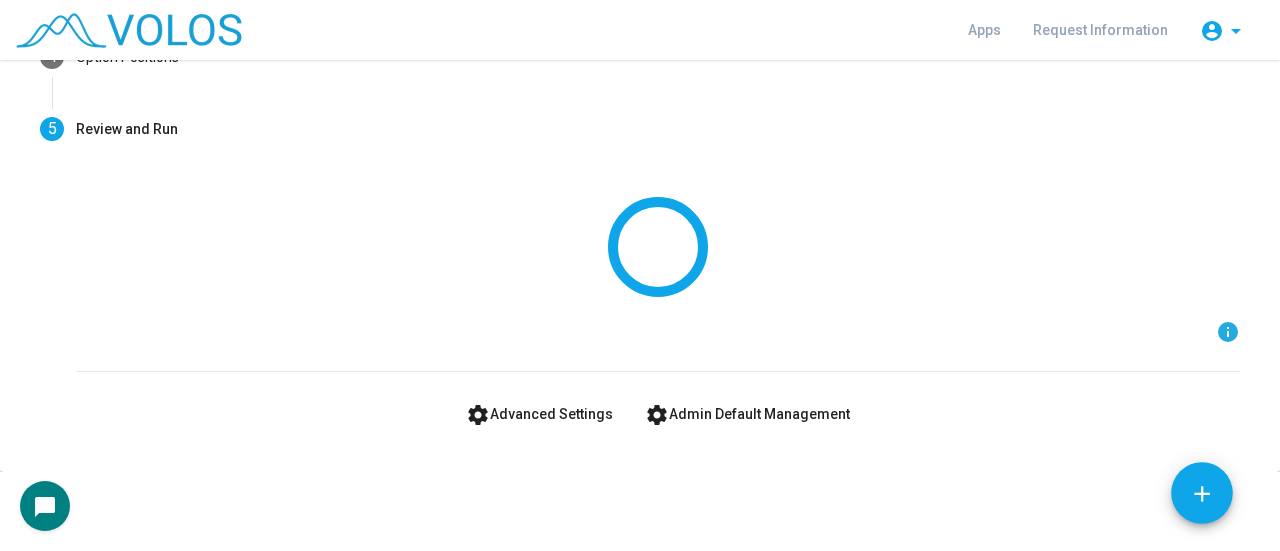 scroll, scrollTop: 0, scrollLeft: 0, axis: both 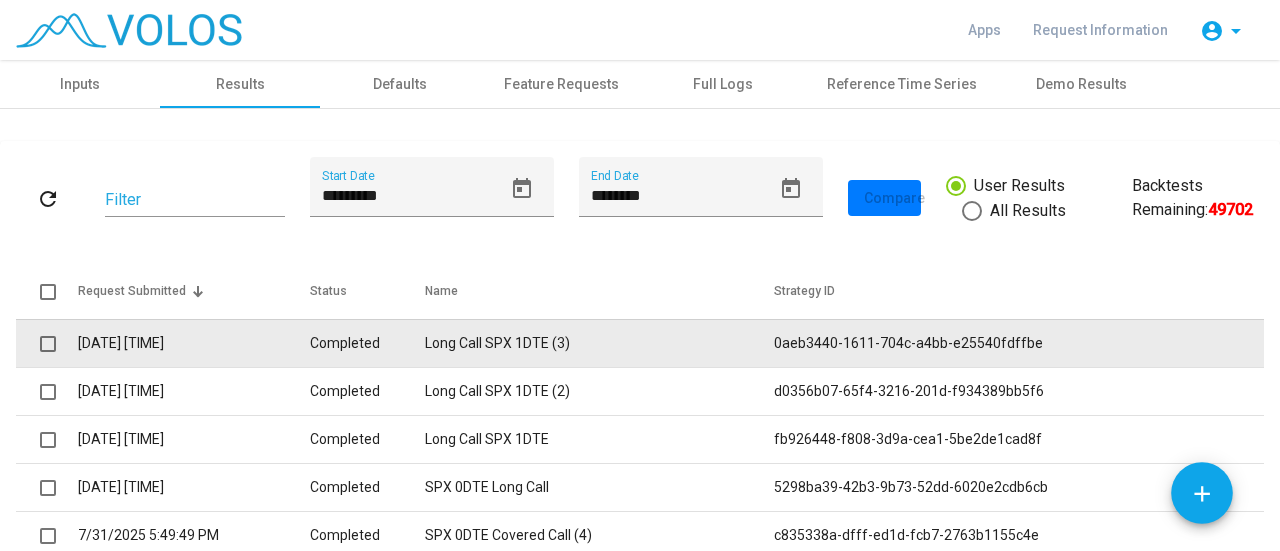 click on "Completed" at bounding box center [367, 343] 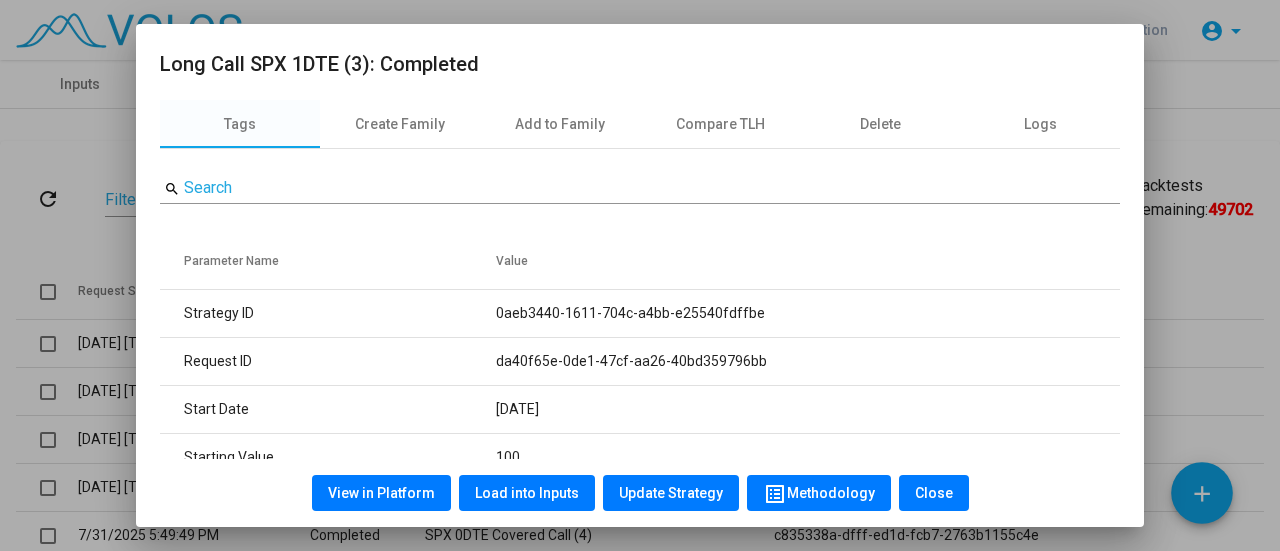 click on "View in Platform" at bounding box center [381, 493] 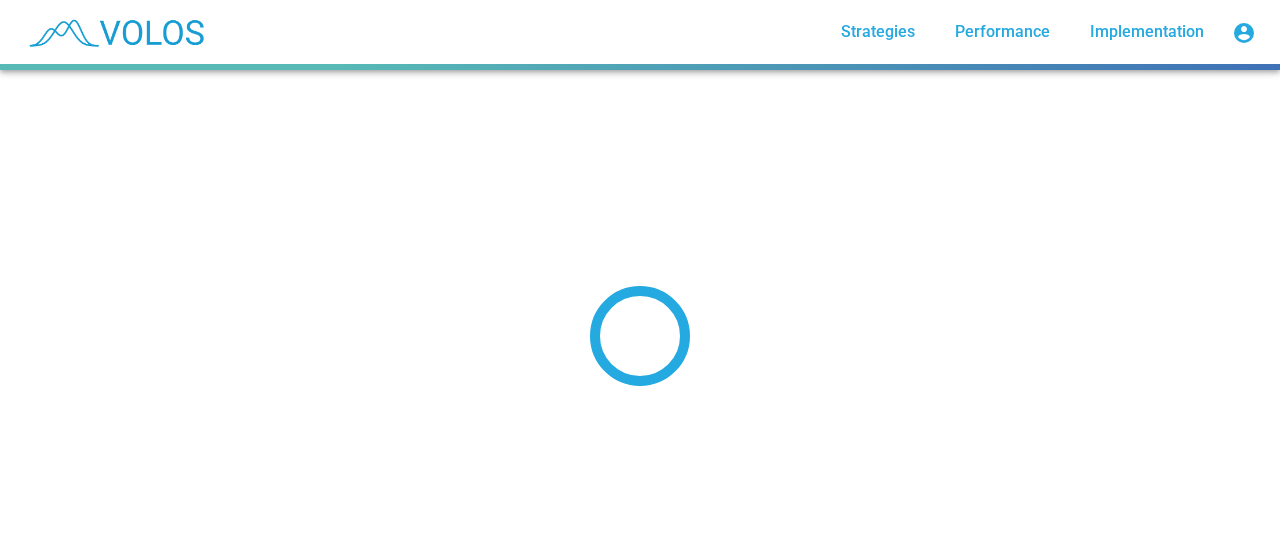 scroll, scrollTop: 0, scrollLeft: 0, axis: both 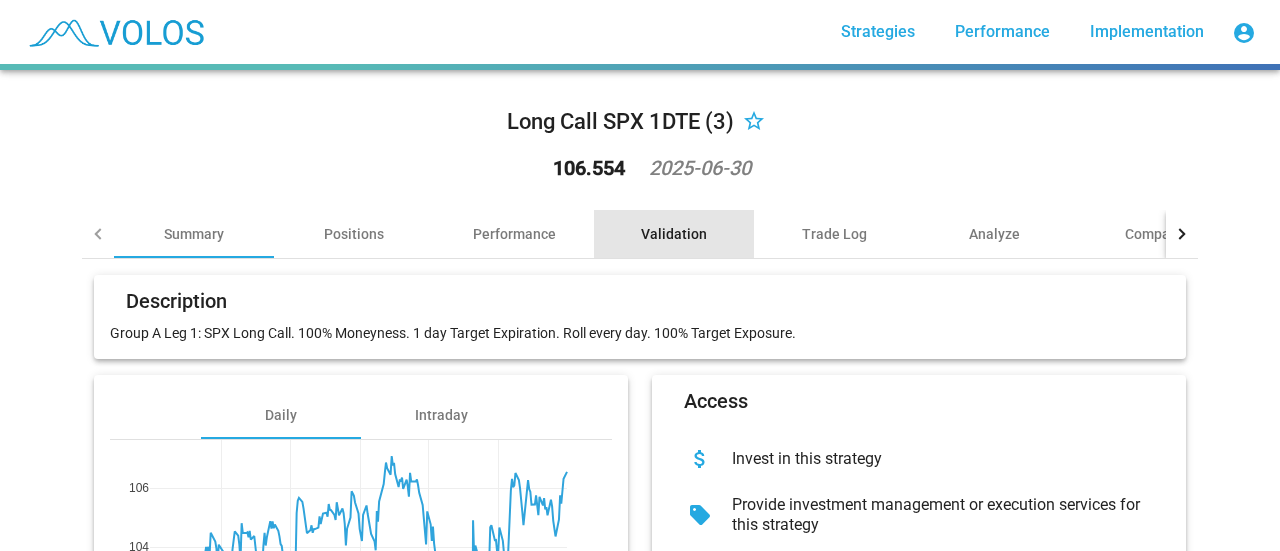 click on "Validation" at bounding box center (674, 234) 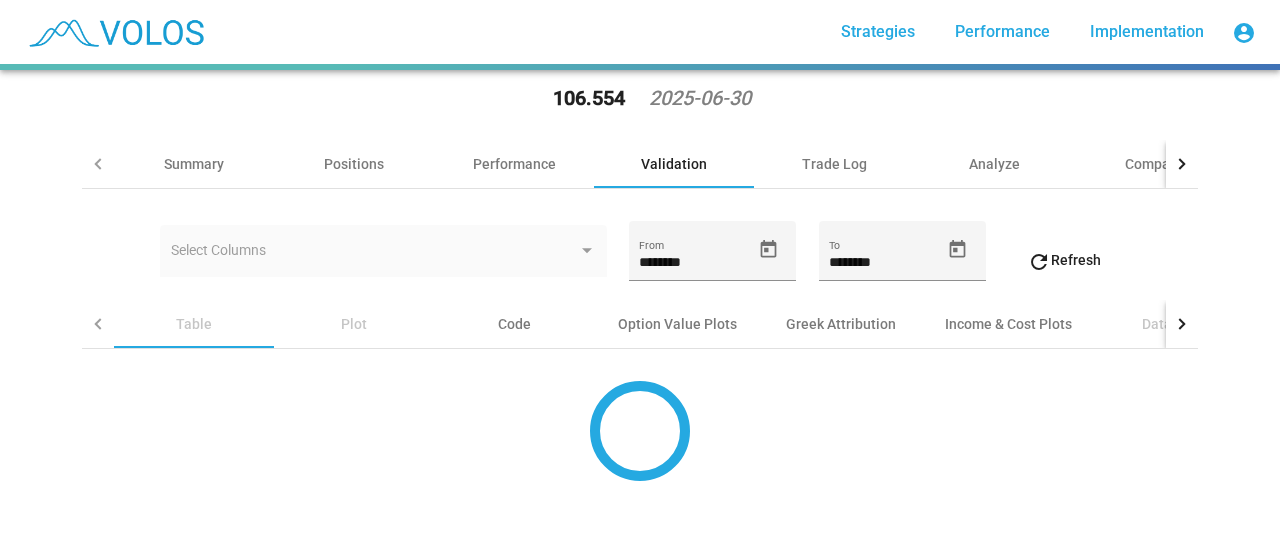 scroll, scrollTop: 84, scrollLeft: 0, axis: vertical 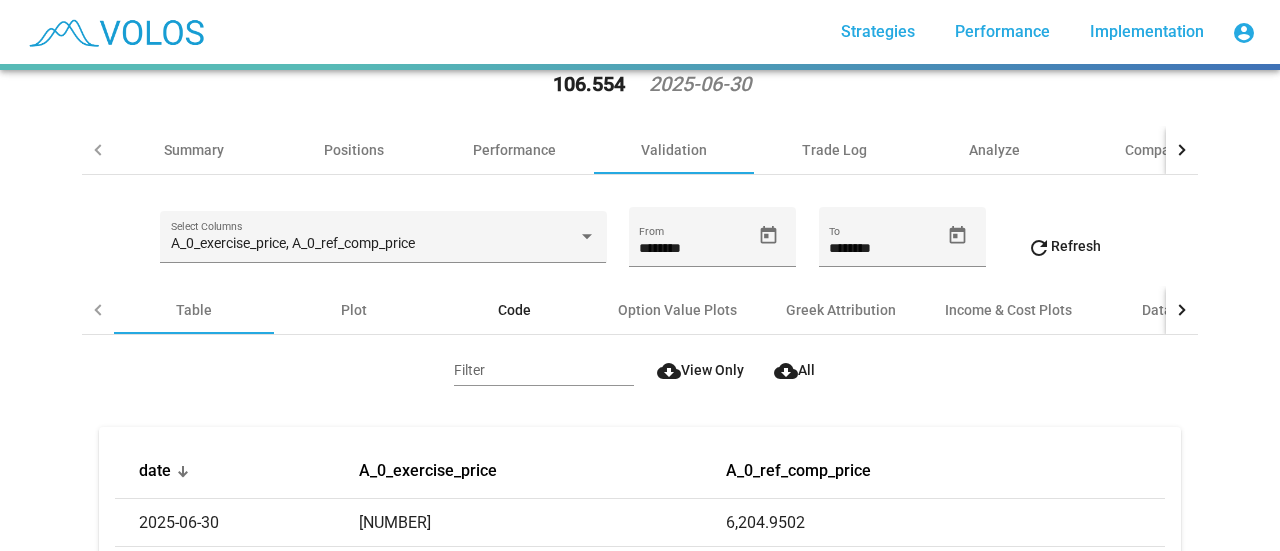 click on "Code" at bounding box center [514, 310] 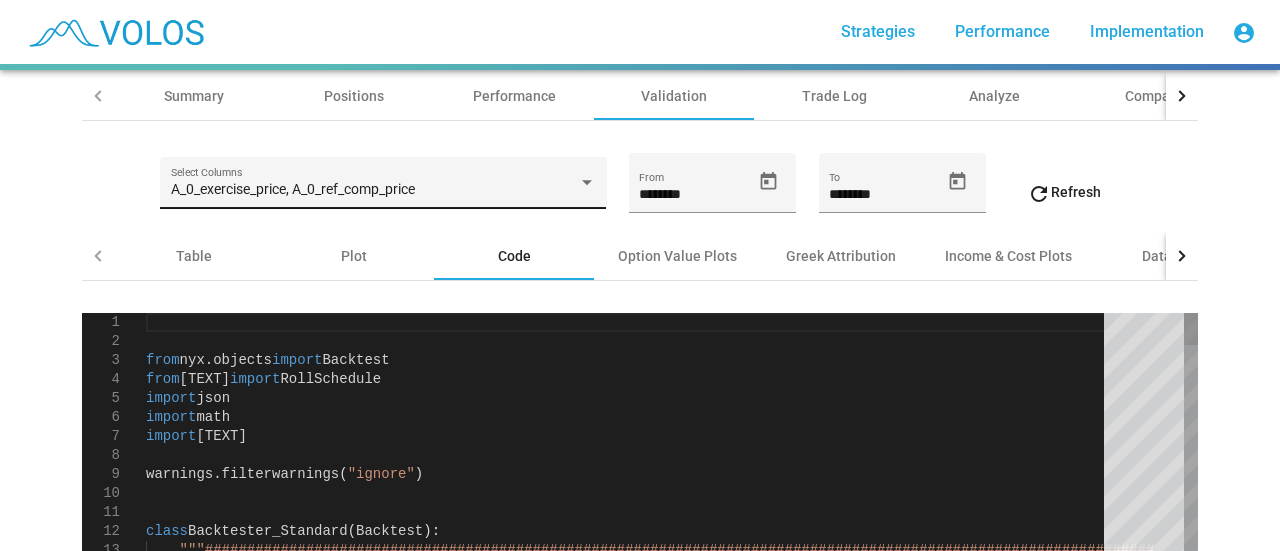 scroll, scrollTop: 200, scrollLeft: 0, axis: vertical 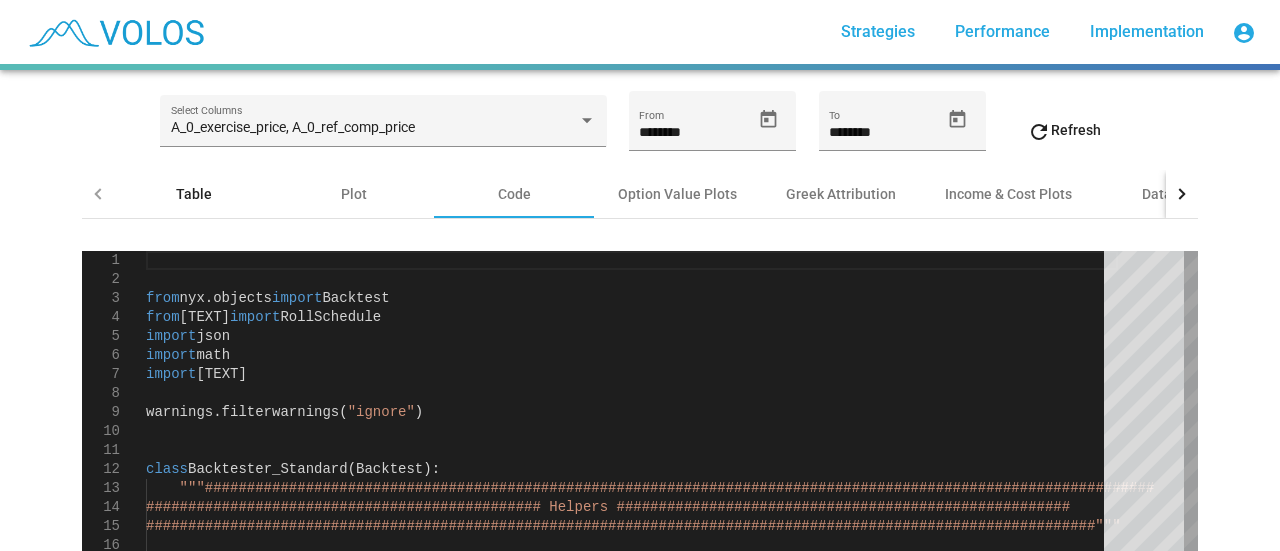 click on "Table" at bounding box center [194, 194] 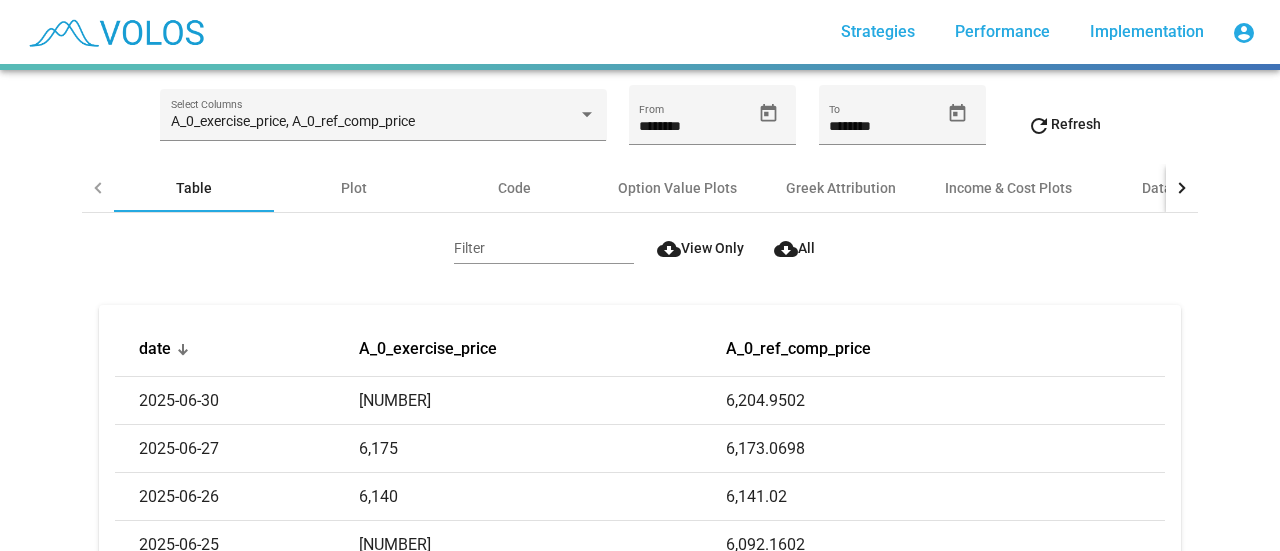 scroll, scrollTop: 200, scrollLeft: 0, axis: vertical 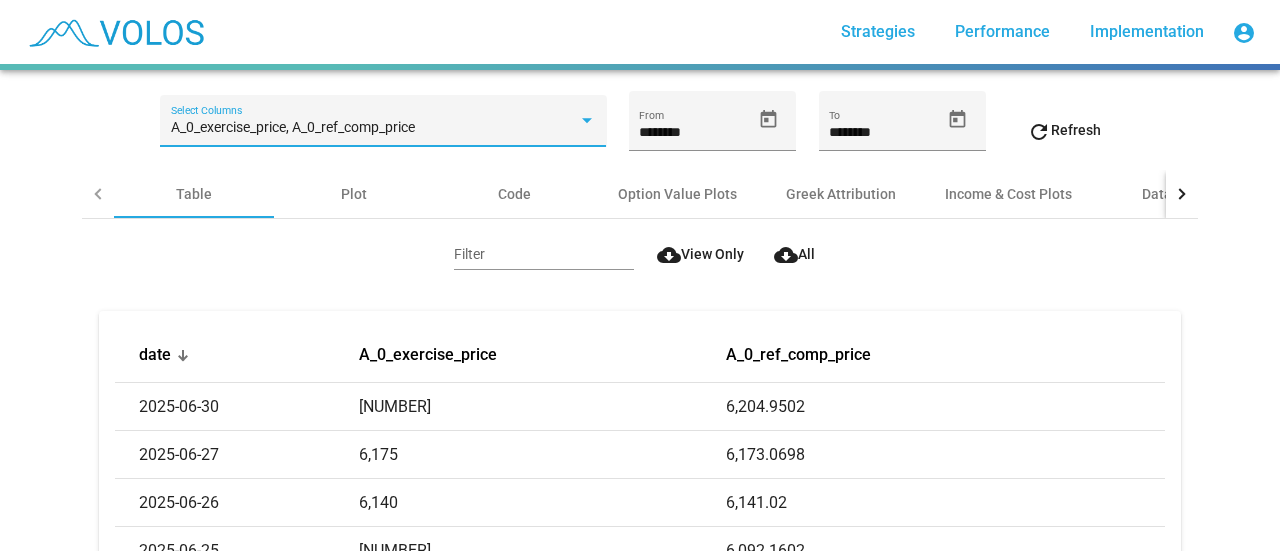 click on "A_0_exercise_price, A_0_ref_comp_price" at bounding box center (293, 127) 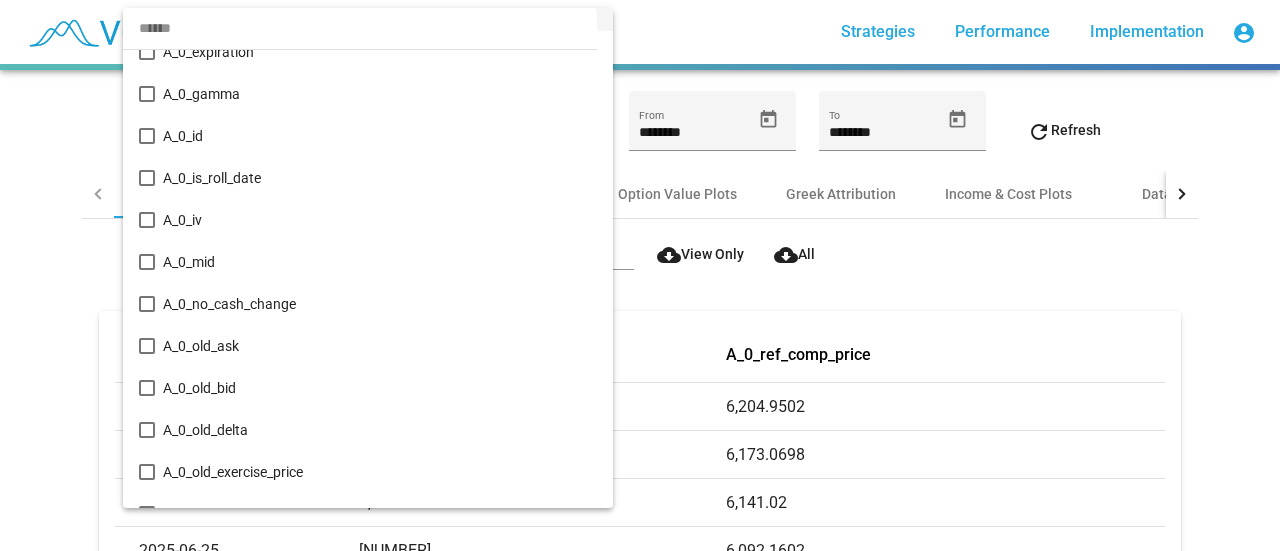scroll, scrollTop: 0, scrollLeft: 0, axis: both 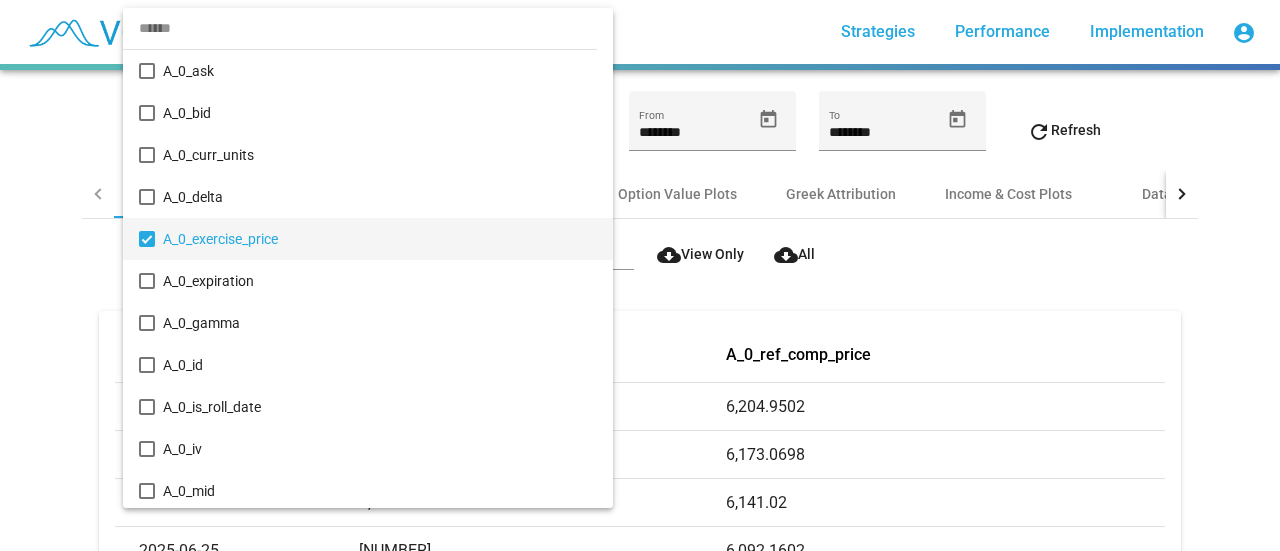 click at bounding box center (360, 28) 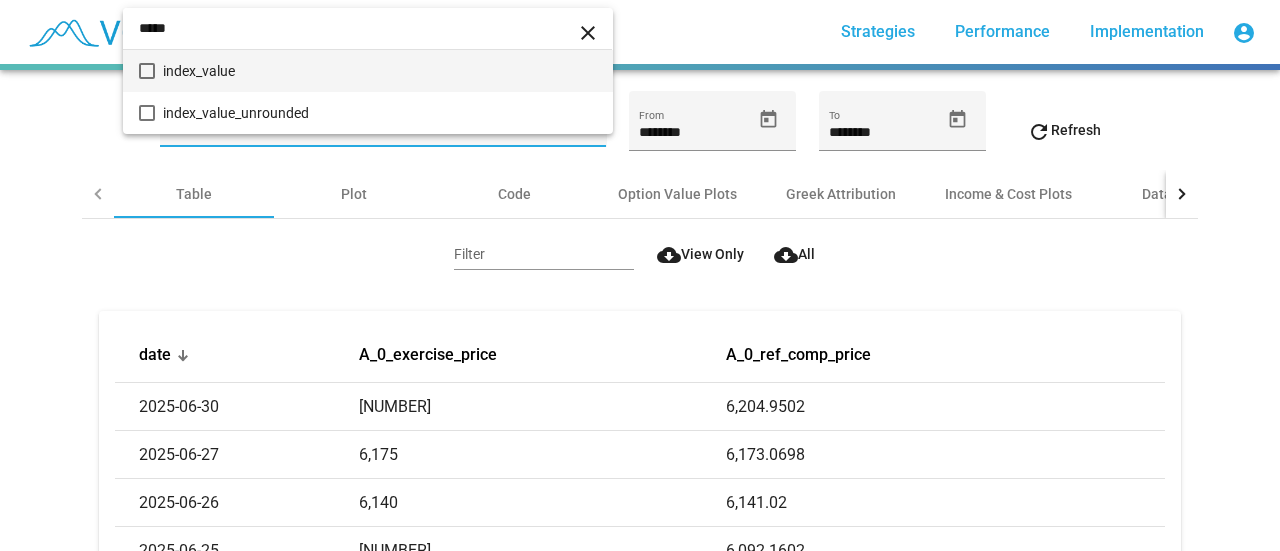 type on "*****" 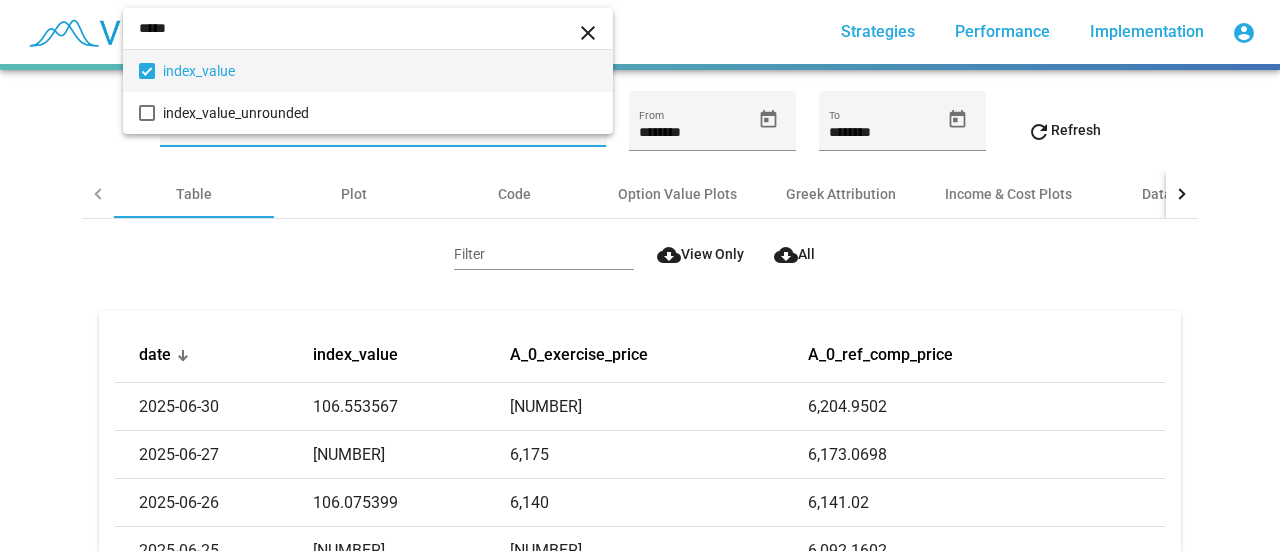 click at bounding box center (640, 275) 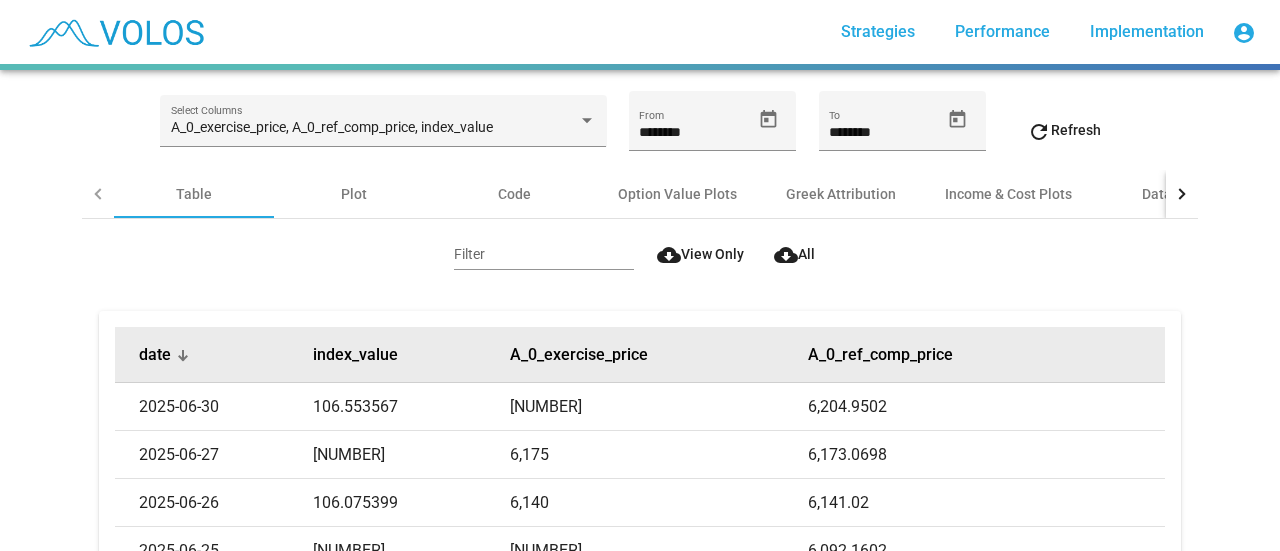 click on "date" at bounding box center (226, 355) 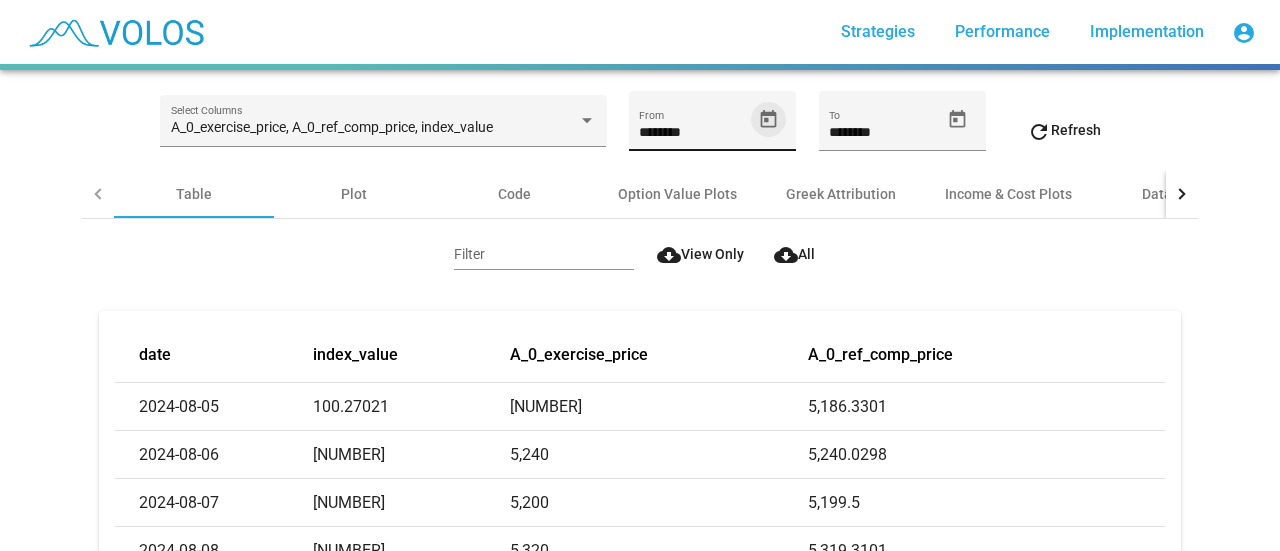 click 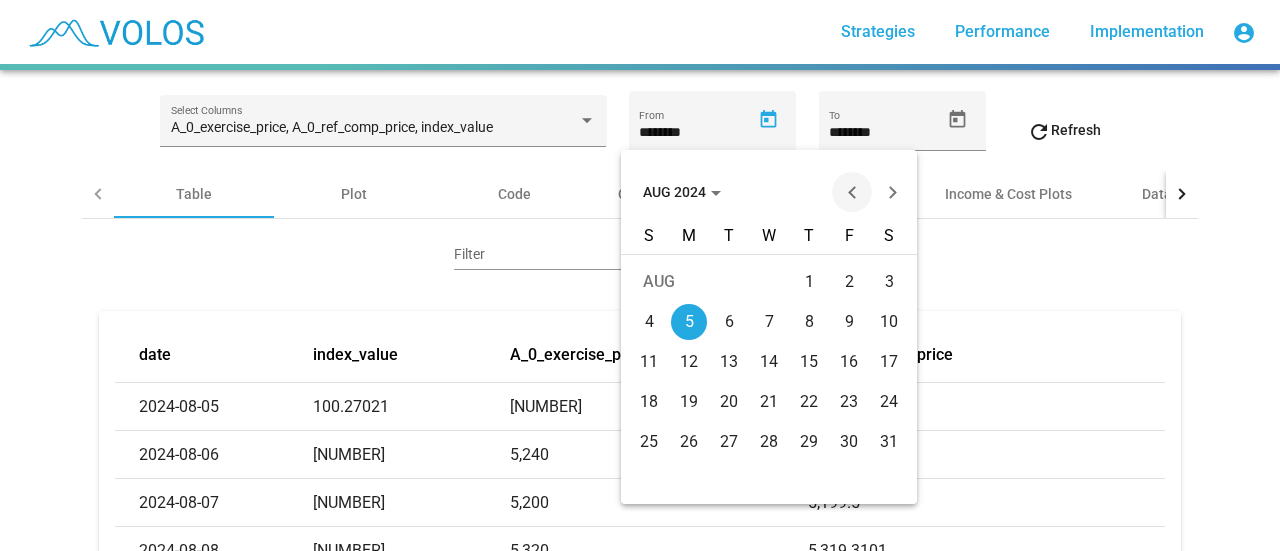 click at bounding box center [852, 192] 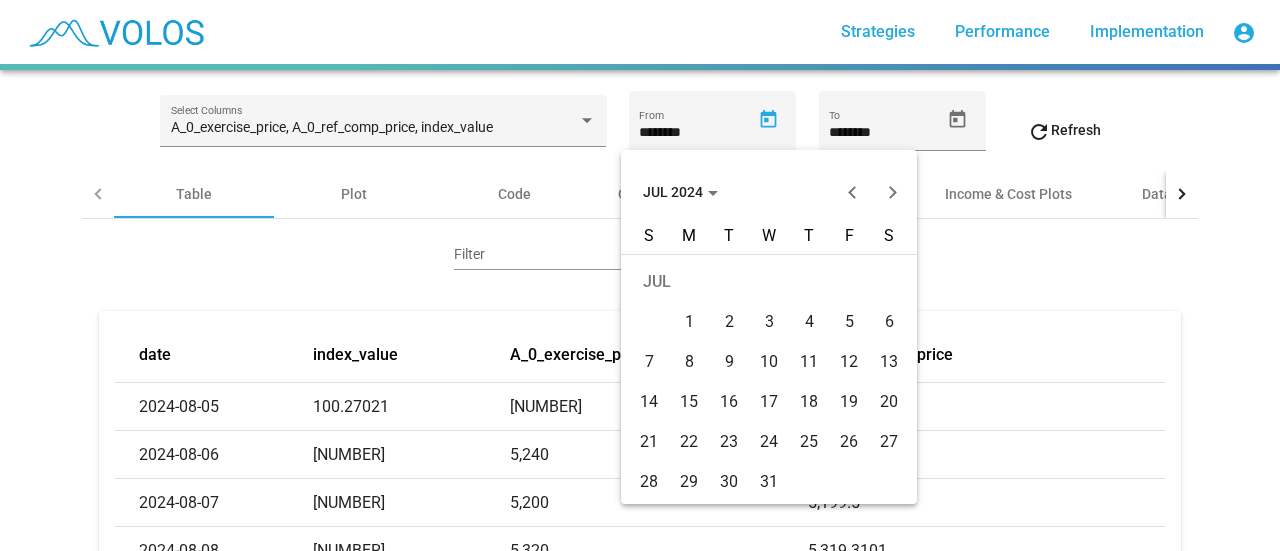 click on "1" at bounding box center [689, 322] 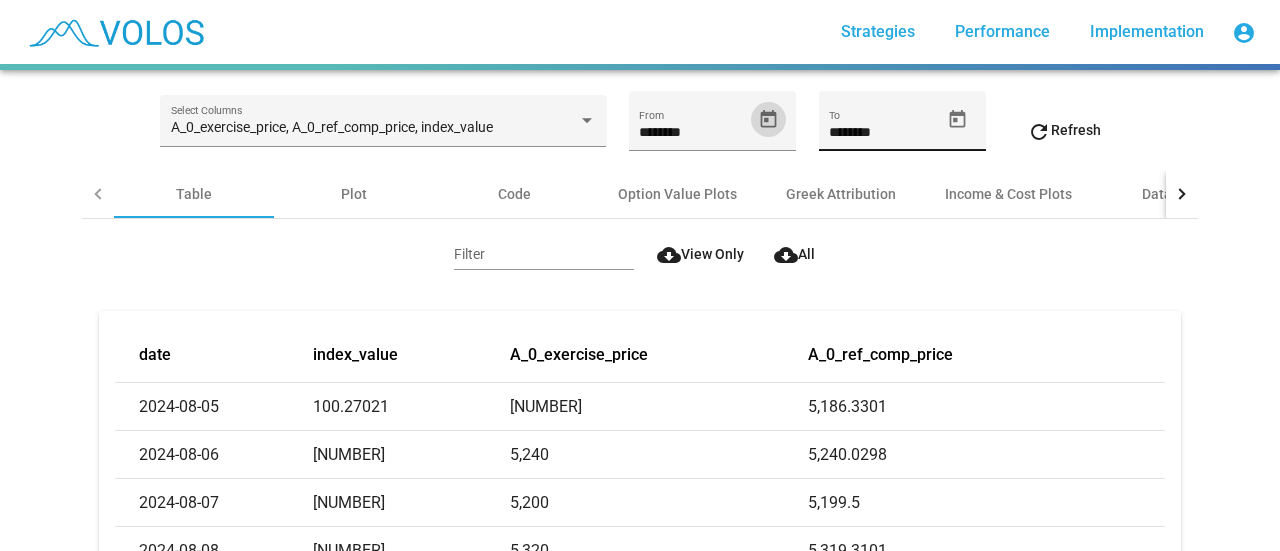 click at bounding box center [957, 119] 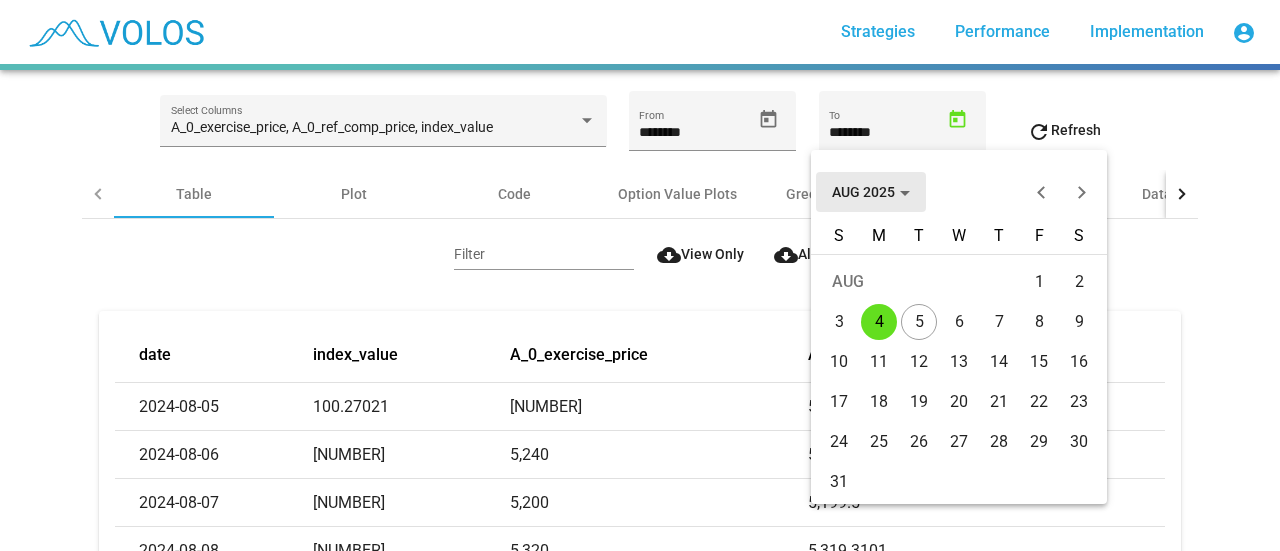 click on "AUG 2025" at bounding box center (871, 192) 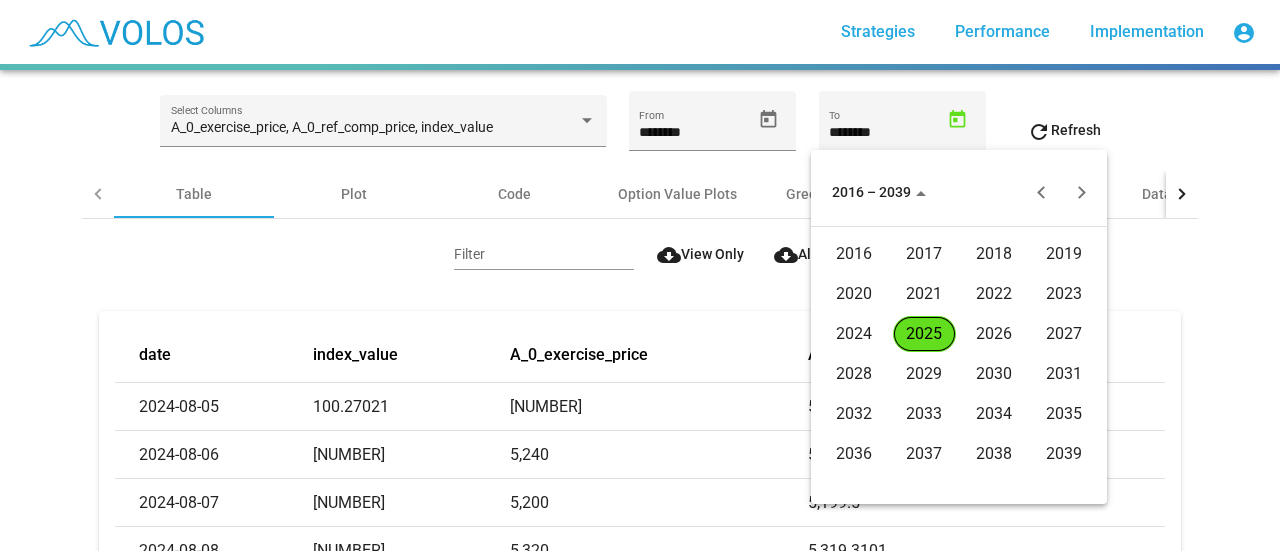 click on "2024" at bounding box center (854, 334) 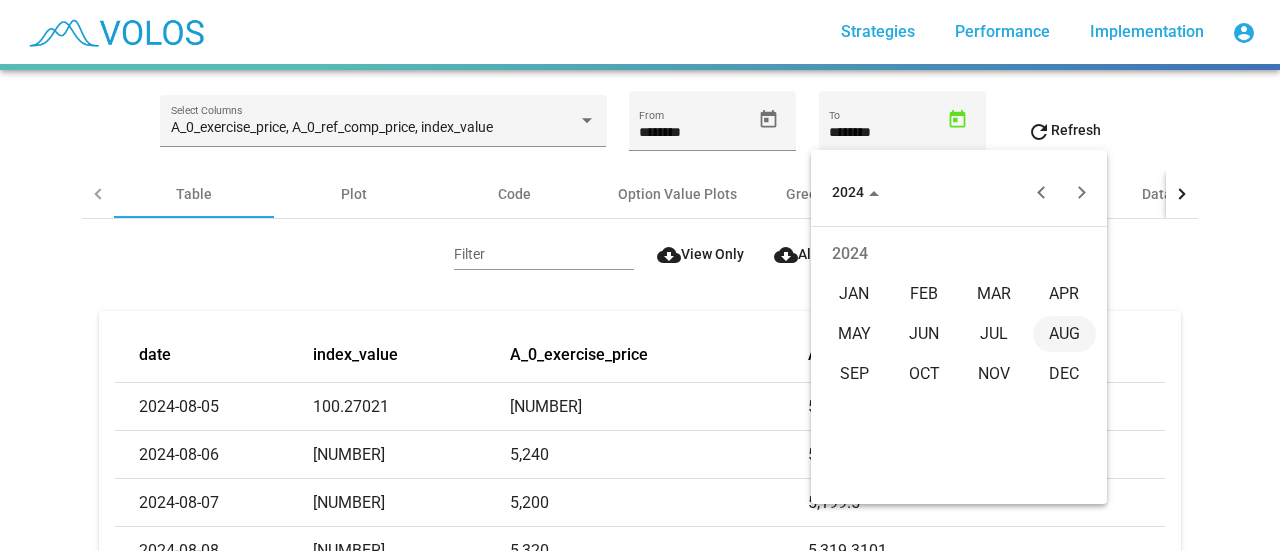 click on "2024" at bounding box center [855, 192] 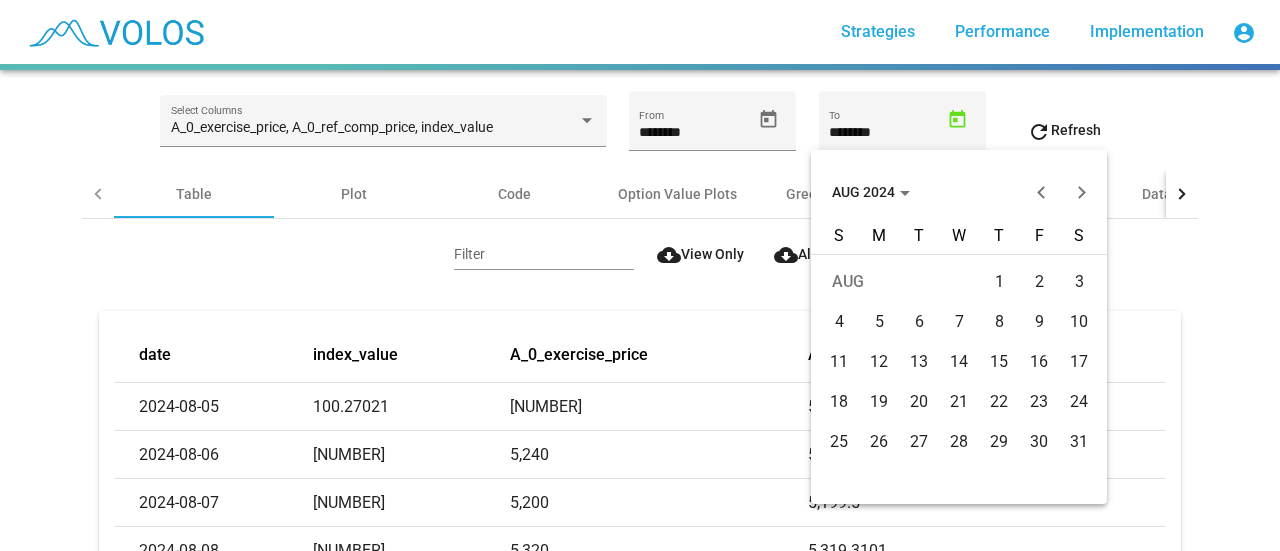 click on "AUG 2024" at bounding box center (959, 181) 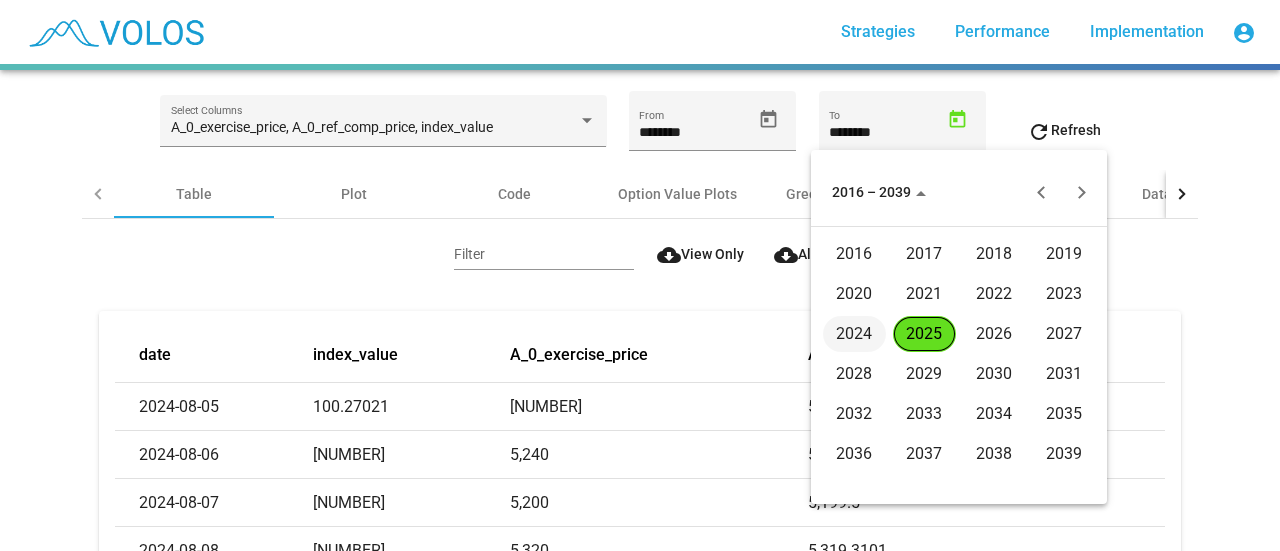 click on "2025" at bounding box center [924, 334] 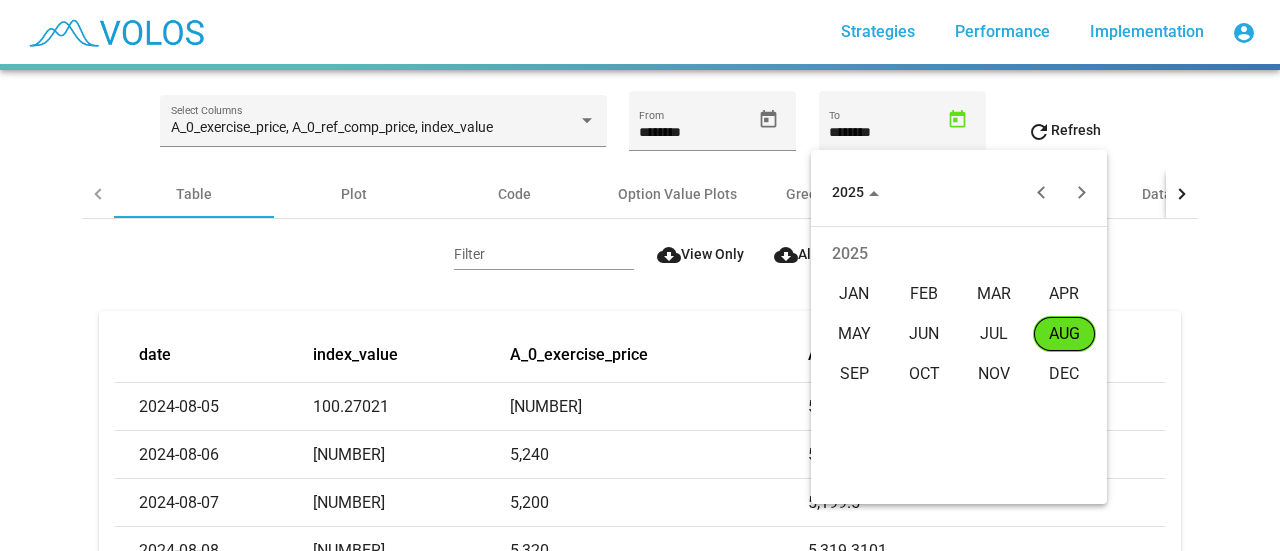click on "JUL" at bounding box center [994, 334] 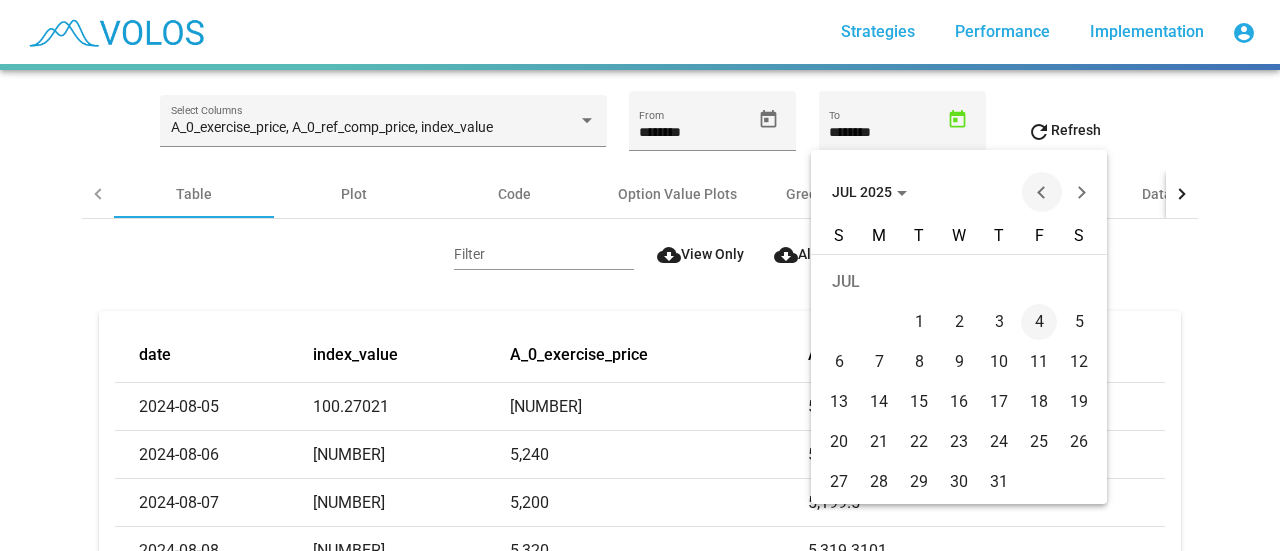 click at bounding box center (1042, 192) 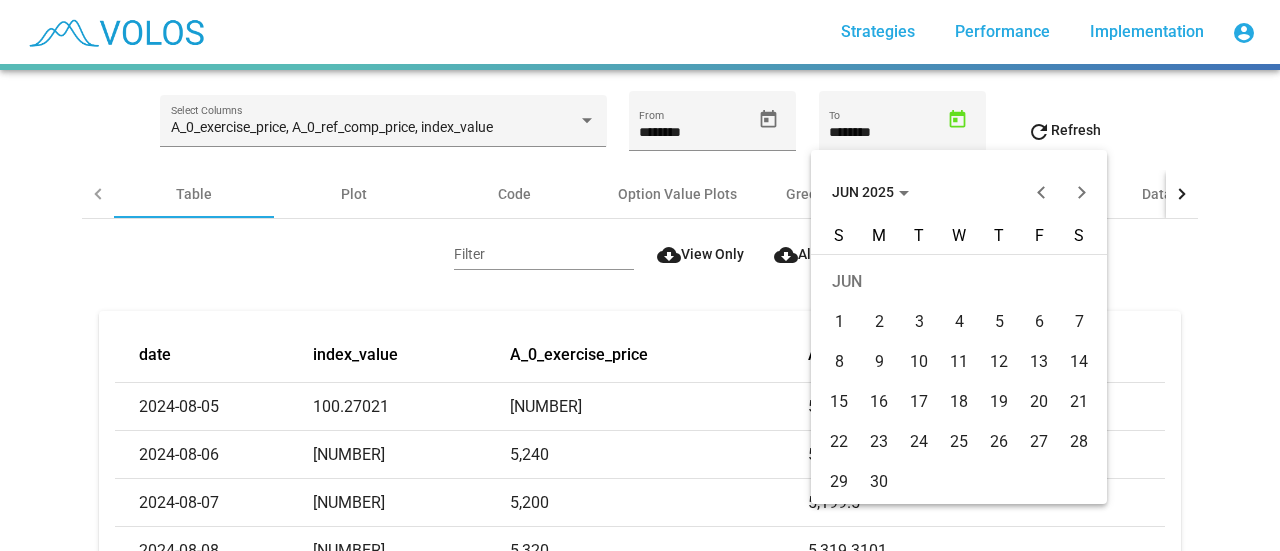 click on "30" at bounding box center (879, 482) 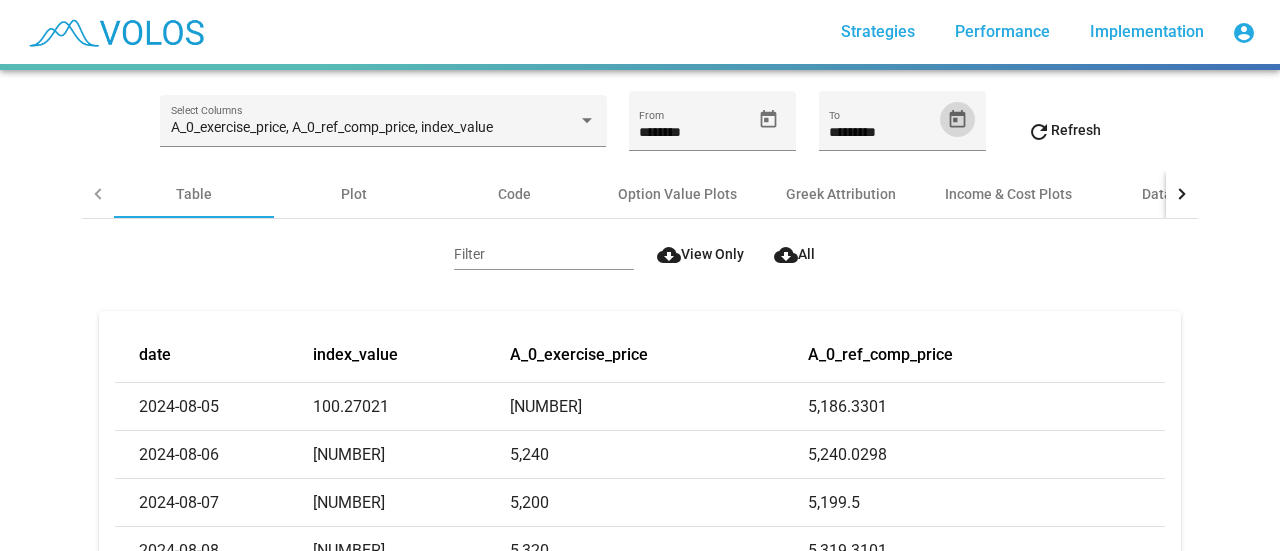 click on "refresh" at bounding box center (1039, 132) 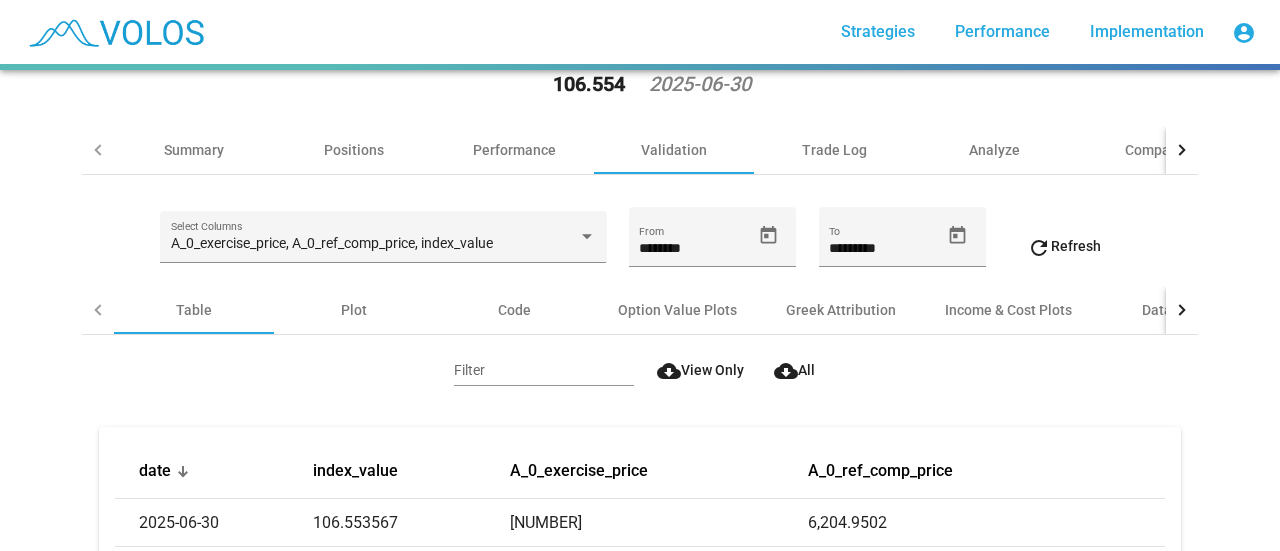 scroll, scrollTop: 200, scrollLeft: 0, axis: vertical 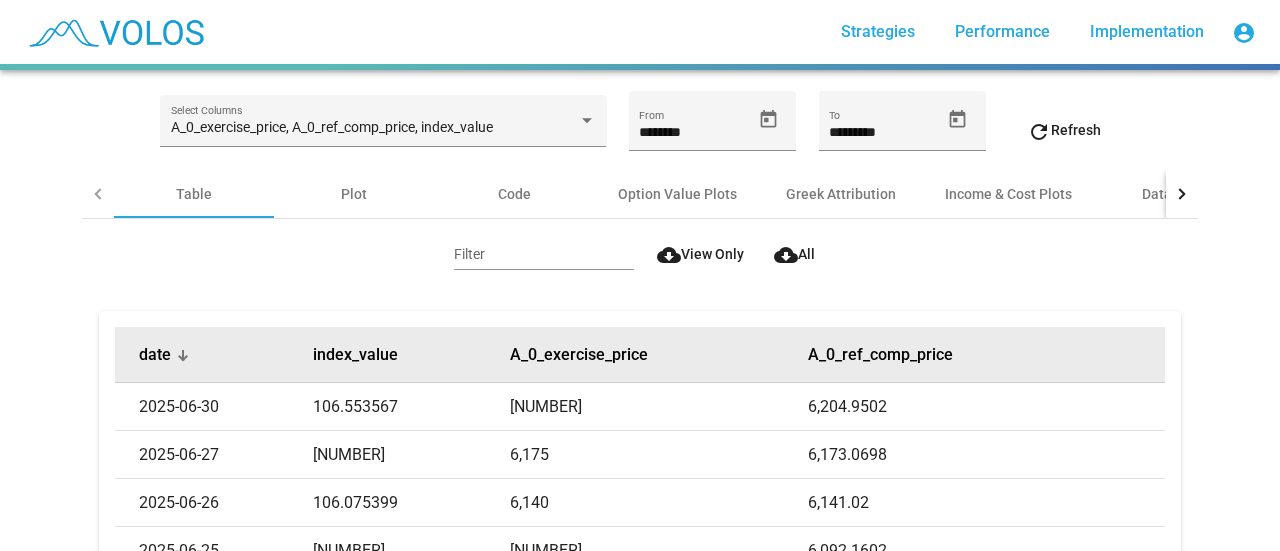 click on "date" at bounding box center (226, 355) 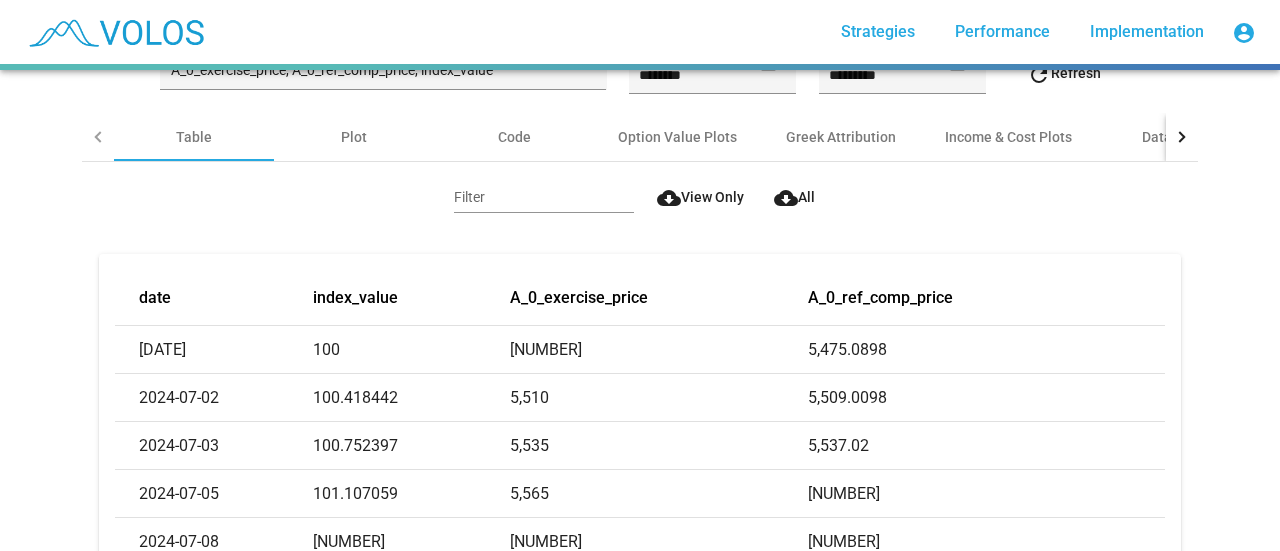 scroll, scrollTop: 200, scrollLeft: 0, axis: vertical 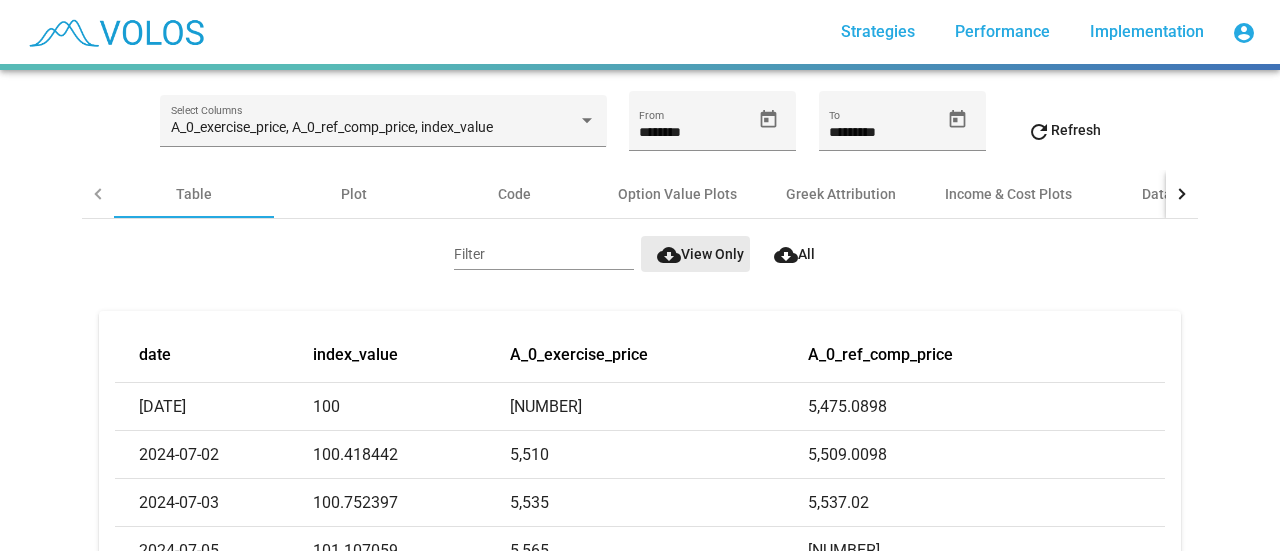 click on "cloud_download  View Only" at bounding box center [700, 254] 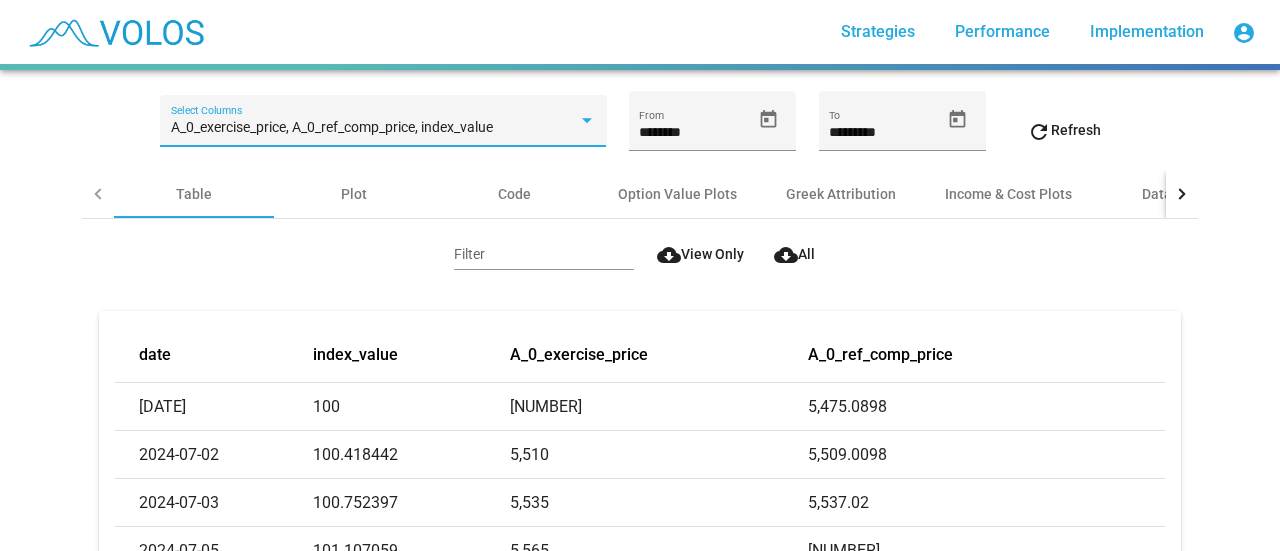 click on "A_0_exercise_price, A_0_ref_comp_price, index_value" at bounding box center (332, 127) 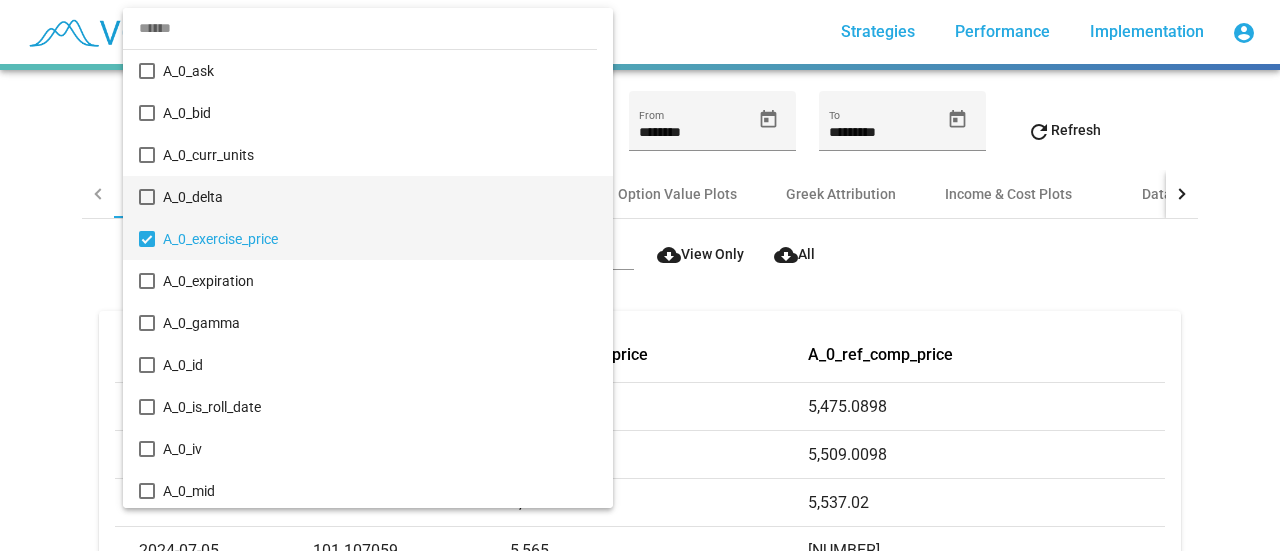 scroll, scrollTop: 111, scrollLeft: 0, axis: vertical 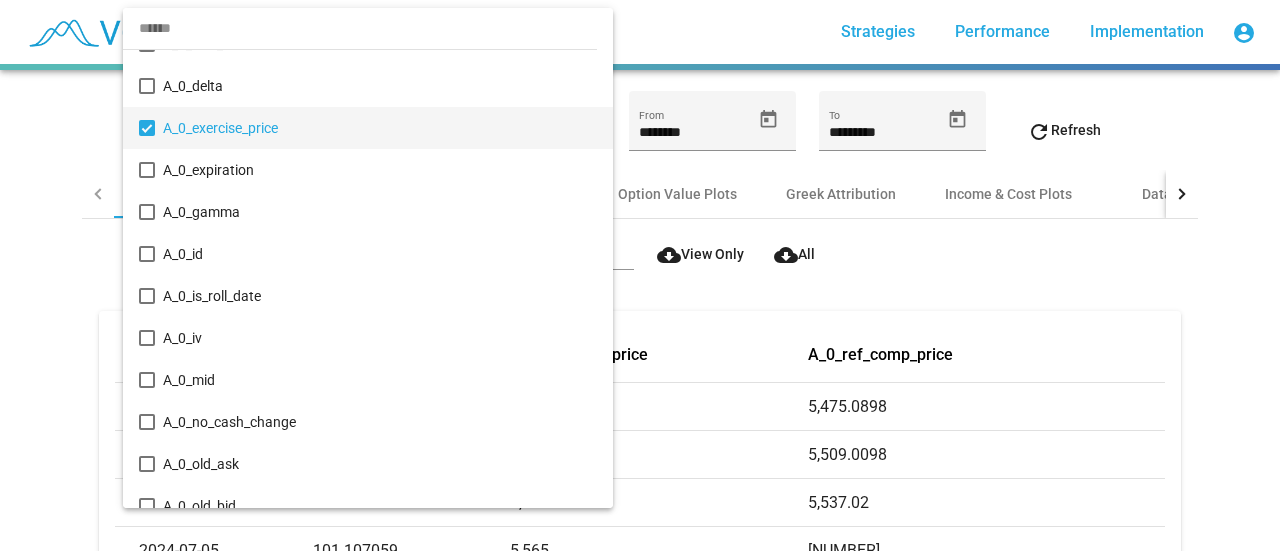 click at bounding box center [360, 28] 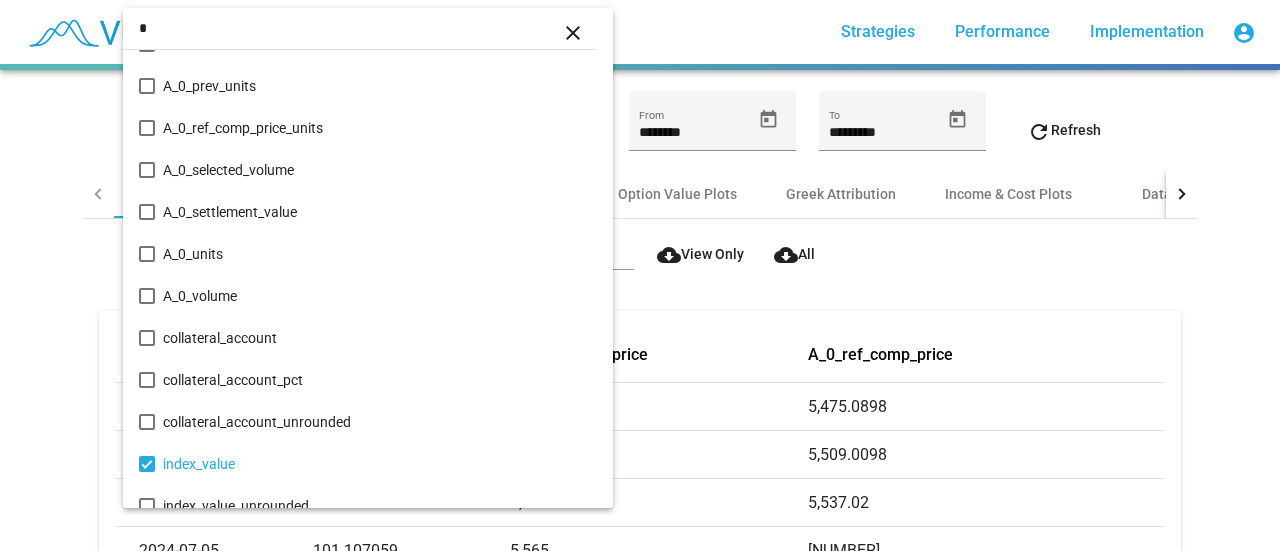 scroll, scrollTop: 0, scrollLeft: 0, axis: both 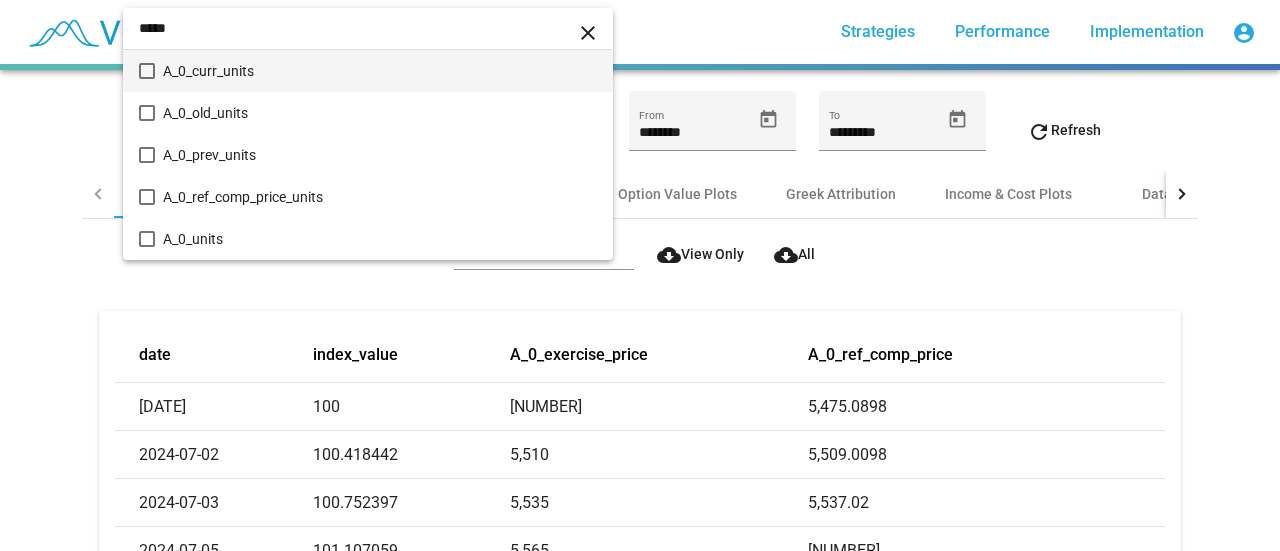 type on "*****" 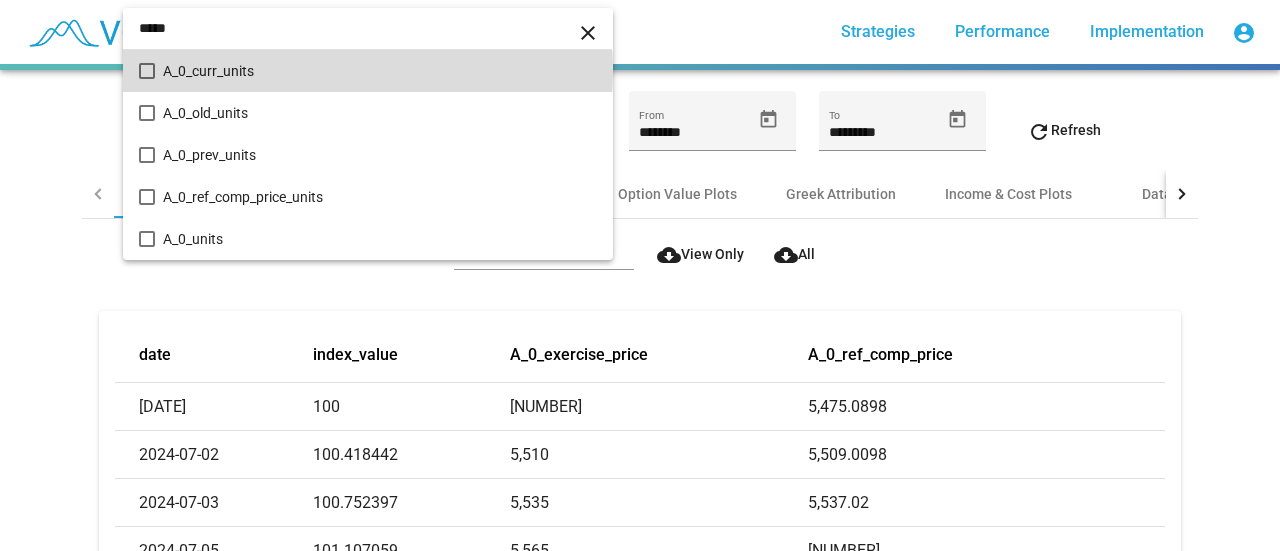 click on "A_0_curr_units" at bounding box center [379, 71] 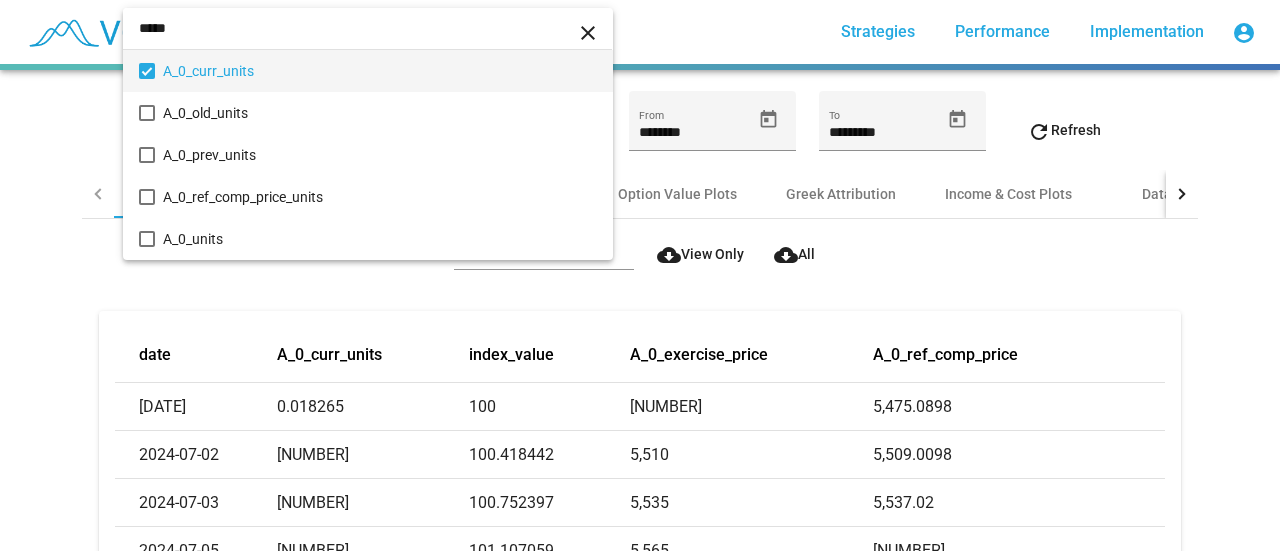 click at bounding box center (640, 275) 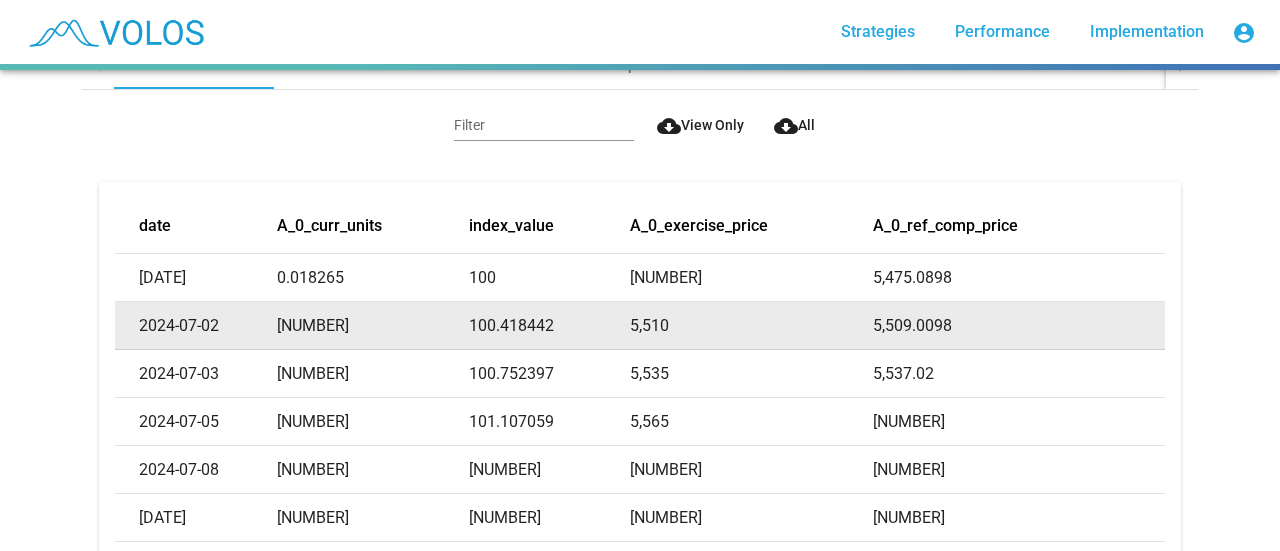 scroll, scrollTop: 400, scrollLeft: 0, axis: vertical 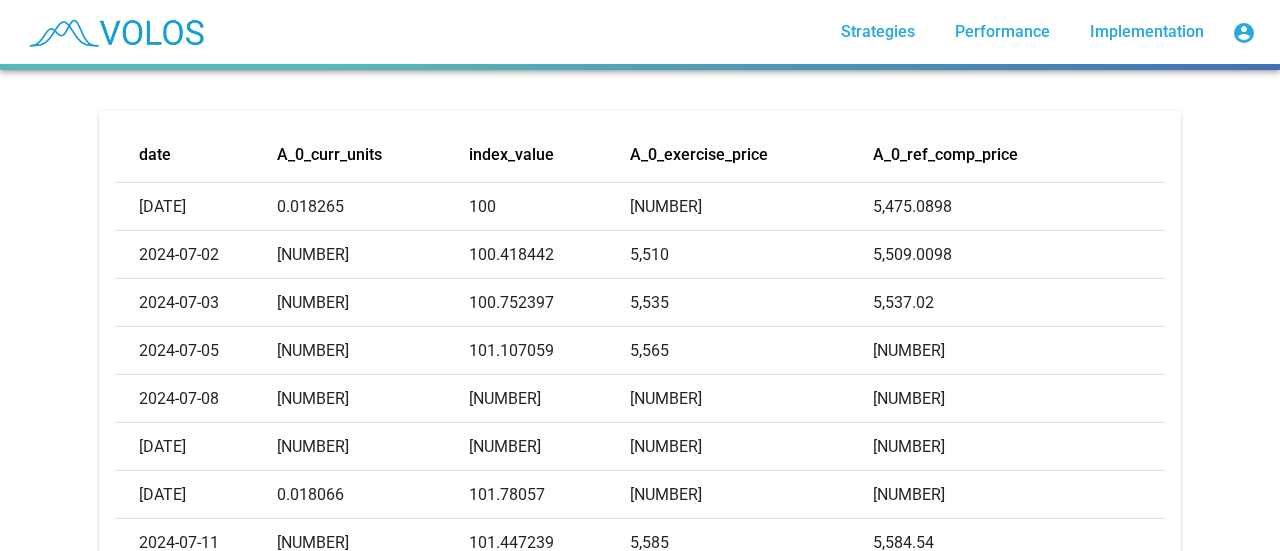 click on "Filter cloud_download  View Only  cloud_download  All date A_0_curr_units index_value A_0_exercise_price A_0_ref_comp_price 2024-07-01 0.018265 100 5,475 5,475.0898 2024-07-02 0.018229 100.418442 5,510 5,509.0098 2024-07-03 0.018197 100.752397 5,535 5,537.02 2024-07-05 0.018162 101.107059 5,565 5,567.1899 2024-07-08 0.018129 101.030785 5,575 5,572.8501 2024-07-09 0.018097 100.927088 5,575 5,576.98 2024-07-10 0.018066 101.78057 5,635 5,633.9102 2024-07-11 0.018166 101.447239 5,585 5,584.54 2024-07-12 0.018111 101.695213 5,615 5,615.3501 2024-07-15 0.018072 101.763499 5,630 5,631.2202 2024-07-16 0.018036 102.213496 5,665 5,667.2002 2024-07-17 0.018239 101.92399 5,590 5,588.27 2024-07-18 0.018323 101.592935 5,545 5,544.5898 2024-07-19 0.018393 101.253029 5,505 5,505 2024-07-22 0.018335 102.020222 5,565 5,564.4102 2024-07-23 0.018315 101.747954 5,555 5,555.7402 2024-07-24 0.018696 101.463125 5,425 5,427.1299 2024-07-25 0.018712 101.028443 5,400 5,399.2202 2024-07-26 0.018617 101.629121 5,460 5,459.1001 2024-07-29" at bounding box center (640, 6120) 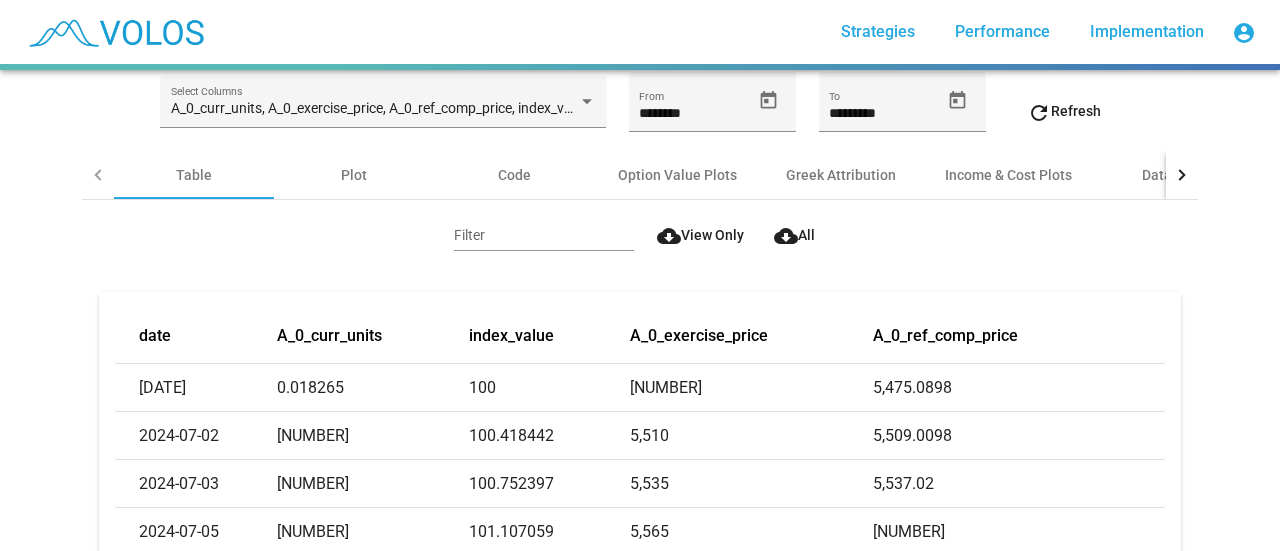 scroll, scrollTop: 0, scrollLeft: 0, axis: both 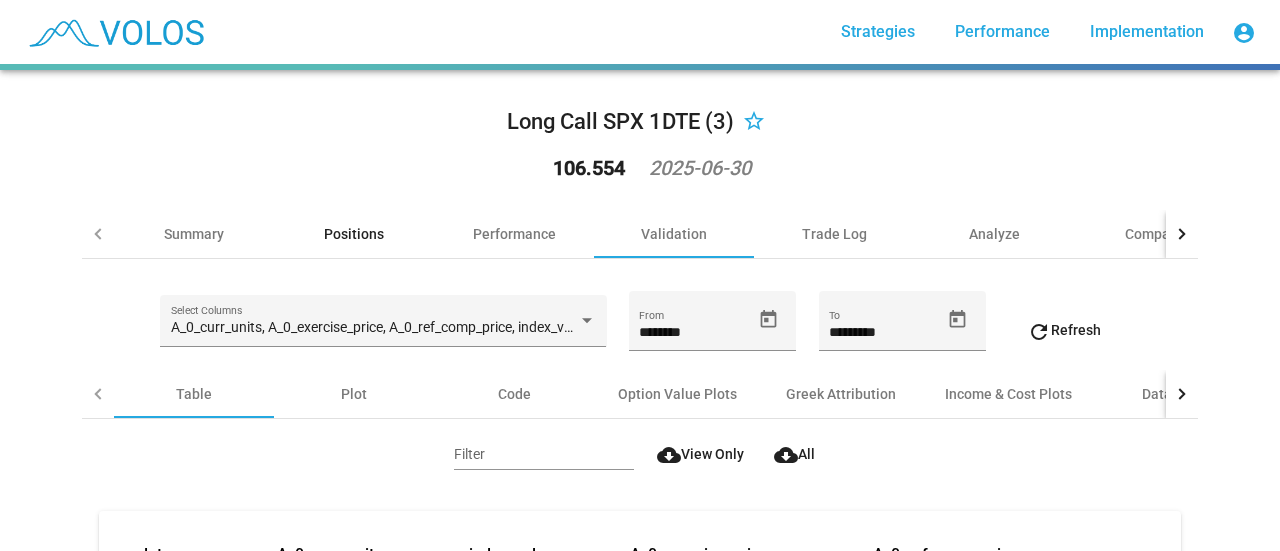 click on "Positions" at bounding box center [354, 234] 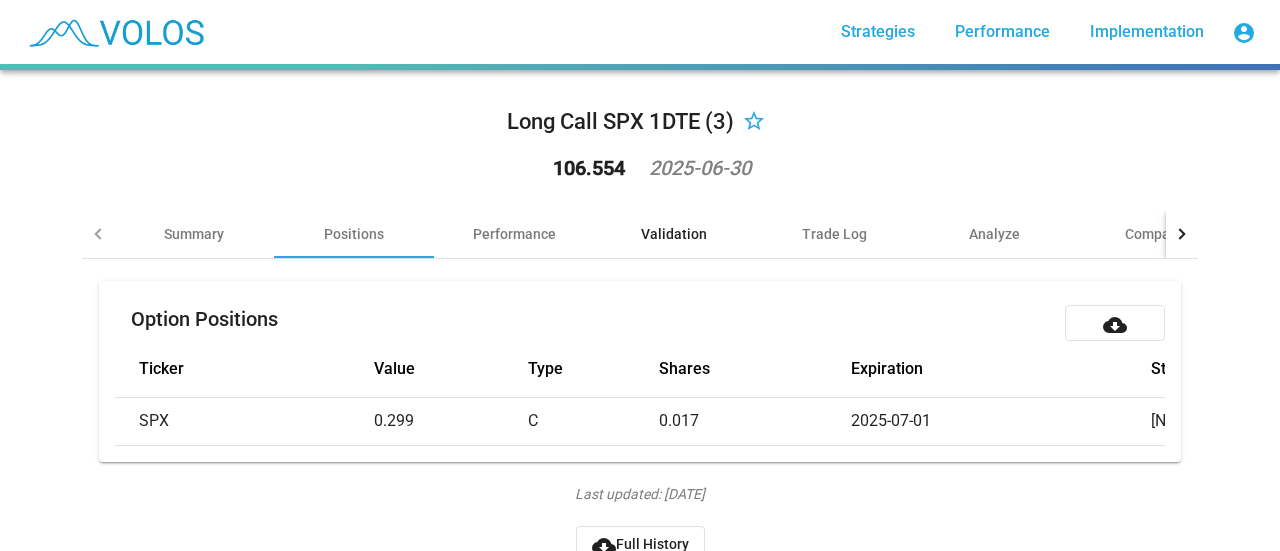 click on "Validation" at bounding box center (674, 234) 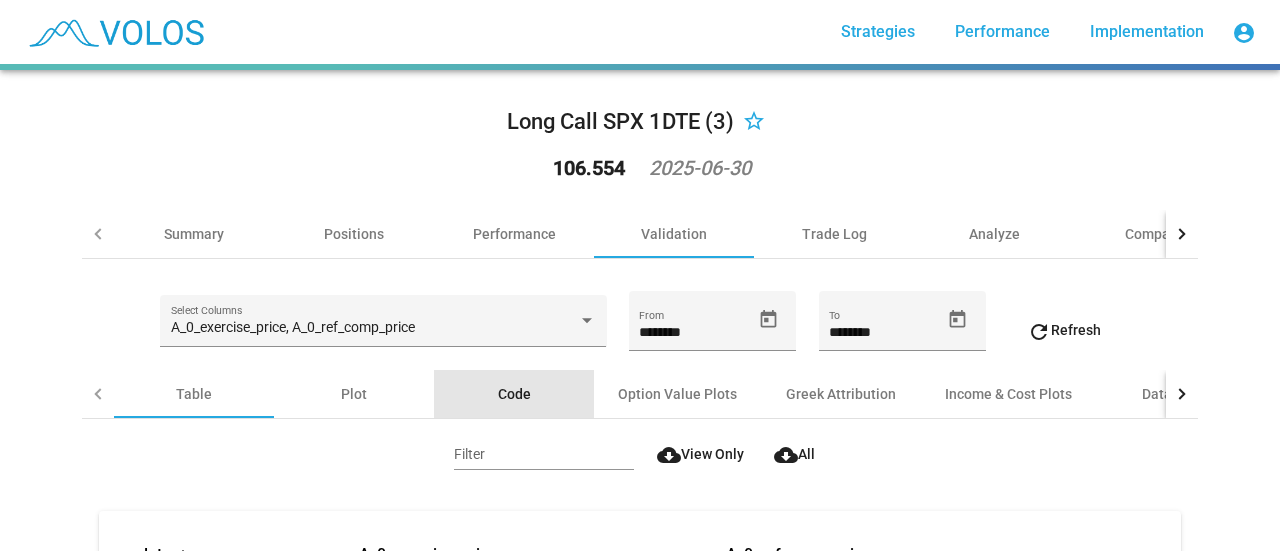 click on "Code" at bounding box center [514, 394] 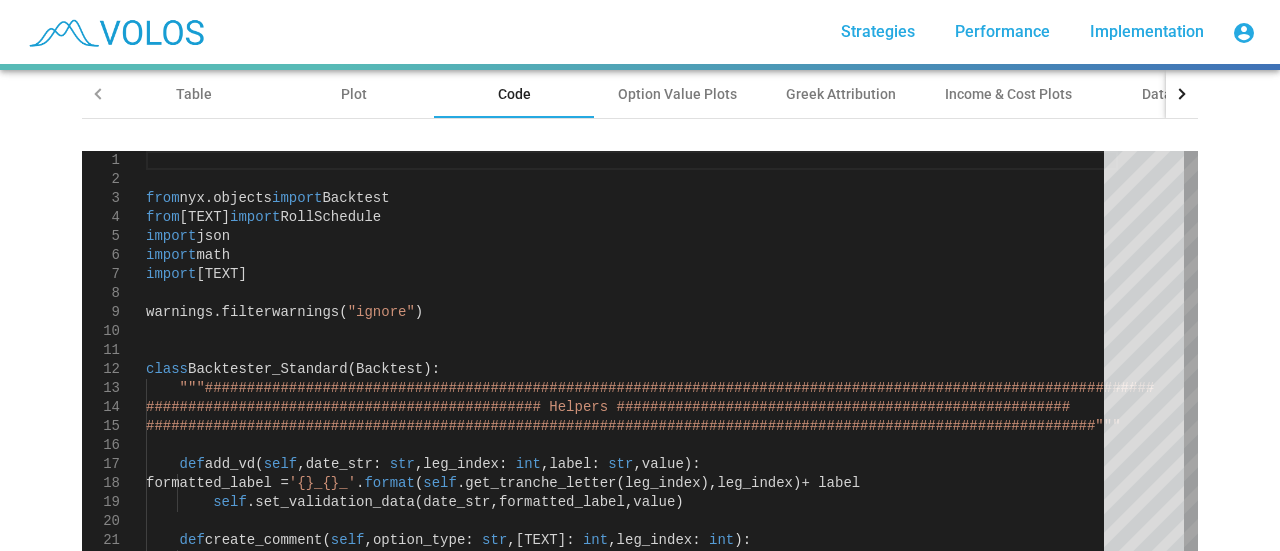 scroll, scrollTop: 400, scrollLeft: 0, axis: vertical 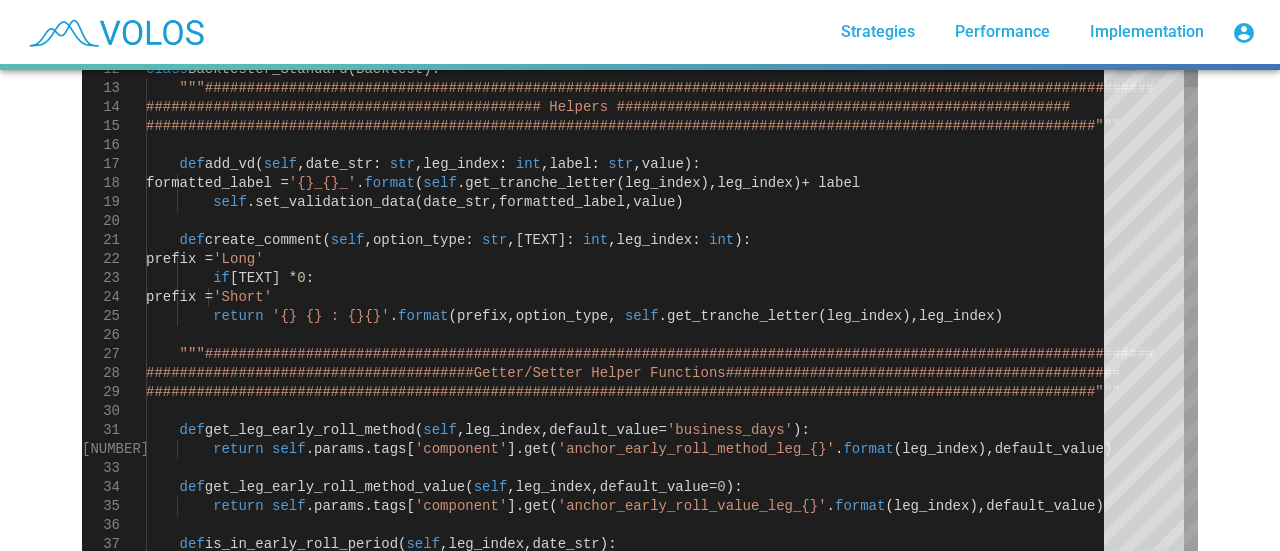 type on "**********" 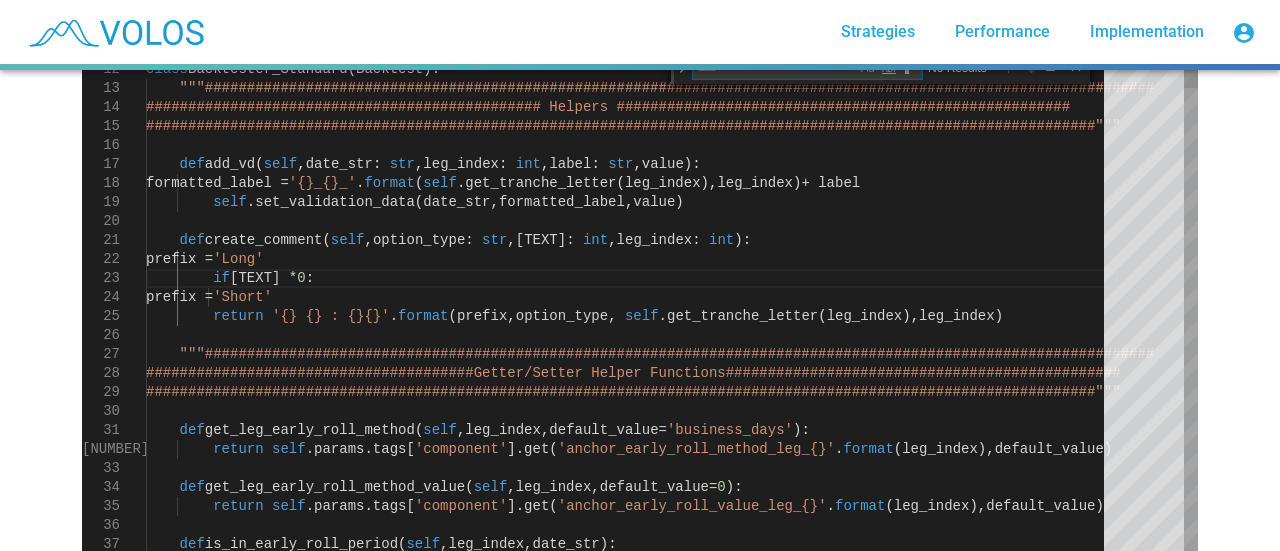 type on "*" 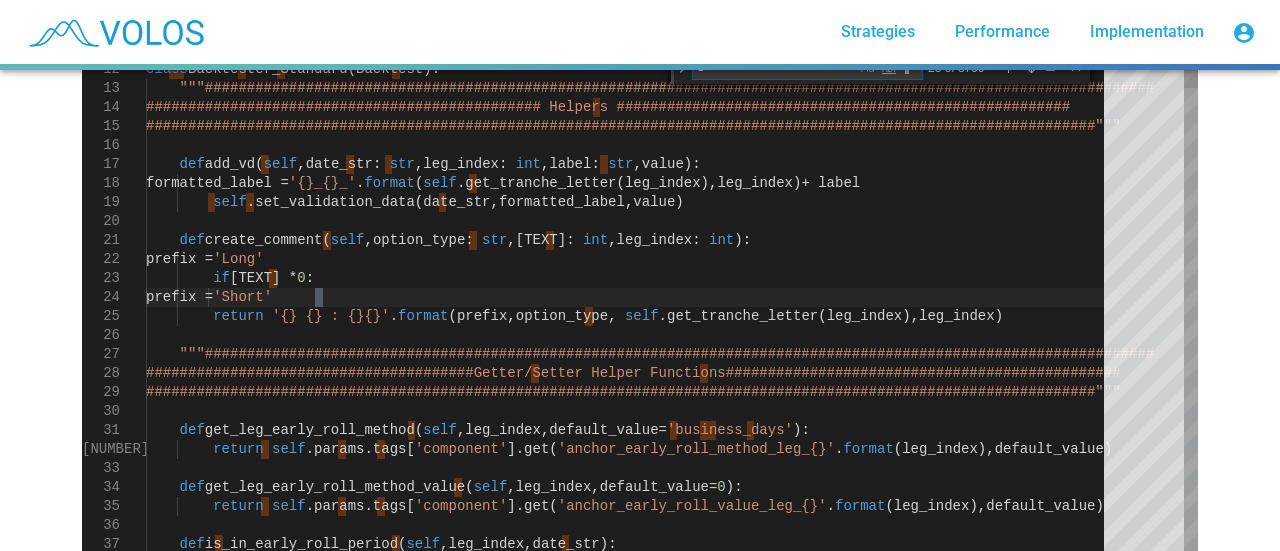 scroll, scrollTop: 387, scrollLeft: 0, axis: vertical 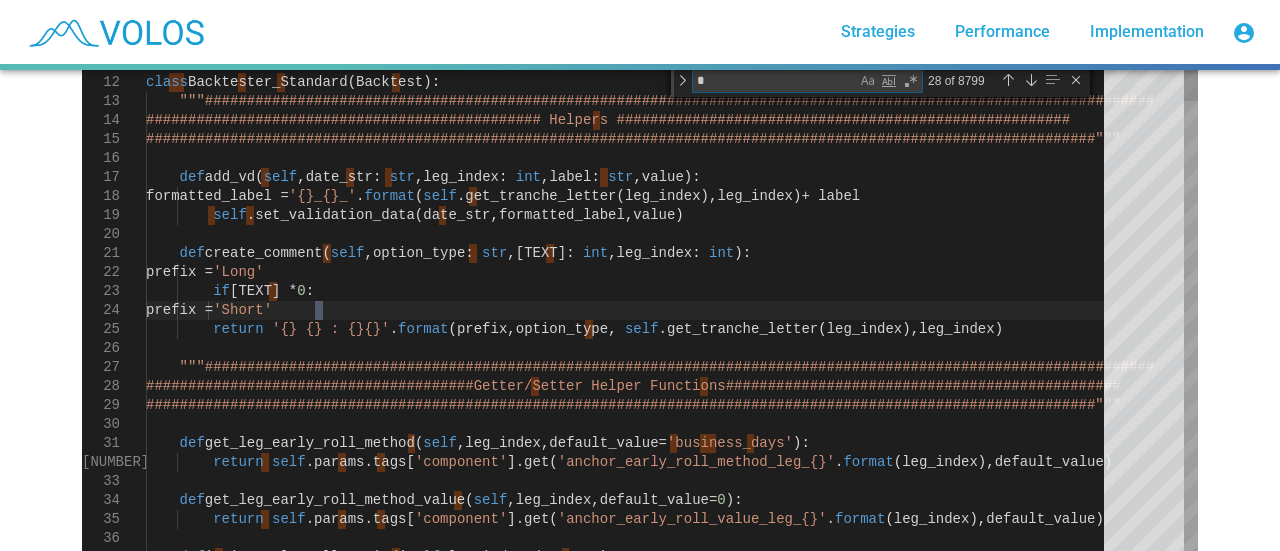 type on "**********" 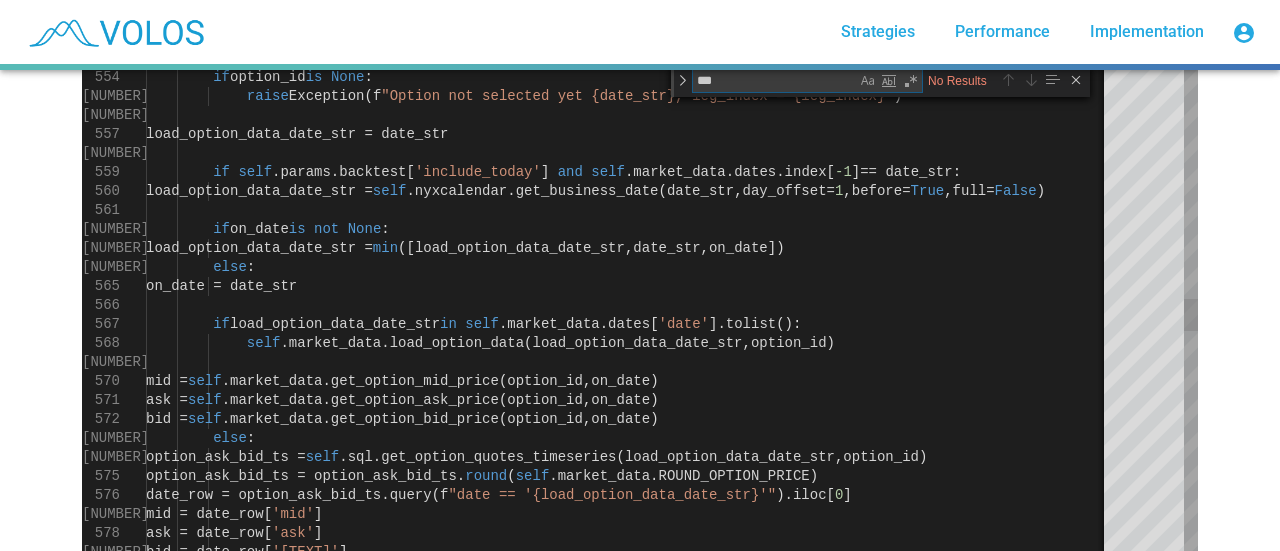 type on "**" 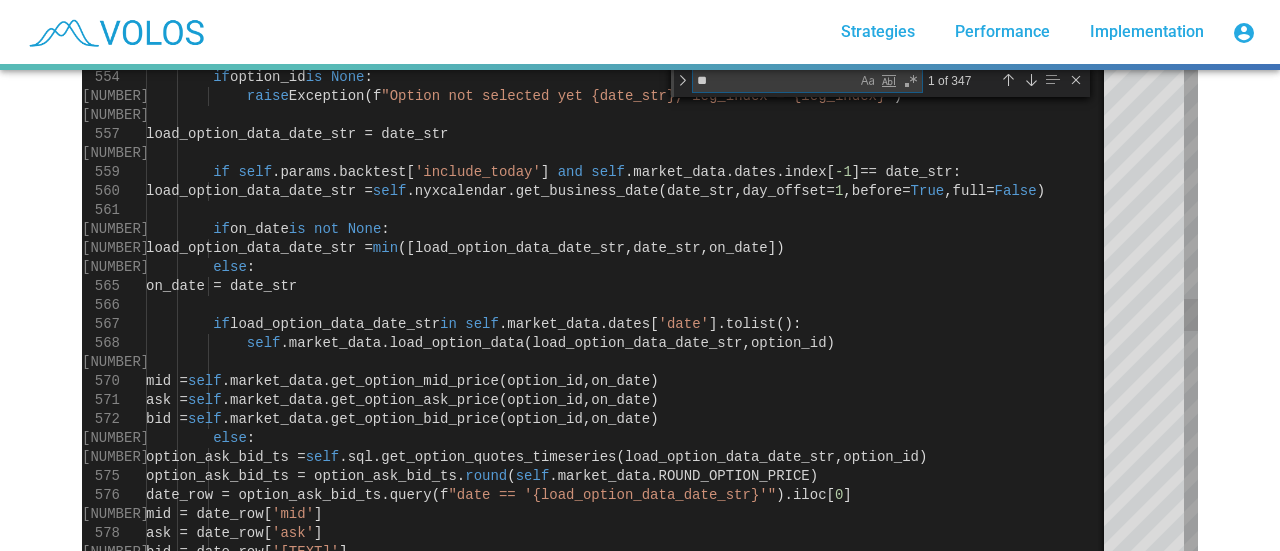 type on "**********" 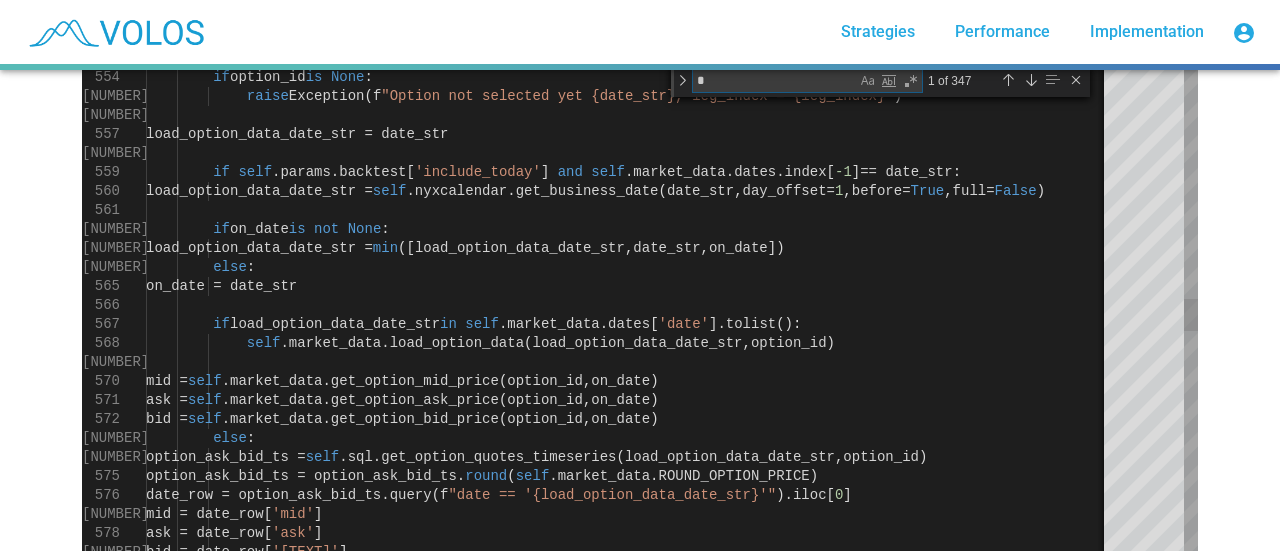 type 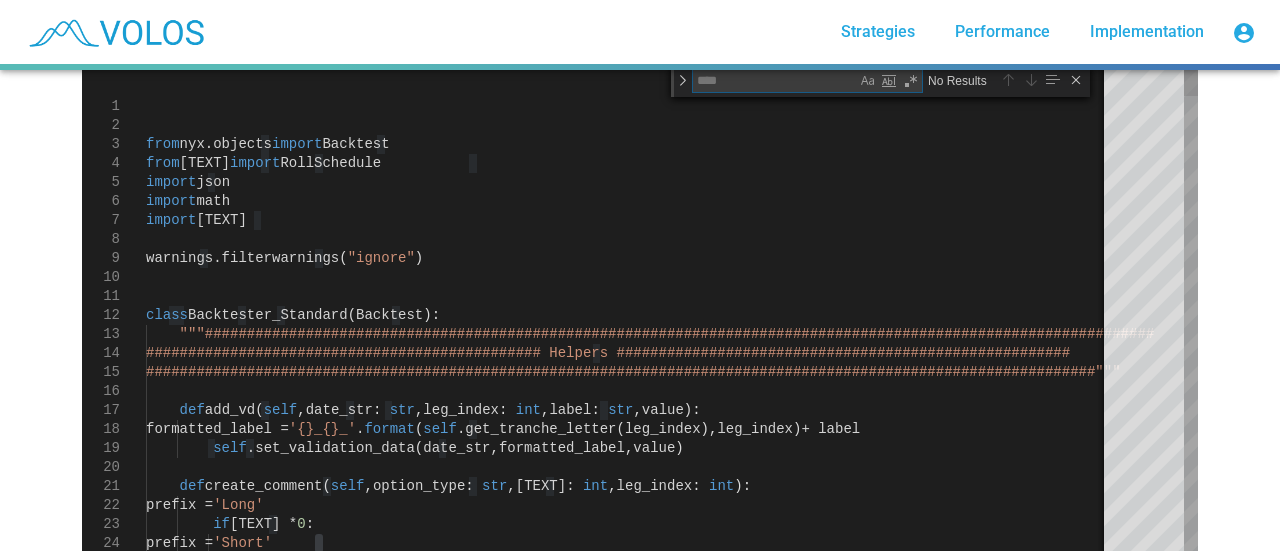 type on "**********" 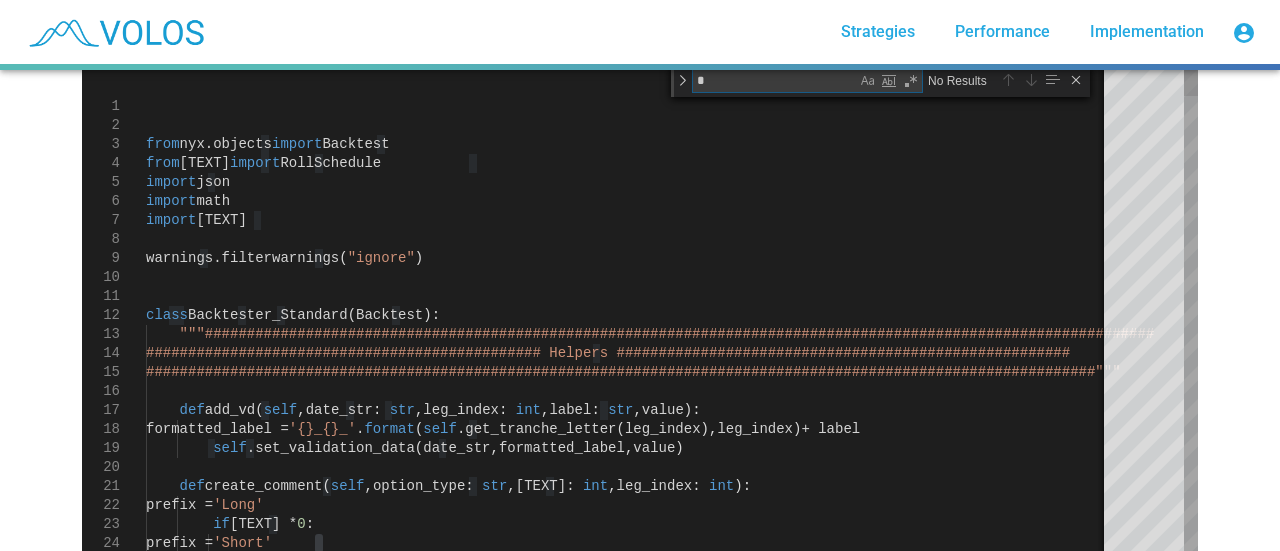 type on "**********" 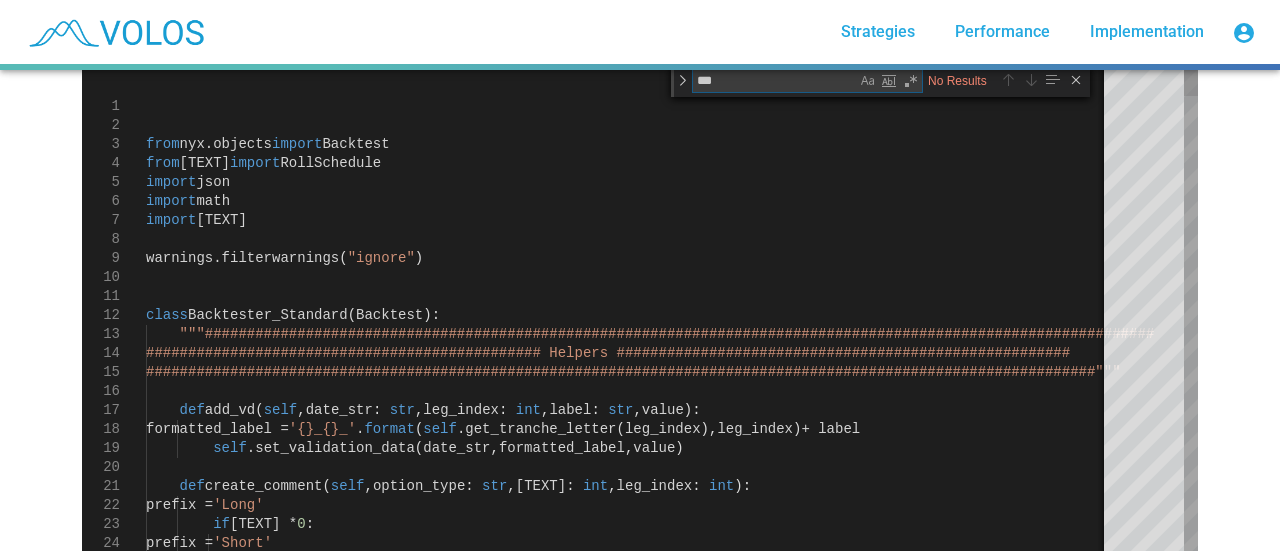 type on "**" 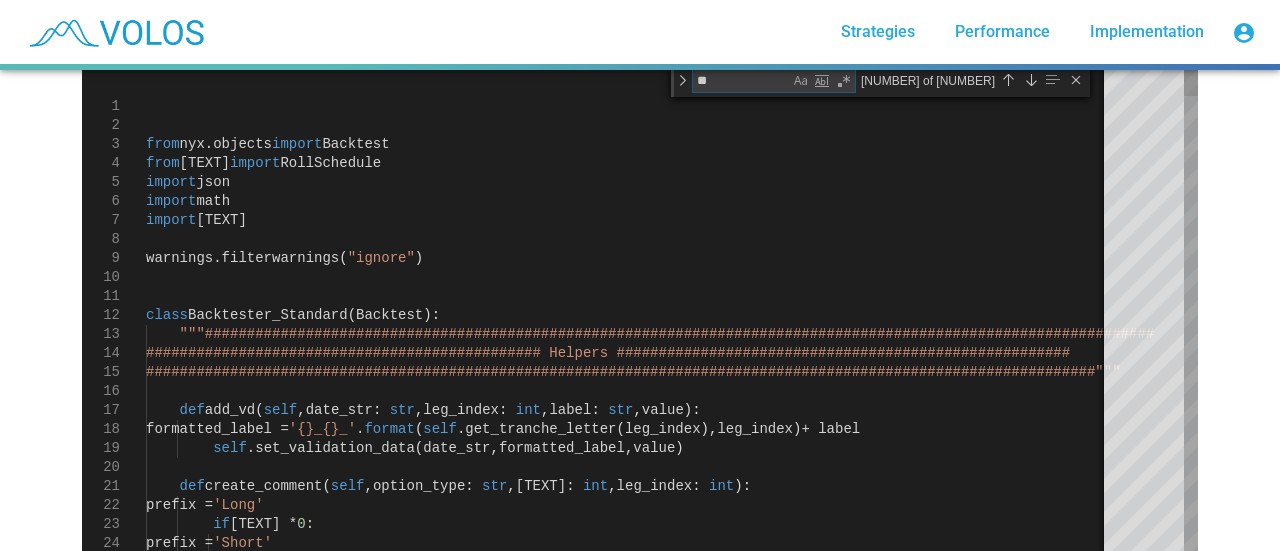 type on "**********" 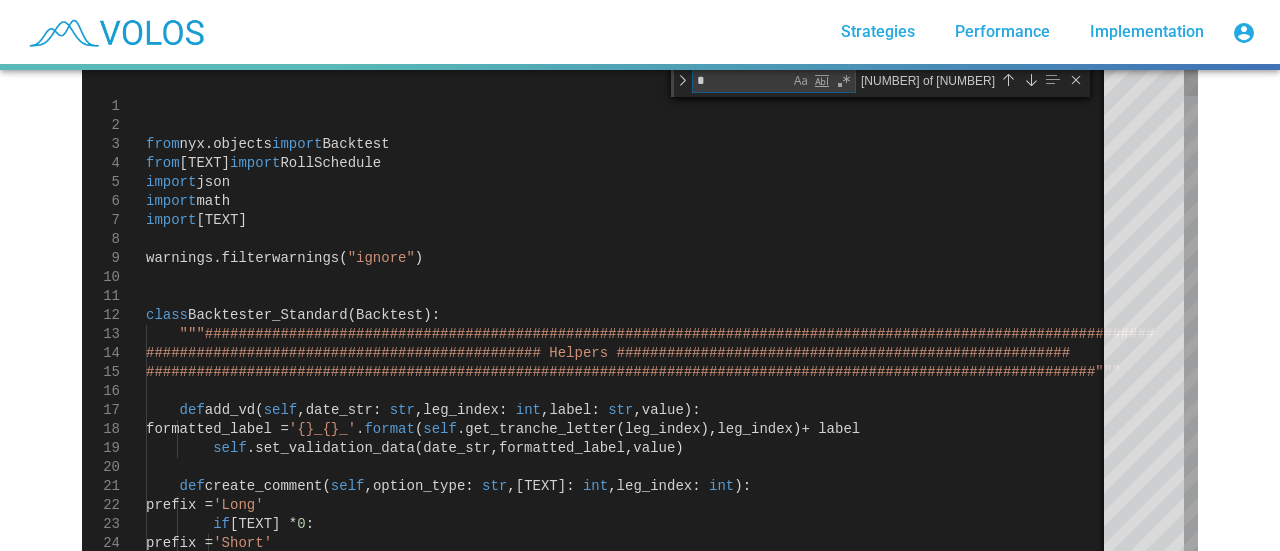 type 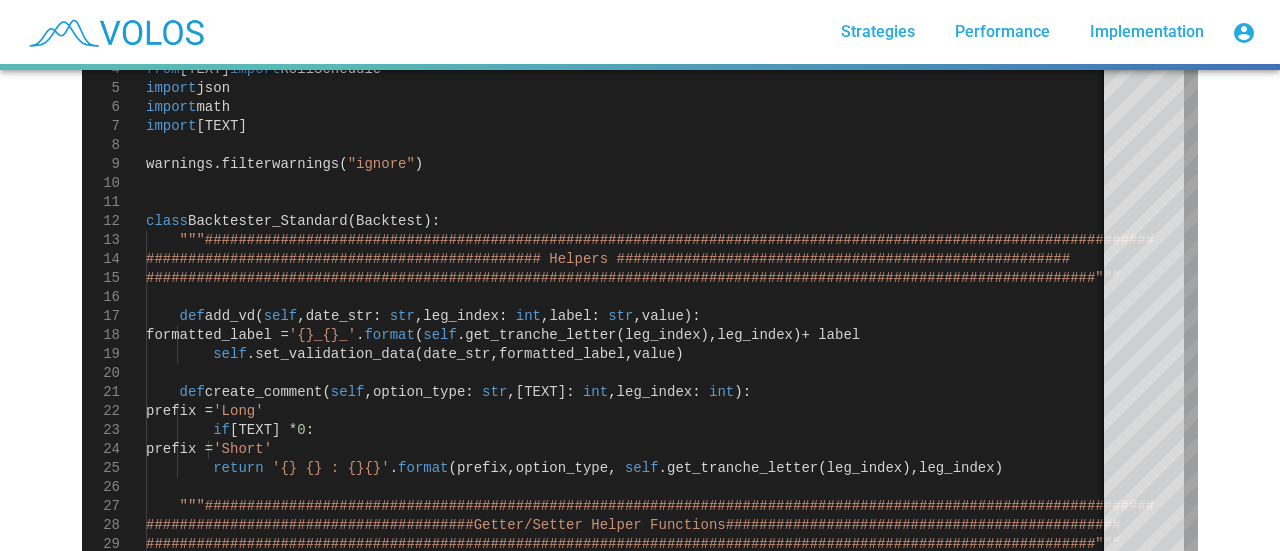 scroll, scrollTop: 500, scrollLeft: 0, axis: vertical 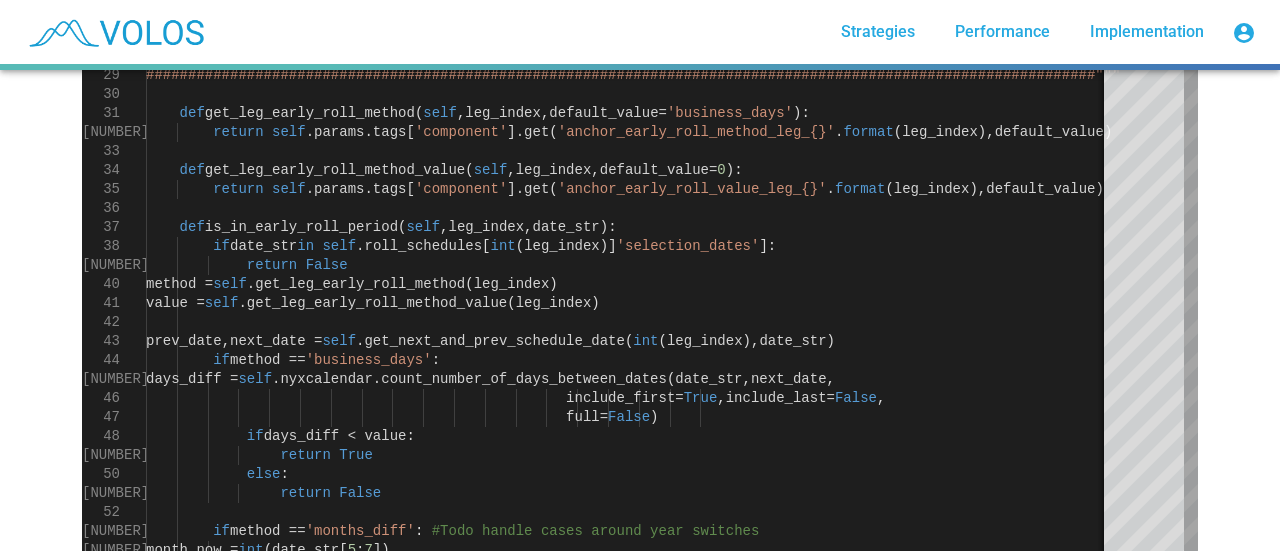 click on "method =  self .get_leg_early_roll_method ( leg_index )" at bounding box center (738, 284) 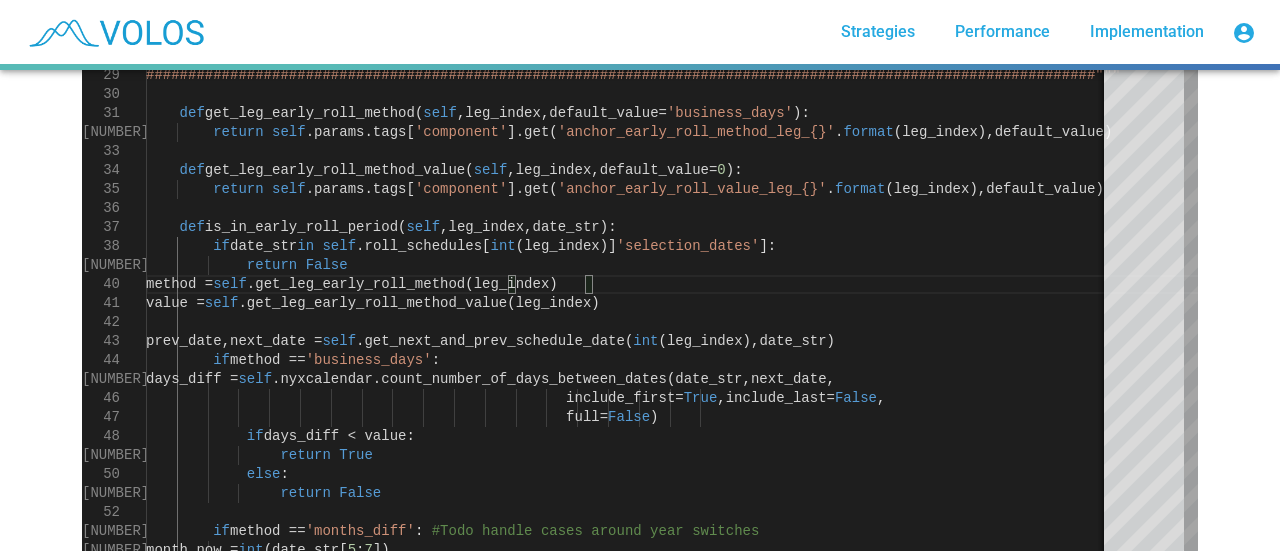 type on "**********" 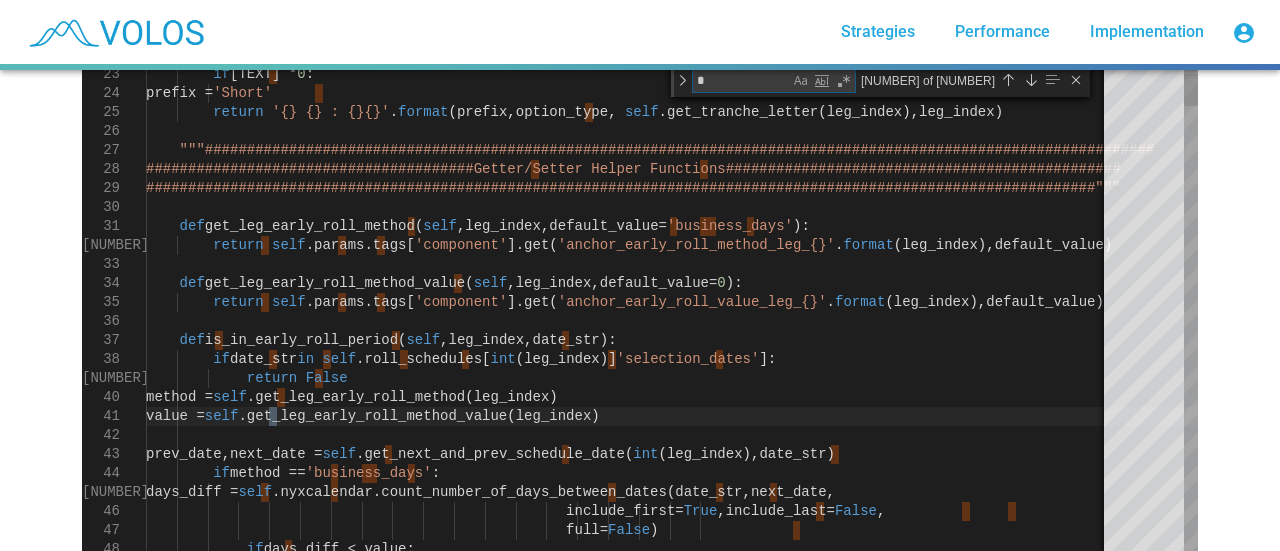 type on "**********" 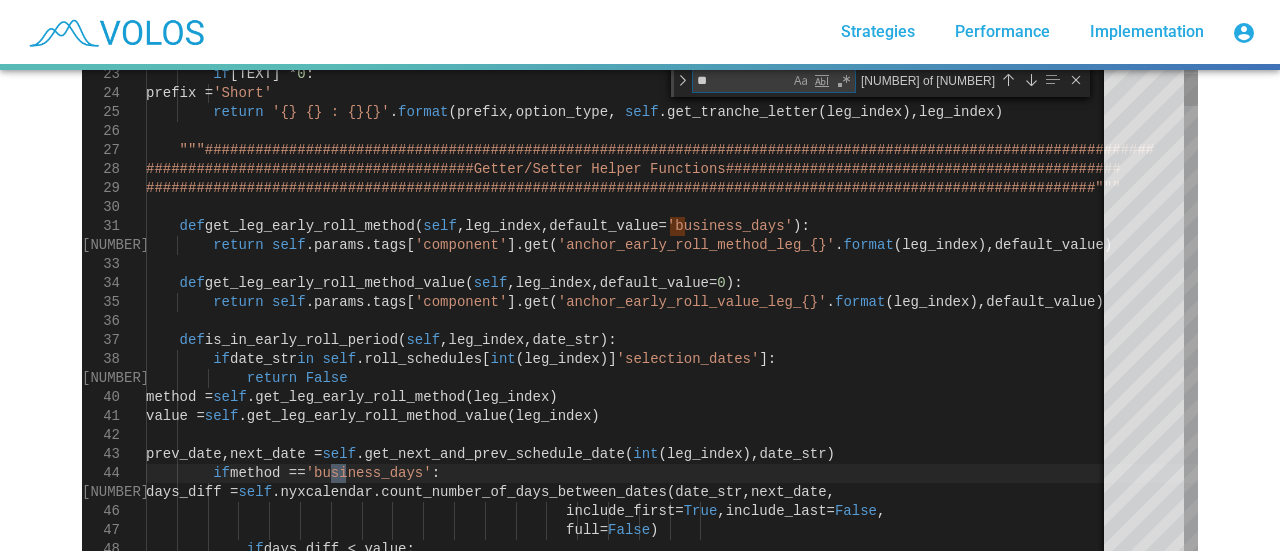 type on "**********" 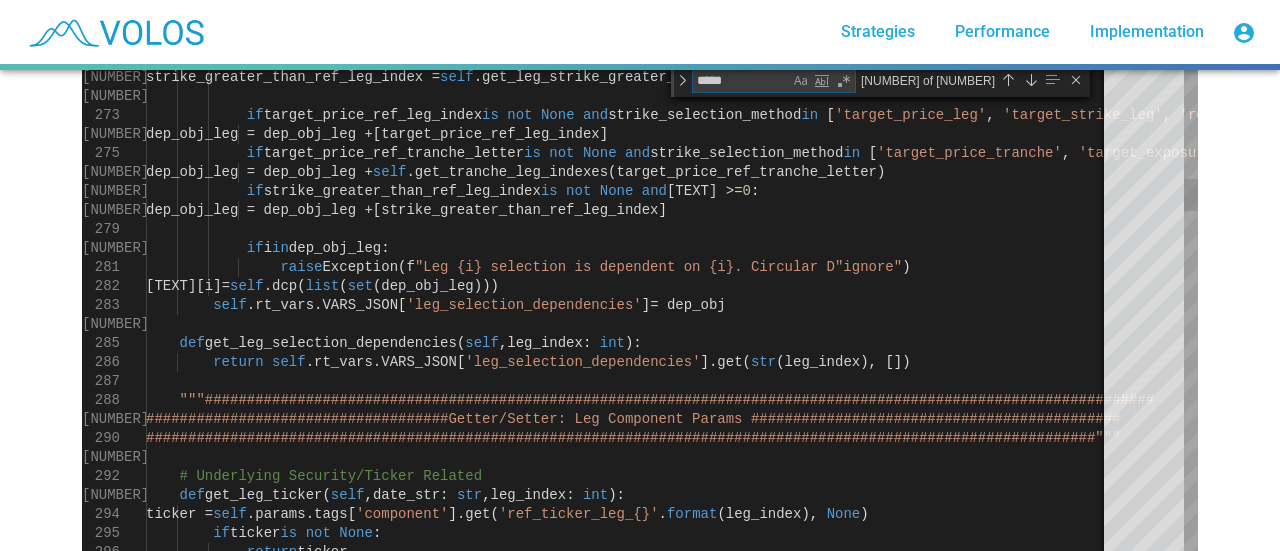 type on "******" 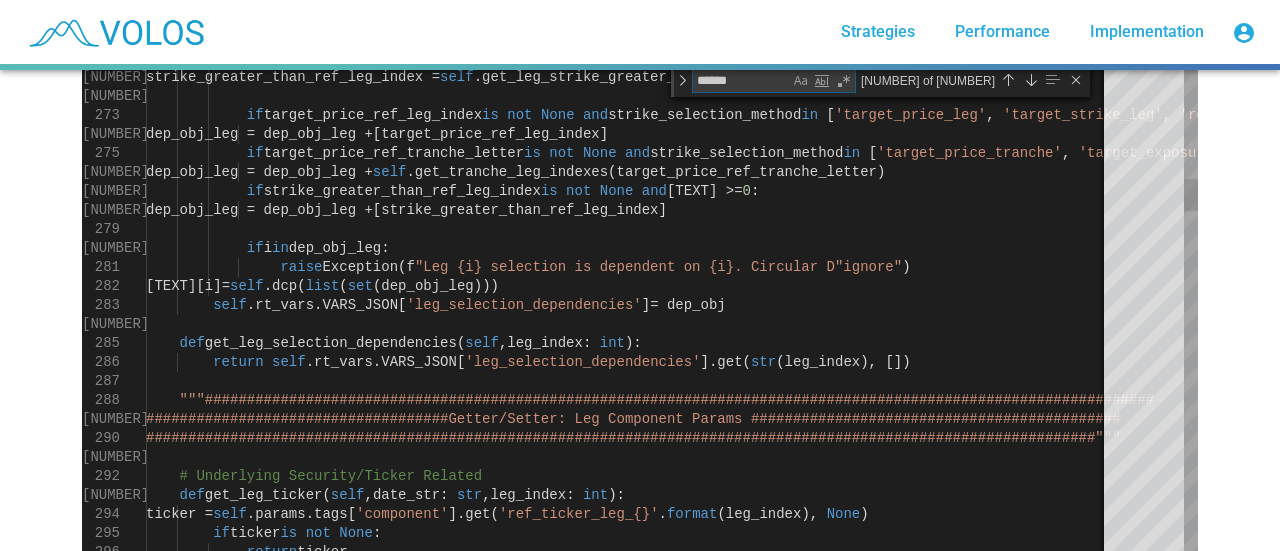 type on "**********" 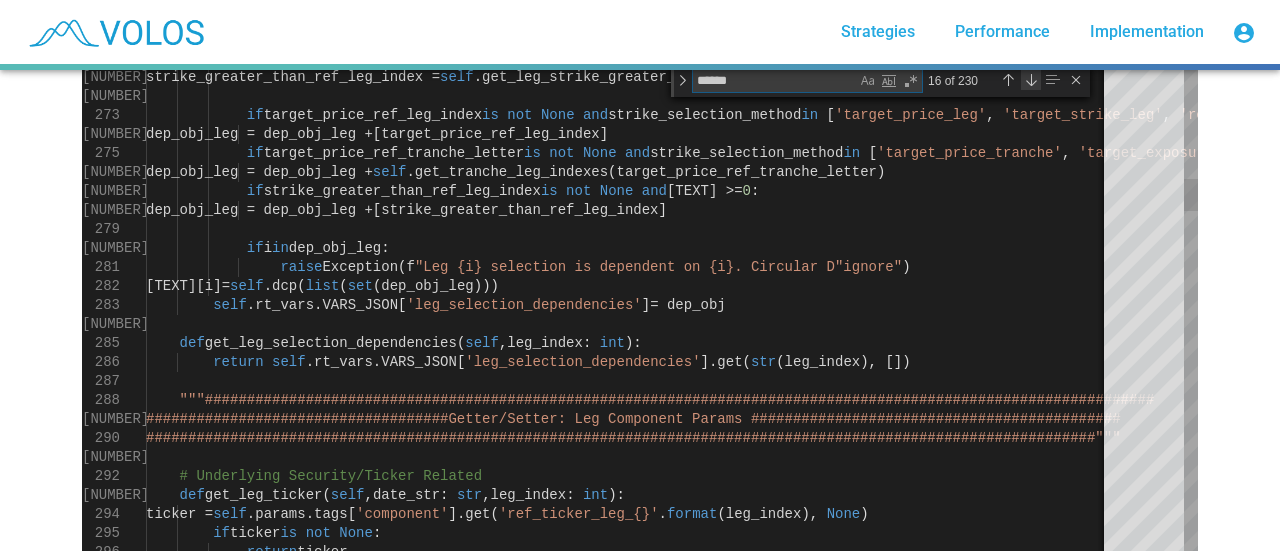type on "******" 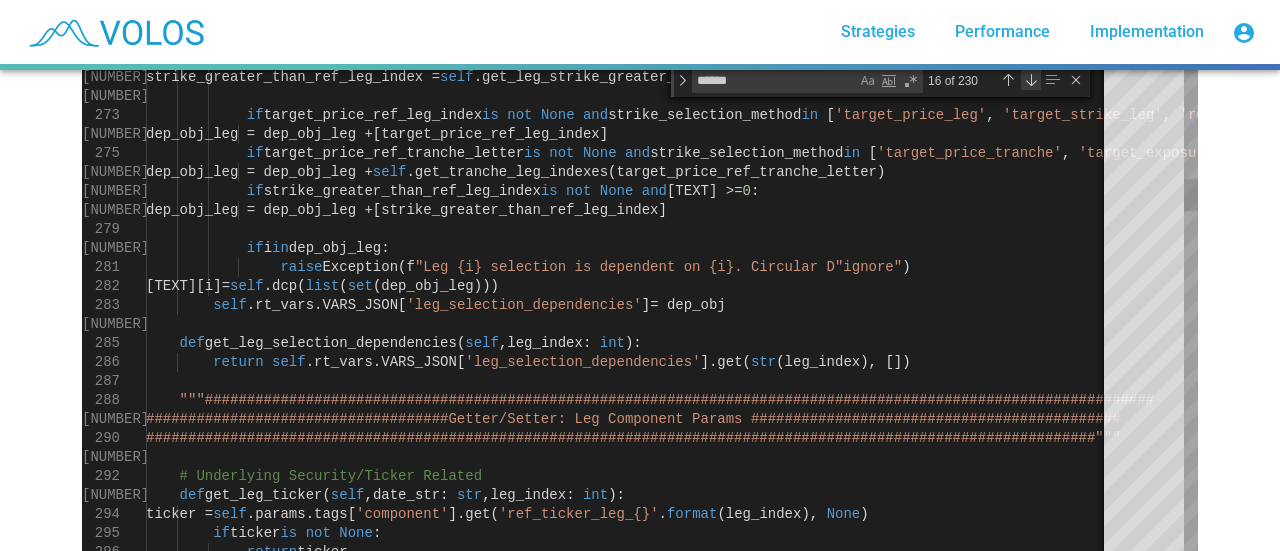 click at bounding box center [1031, 80] 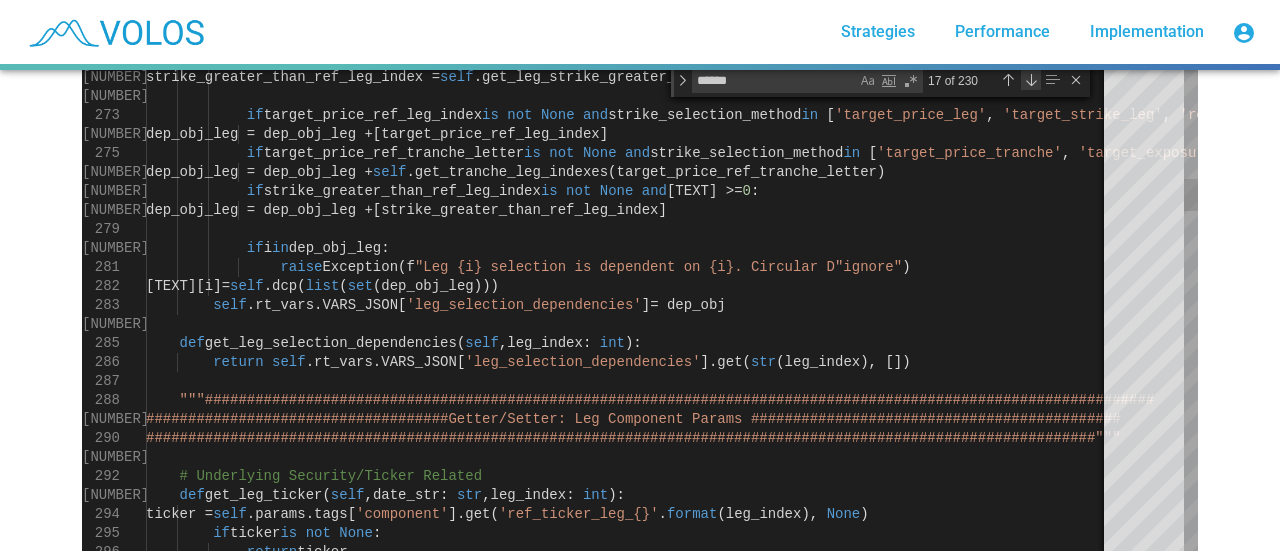 click at bounding box center (1031, 80) 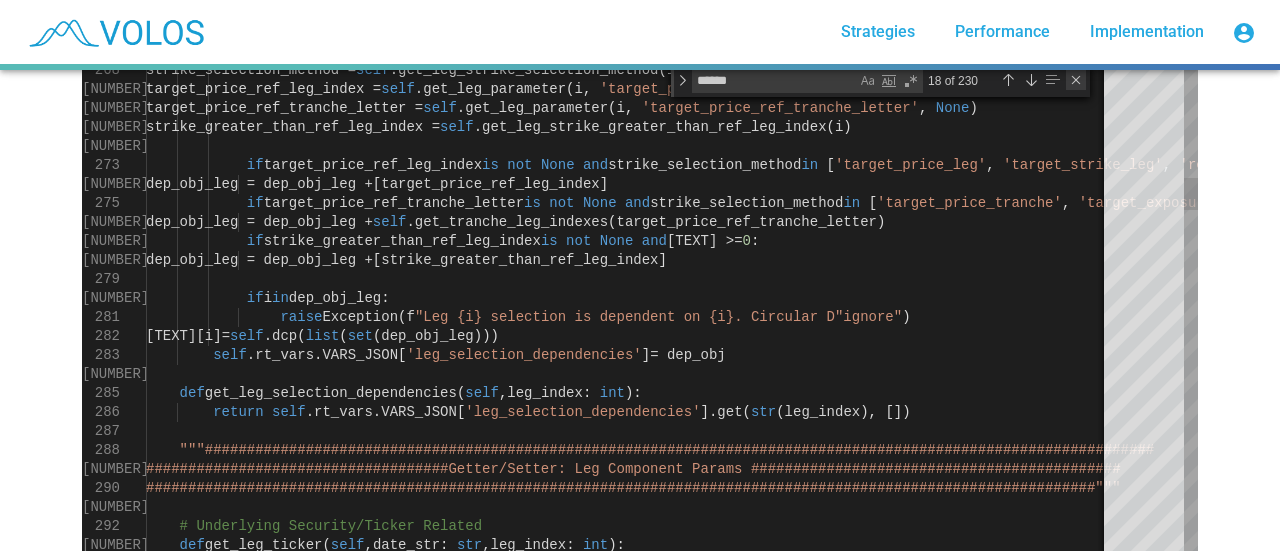 click at bounding box center [1076, 80] 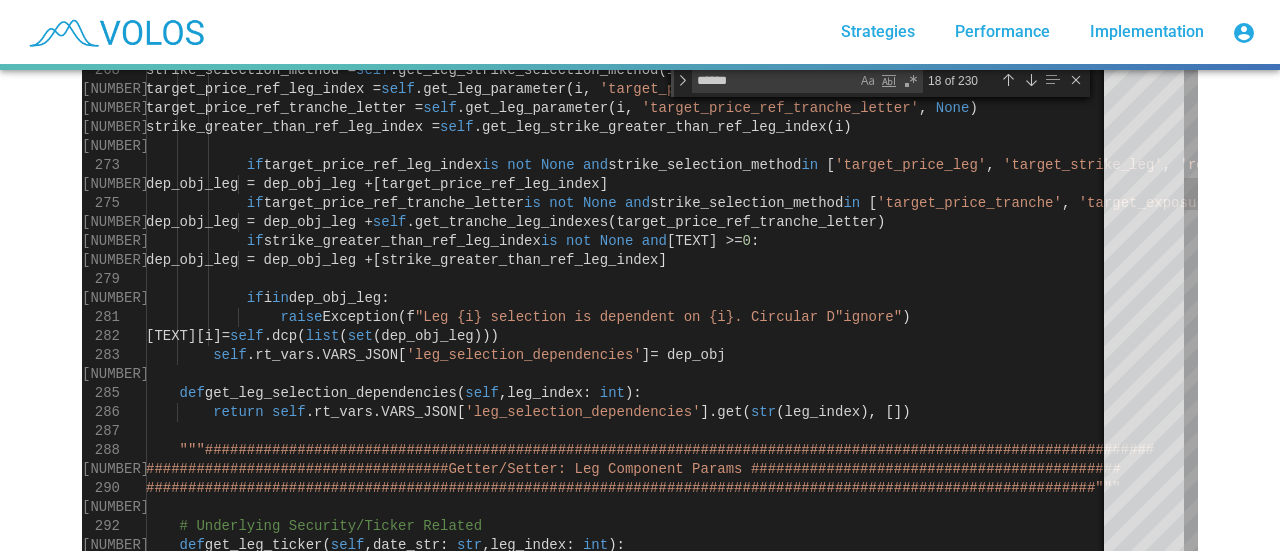 scroll, scrollTop: 0, scrollLeft: 145, axis: horizontal 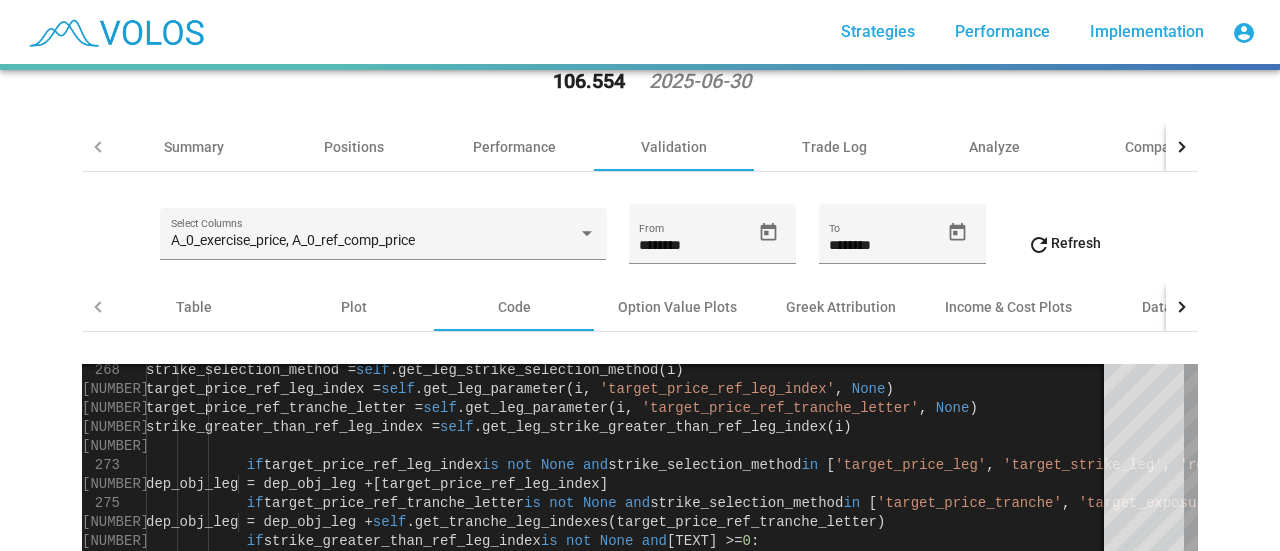click 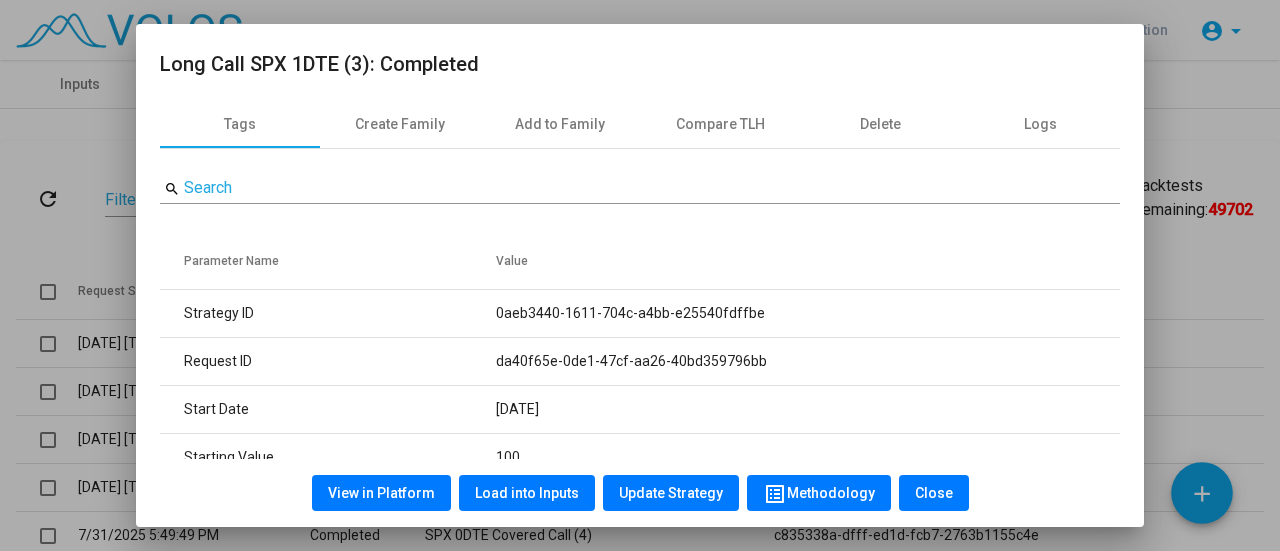 scroll, scrollTop: 0, scrollLeft: 0, axis: both 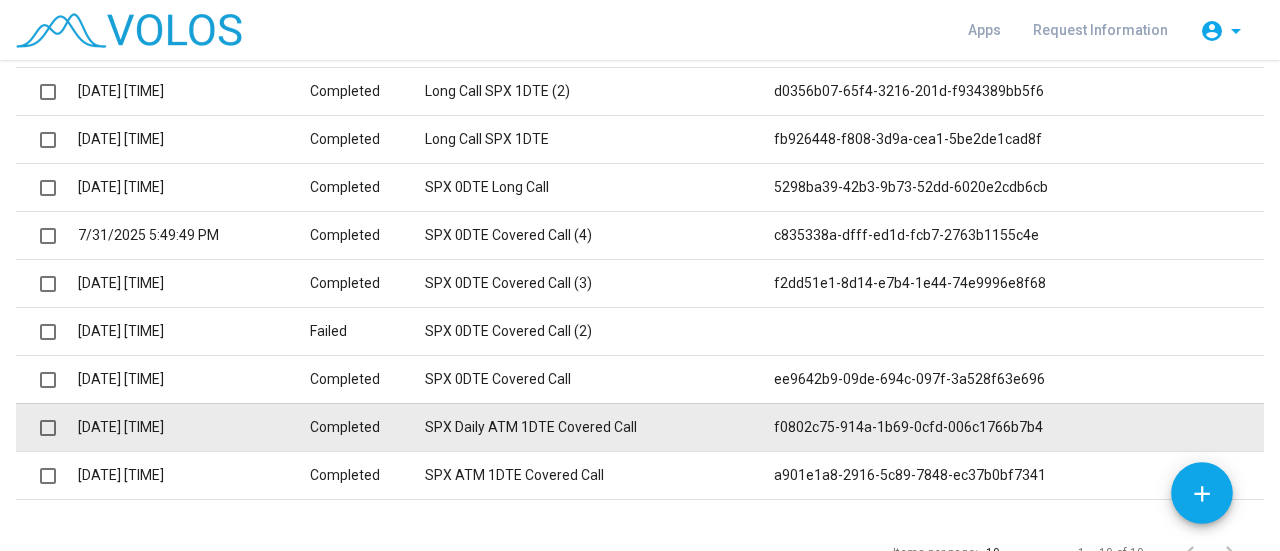click on "SPX Daily ATM 1DTE Covered Call" at bounding box center (599, 427) 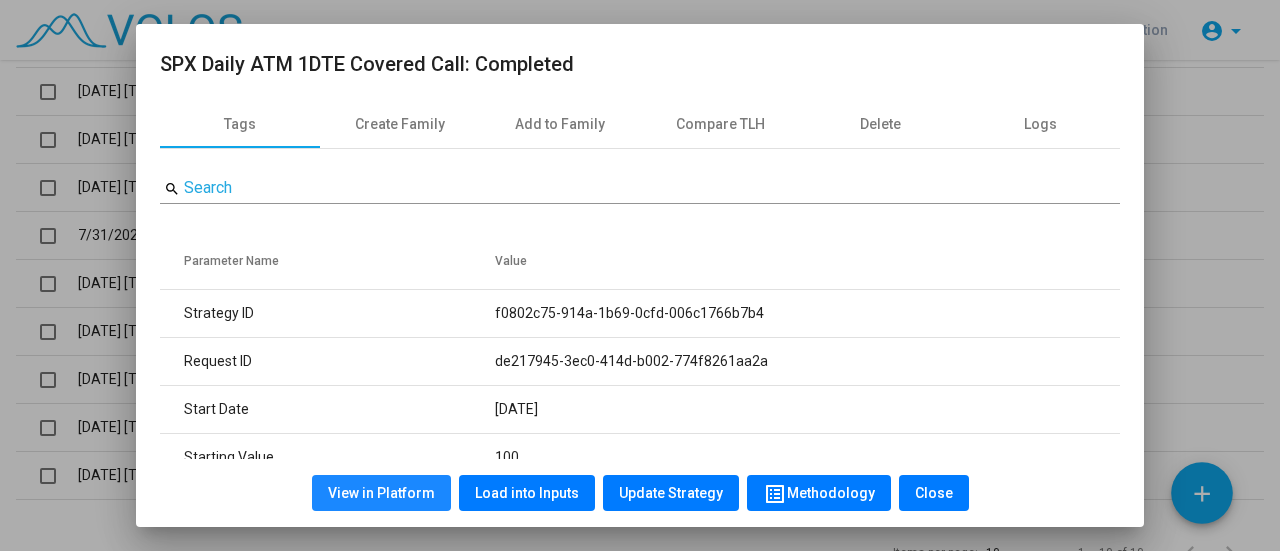 click on "View in Platform" at bounding box center (381, 493) 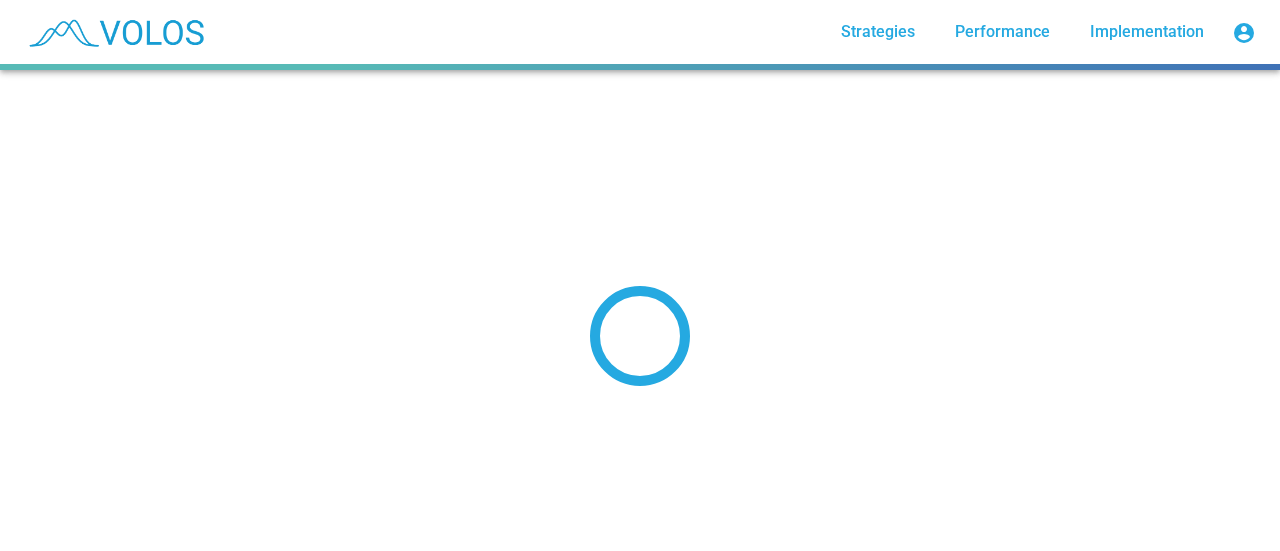 scroll, scrollTop: 0, scrollLeft: 0, axis: both 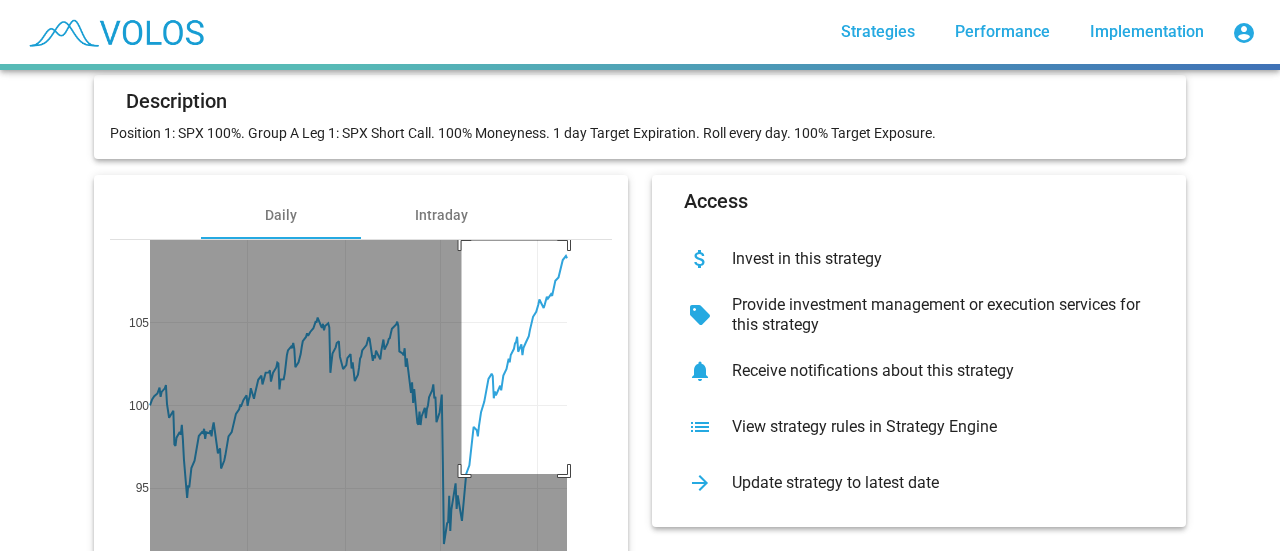 drag, startPoint x: 454, startPoint y: 241, endPoint x: 678, endPoint y: 471, distance: 321.0545 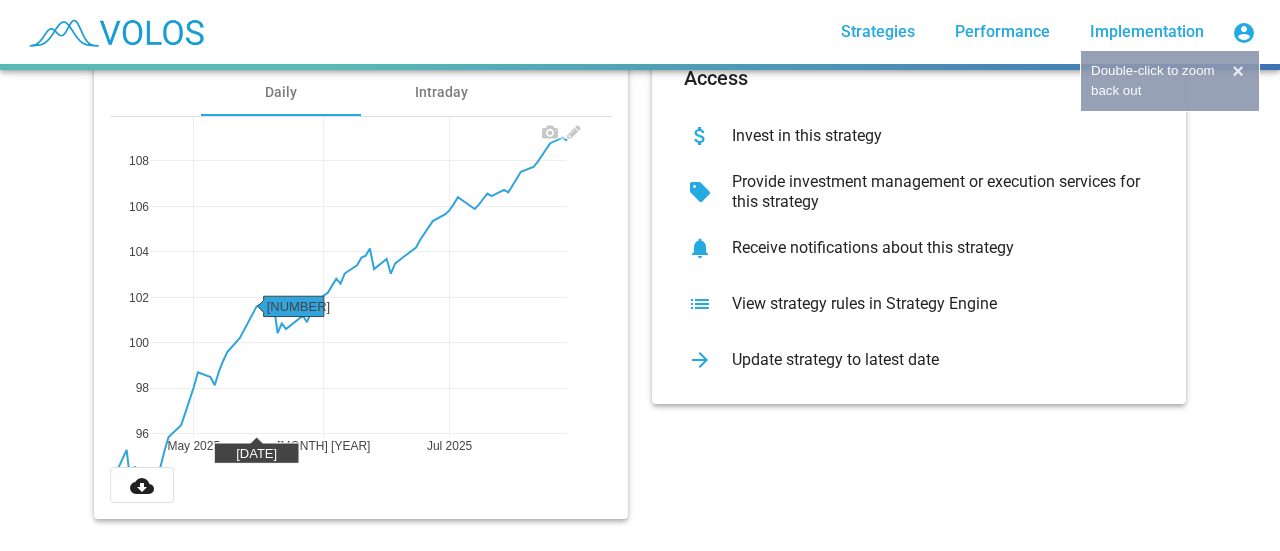 scroll, scrollTop: 338, scrollLeft: 0, axis: vertical 